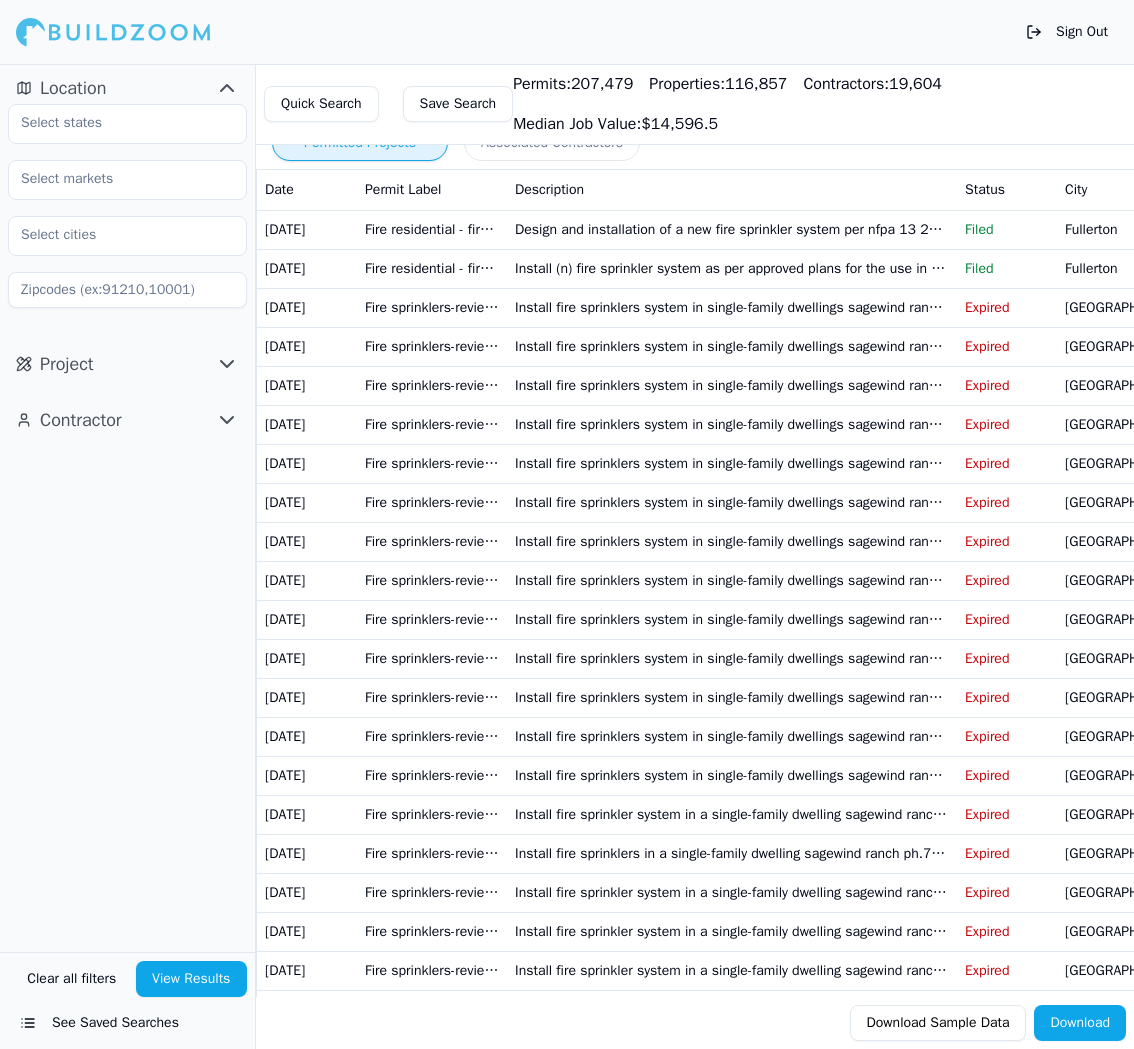 scroll, scrollTop: 0, scrollLeft: 0, axis: both 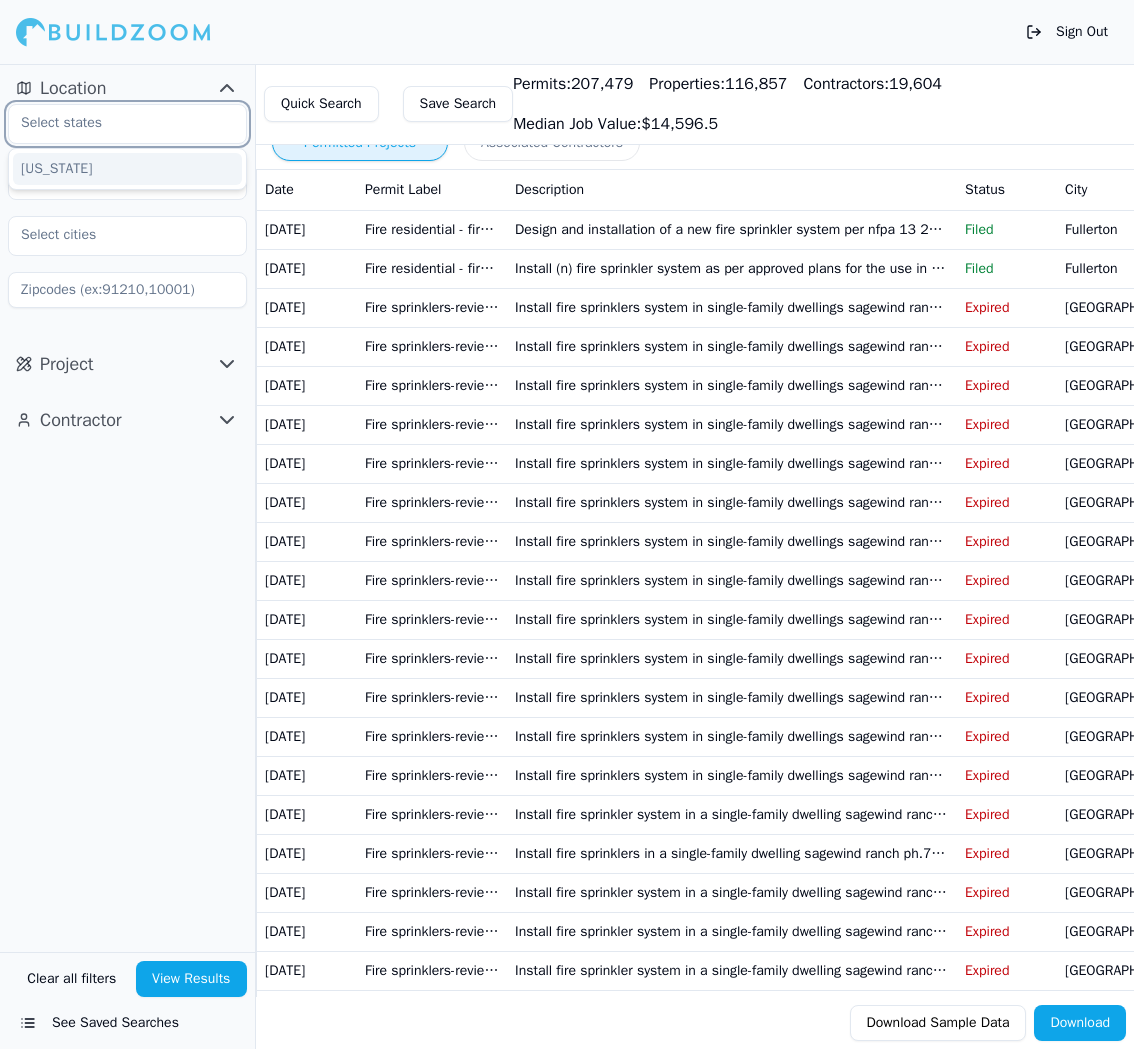 click at bounding box center (115, 123) 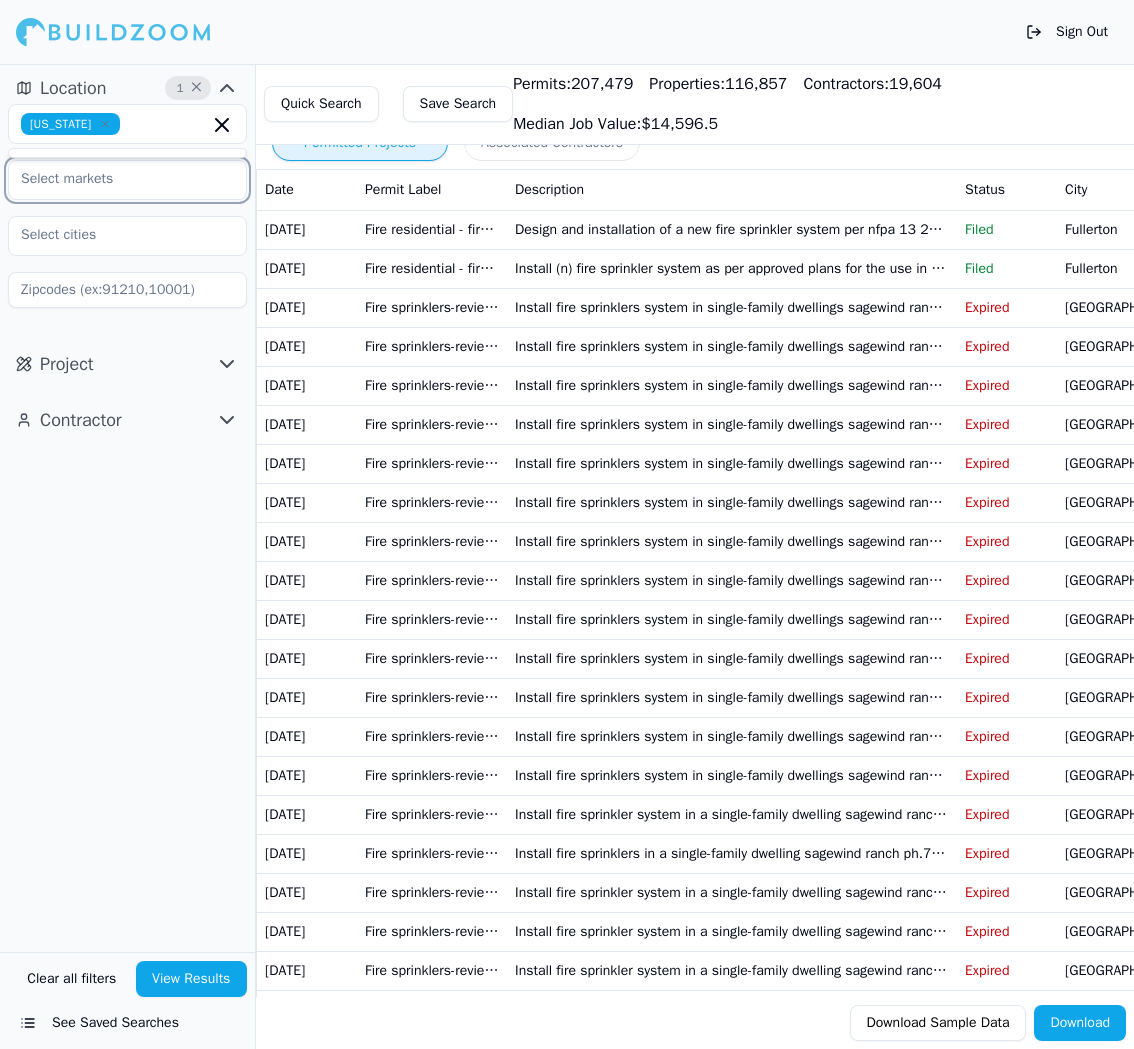 click at bounding box center (115, 179) 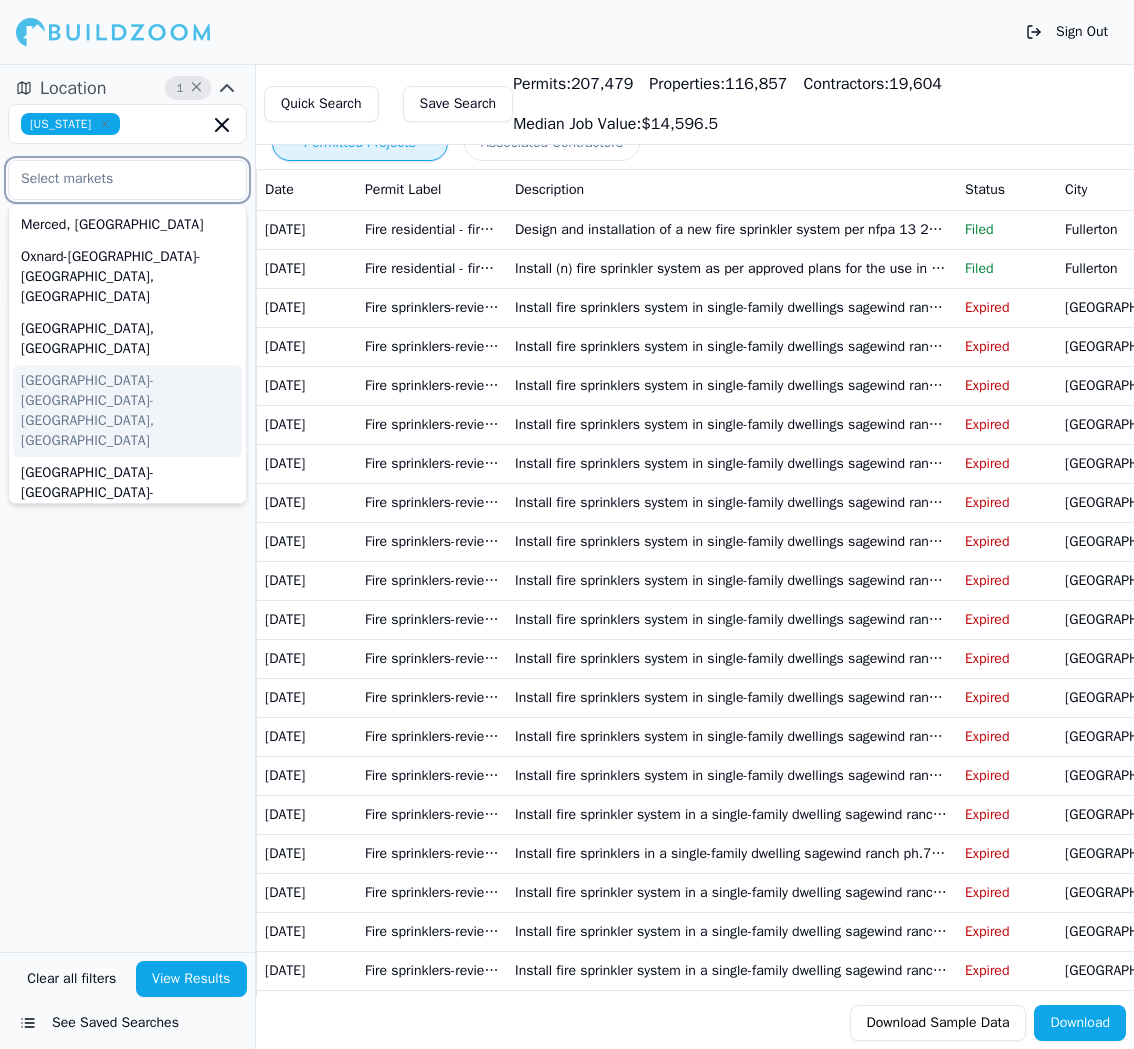 click on "[GEOGRAPHIC_DATA]-[GEOGRAPHIC_DATA]-[GEOGRAPHIC_DATA], [GEOGRAPHIC_DATA]" at bounding box center (127, 411) 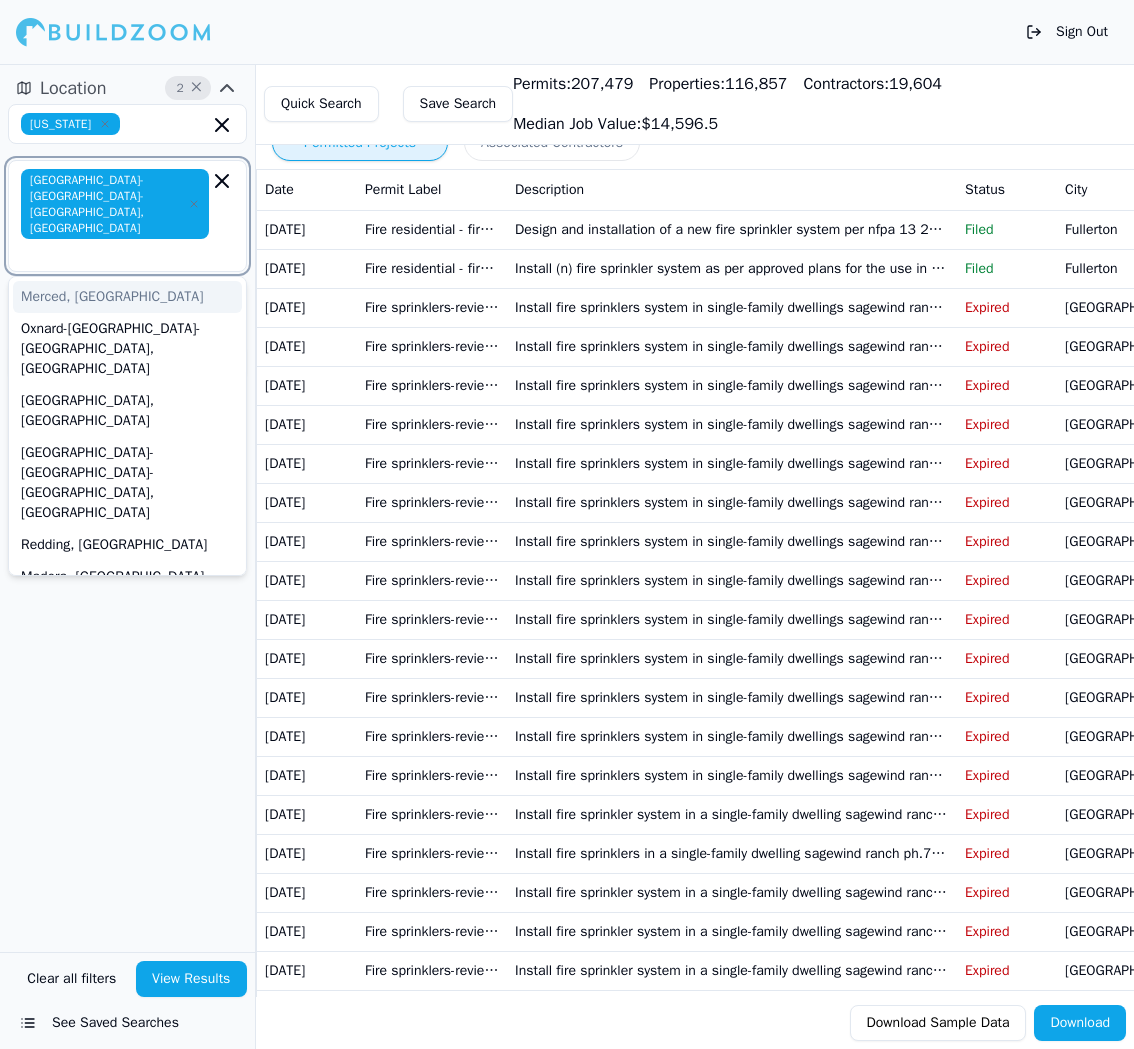 click at bounding box center [117, 253] 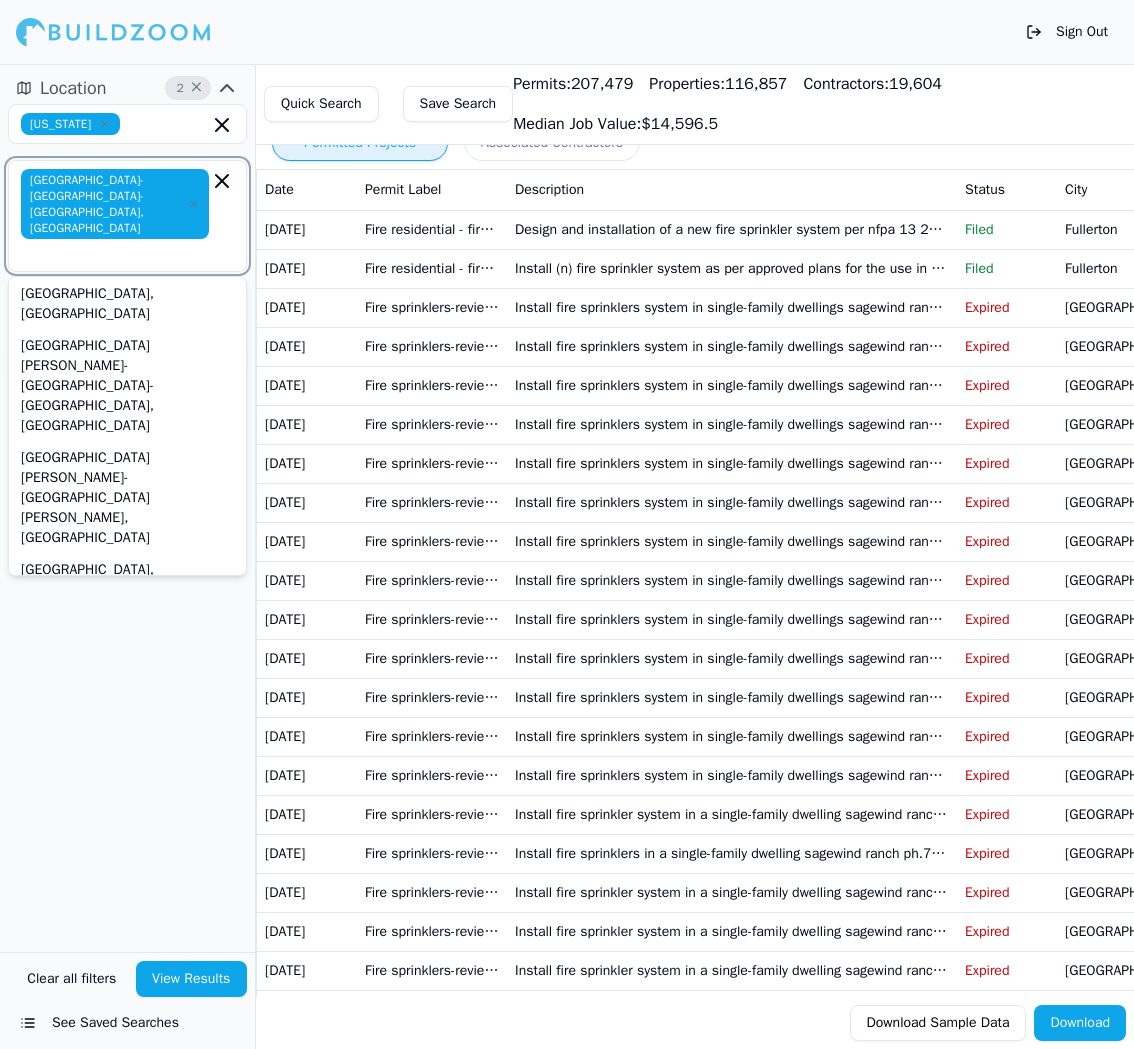 scroll, scrollTop: 908, scrollLeft: 0, axis: vertical 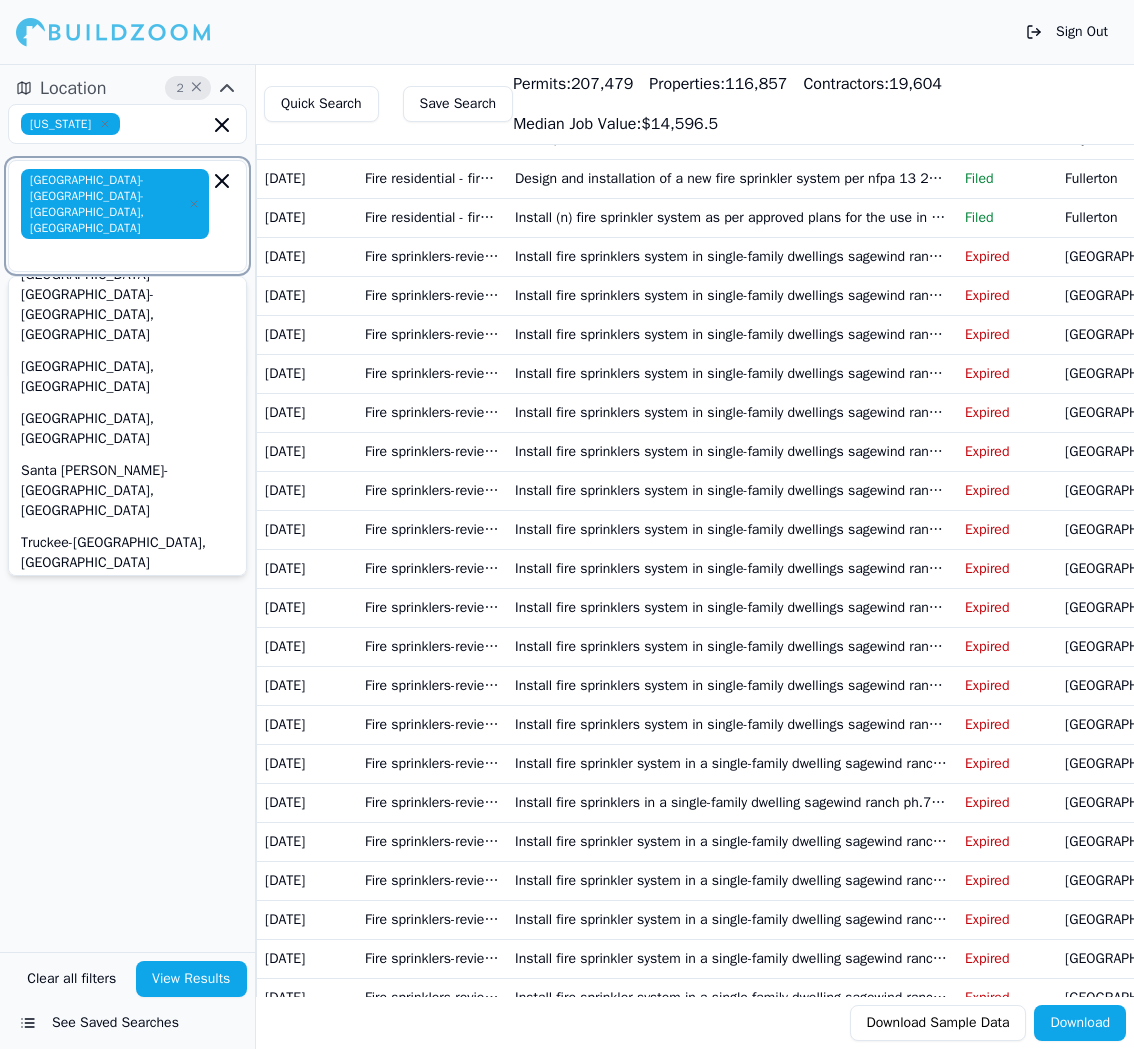 click on "Santa [PERSON_NAME]-[GEOGRAPHIC_DATA], [GEOGRAPHIC_DATA]" at bounding box center (127, 615) 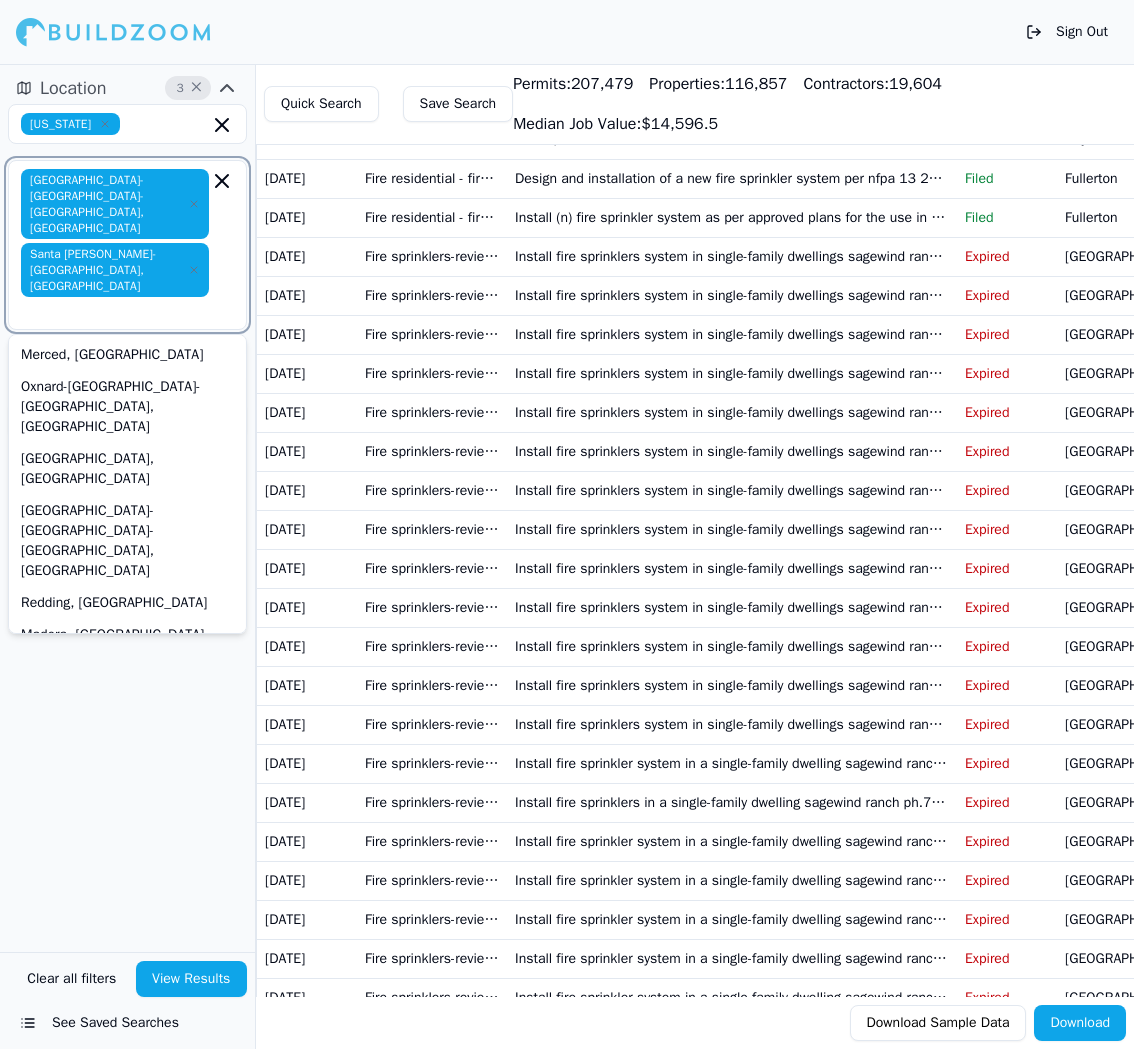 scroll, scrollTop: 0, scrollLeft: 0, axis: both 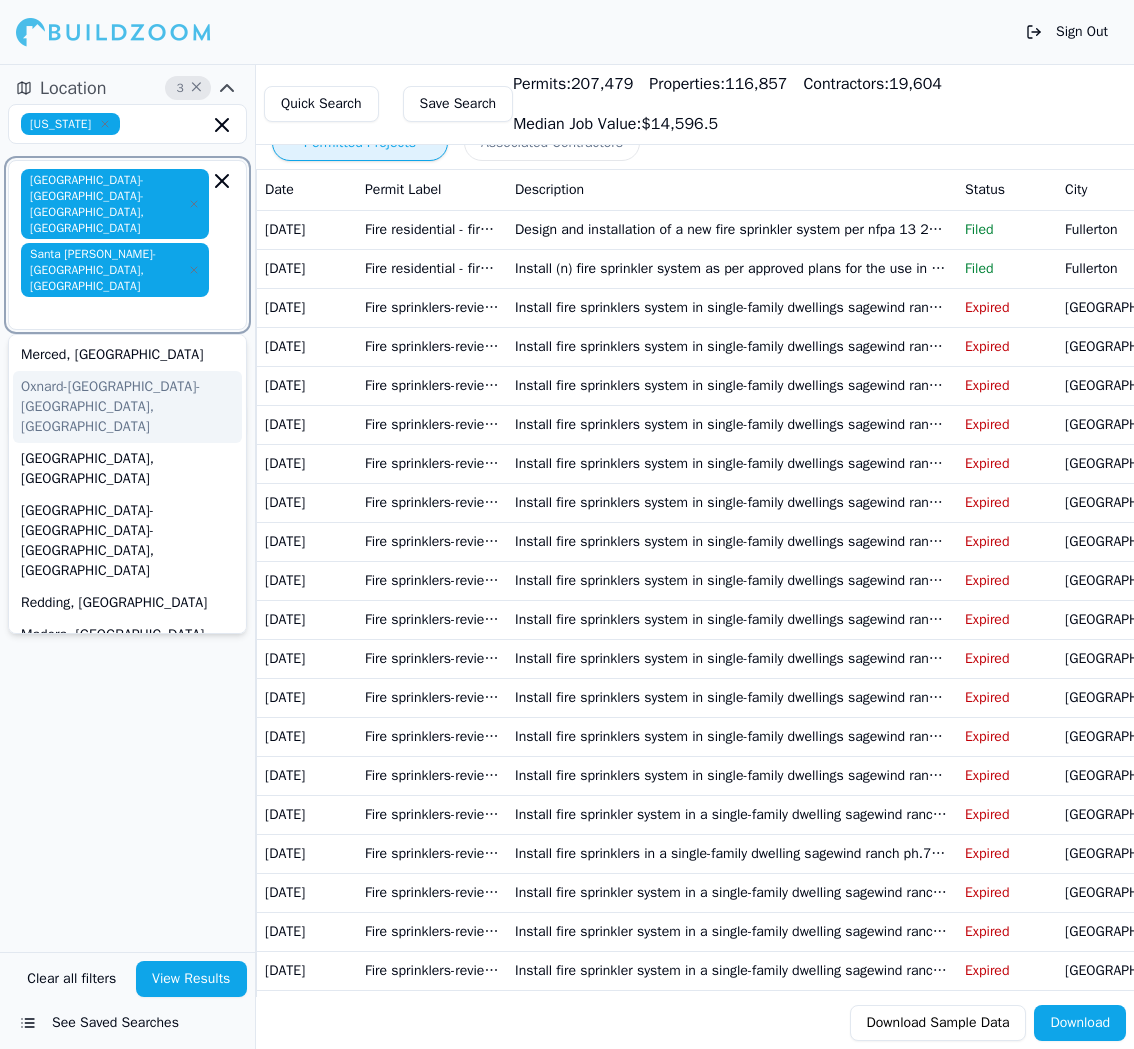click on "Oxnard-[GEOGRAPHIC_DATA]-[GEOGRAPHIC_DATA], [GEOGRAPHIC_DATA]" at bounding box center (127, 407) 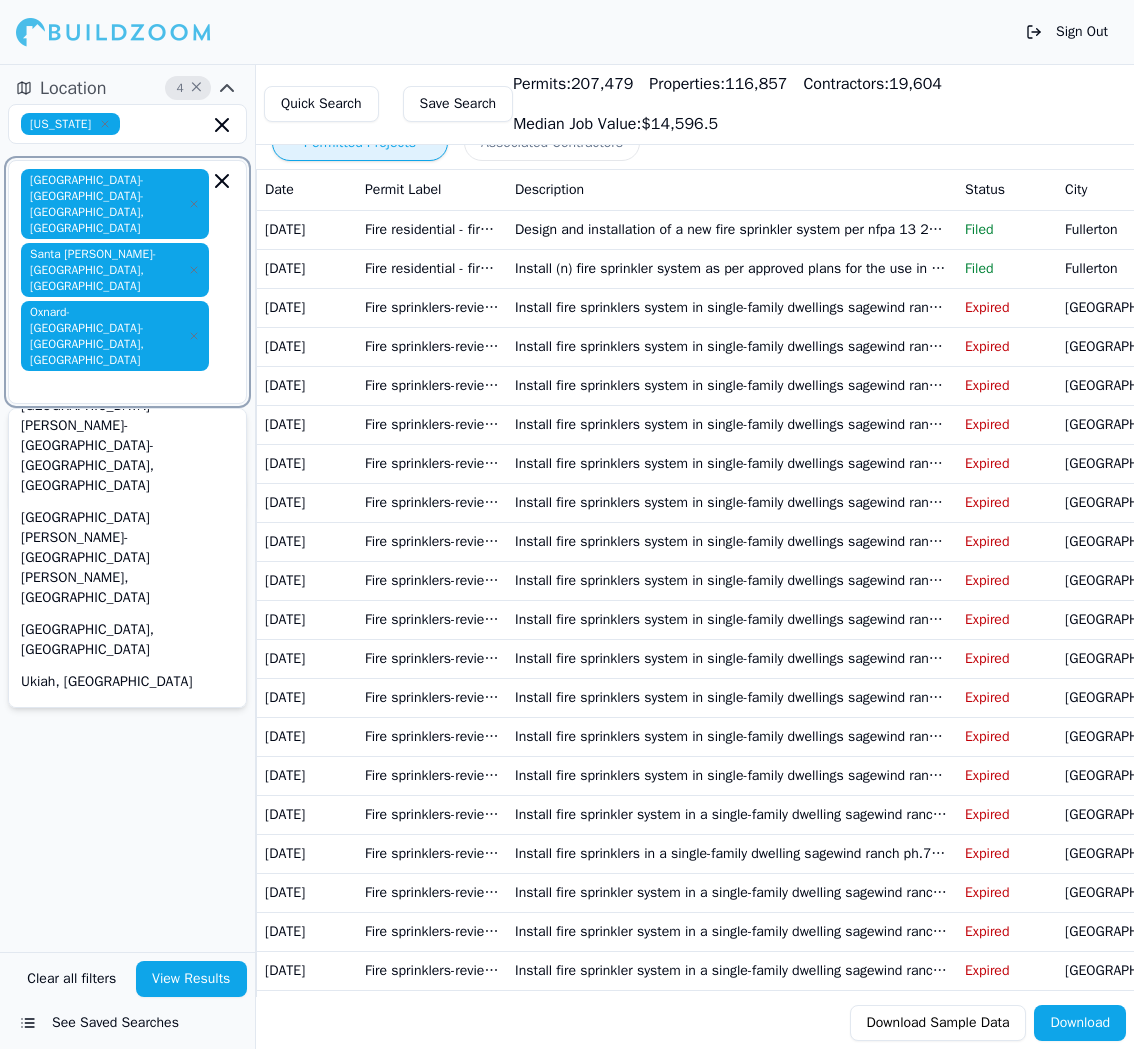 scroll, scrollTop: 822, scrollLeft: 0, axis: vertical 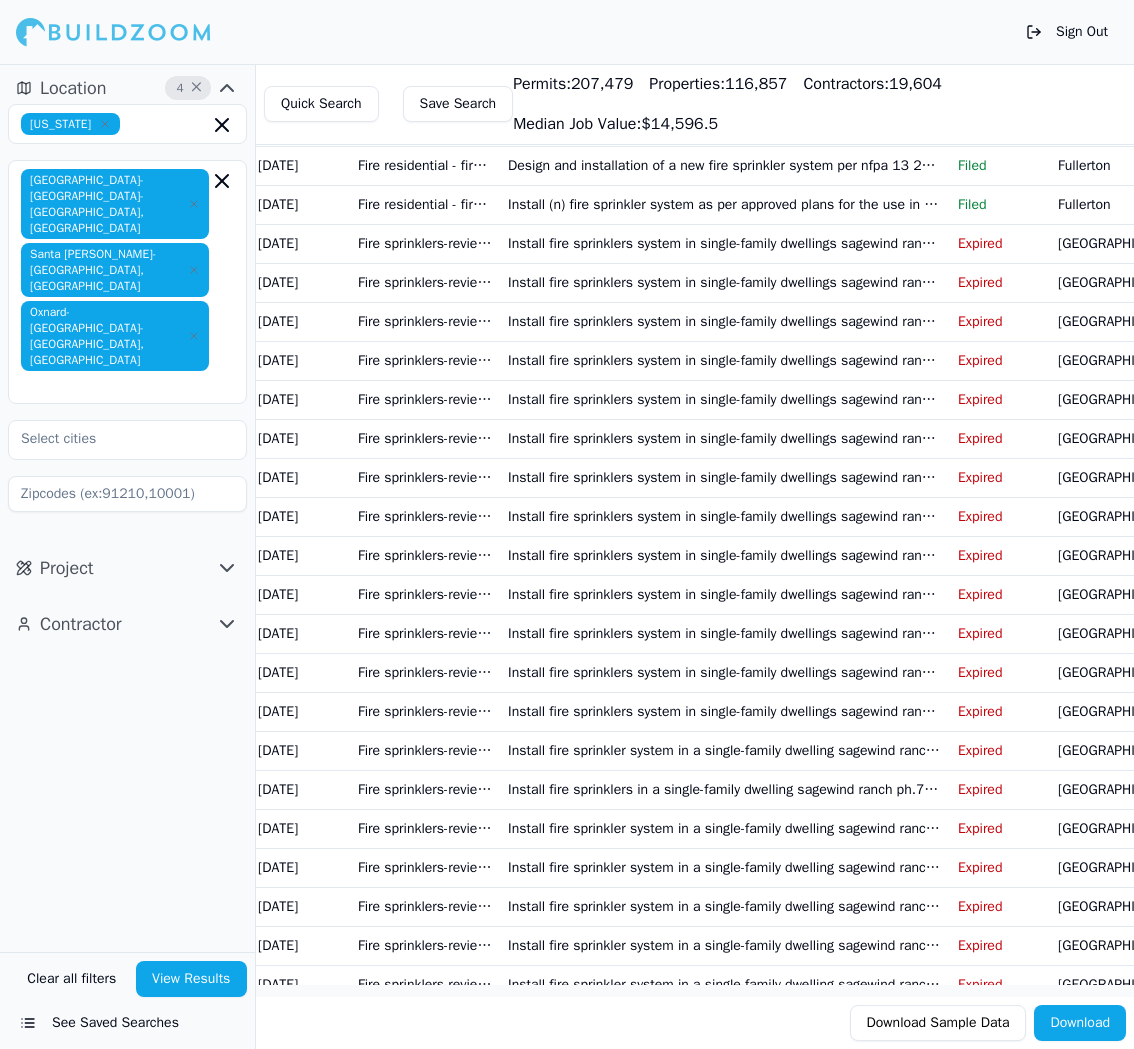 click on "Location 4 ×" at bounding box center (127, 88) 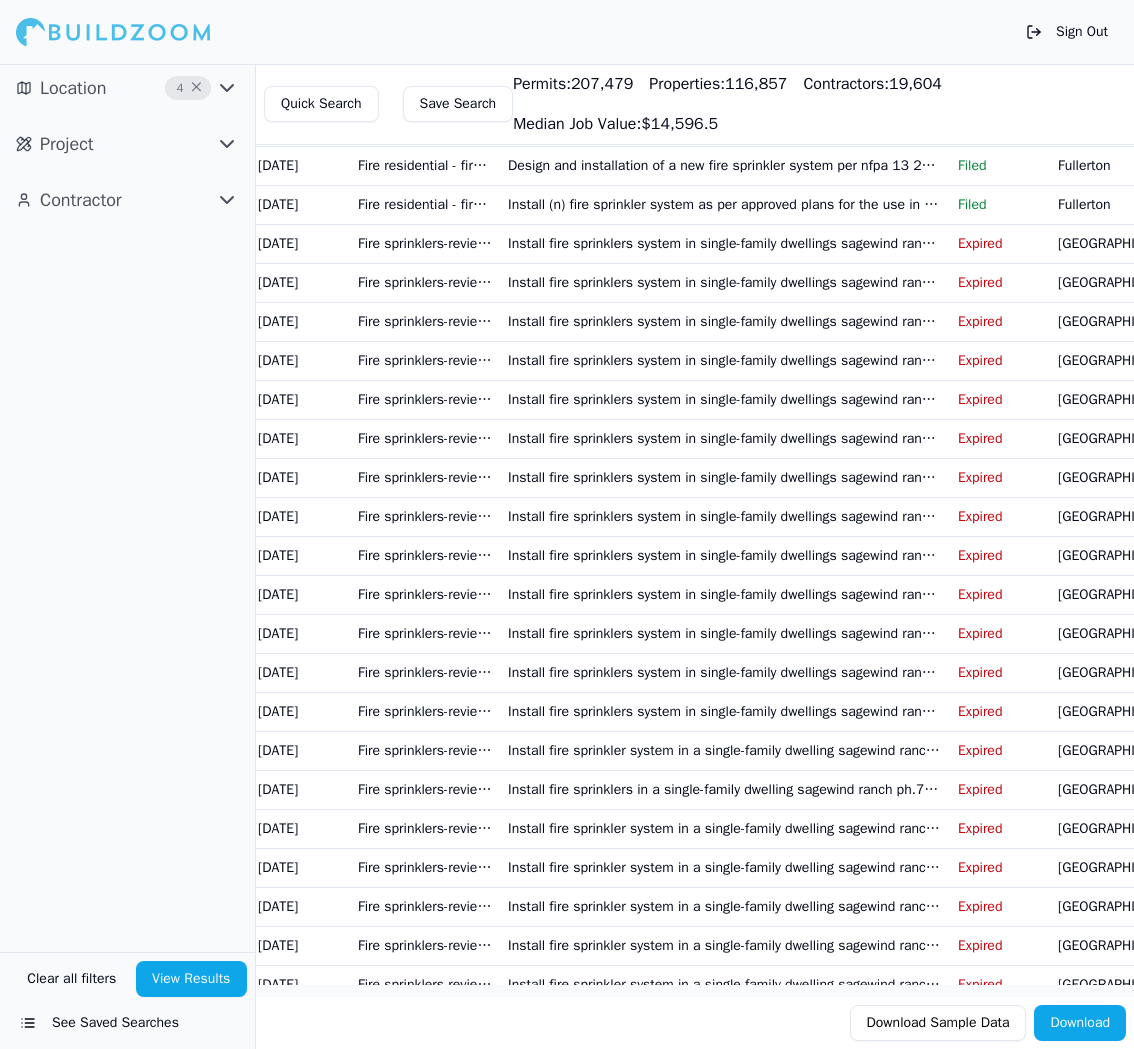 click 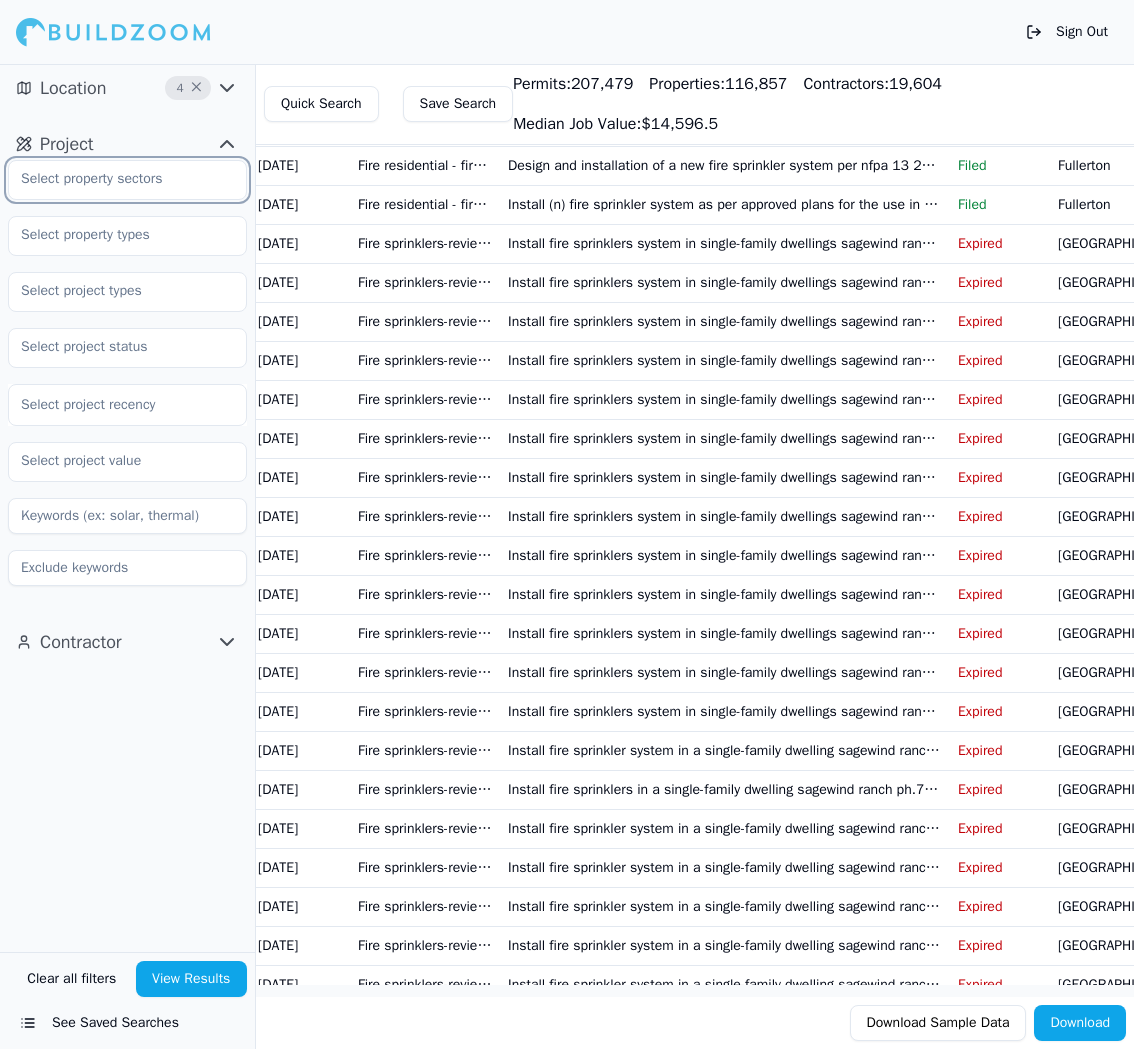 click at bounding box center [115, 179] 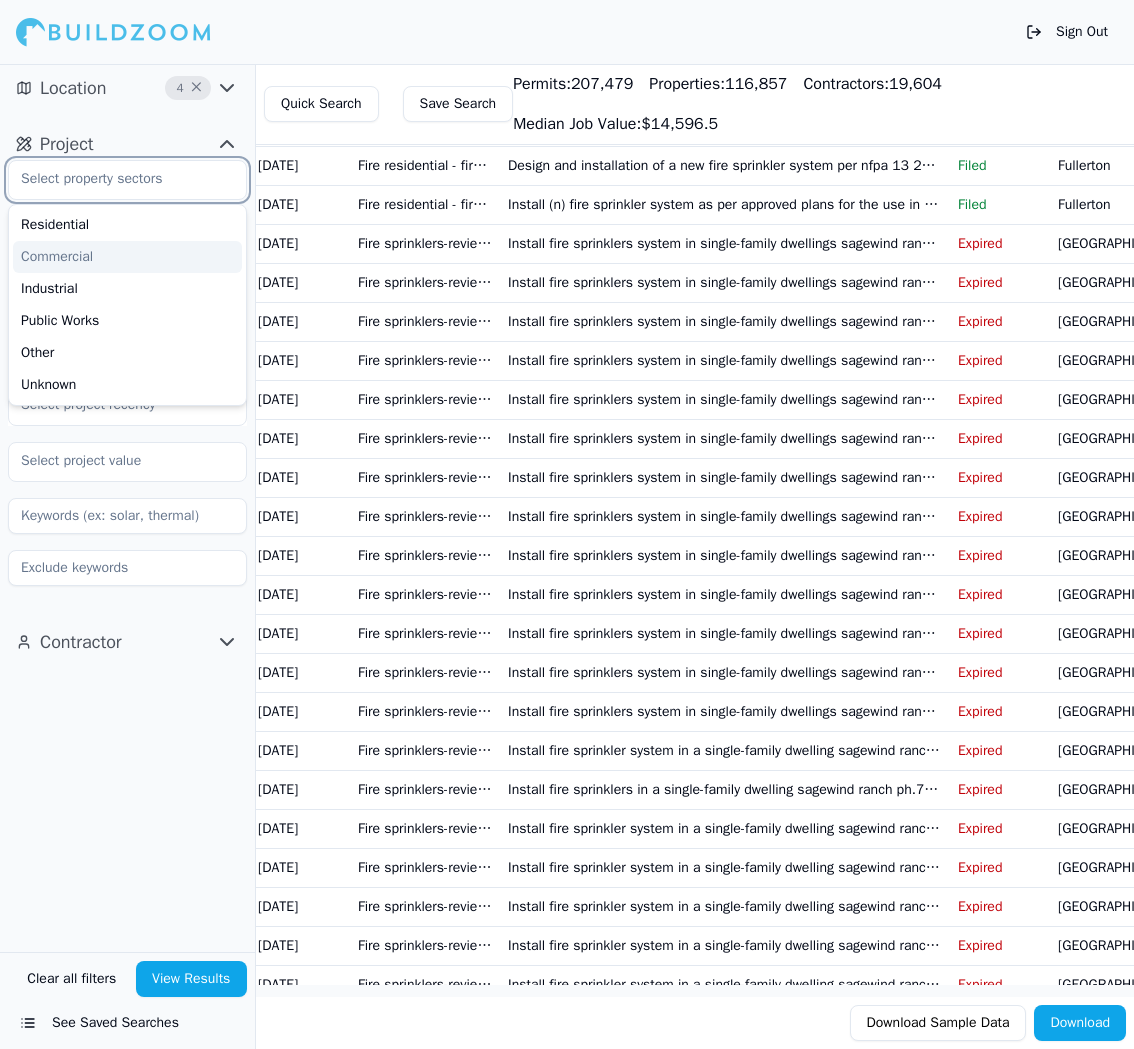 click on "Commercial" at bounding box center [127, 257] 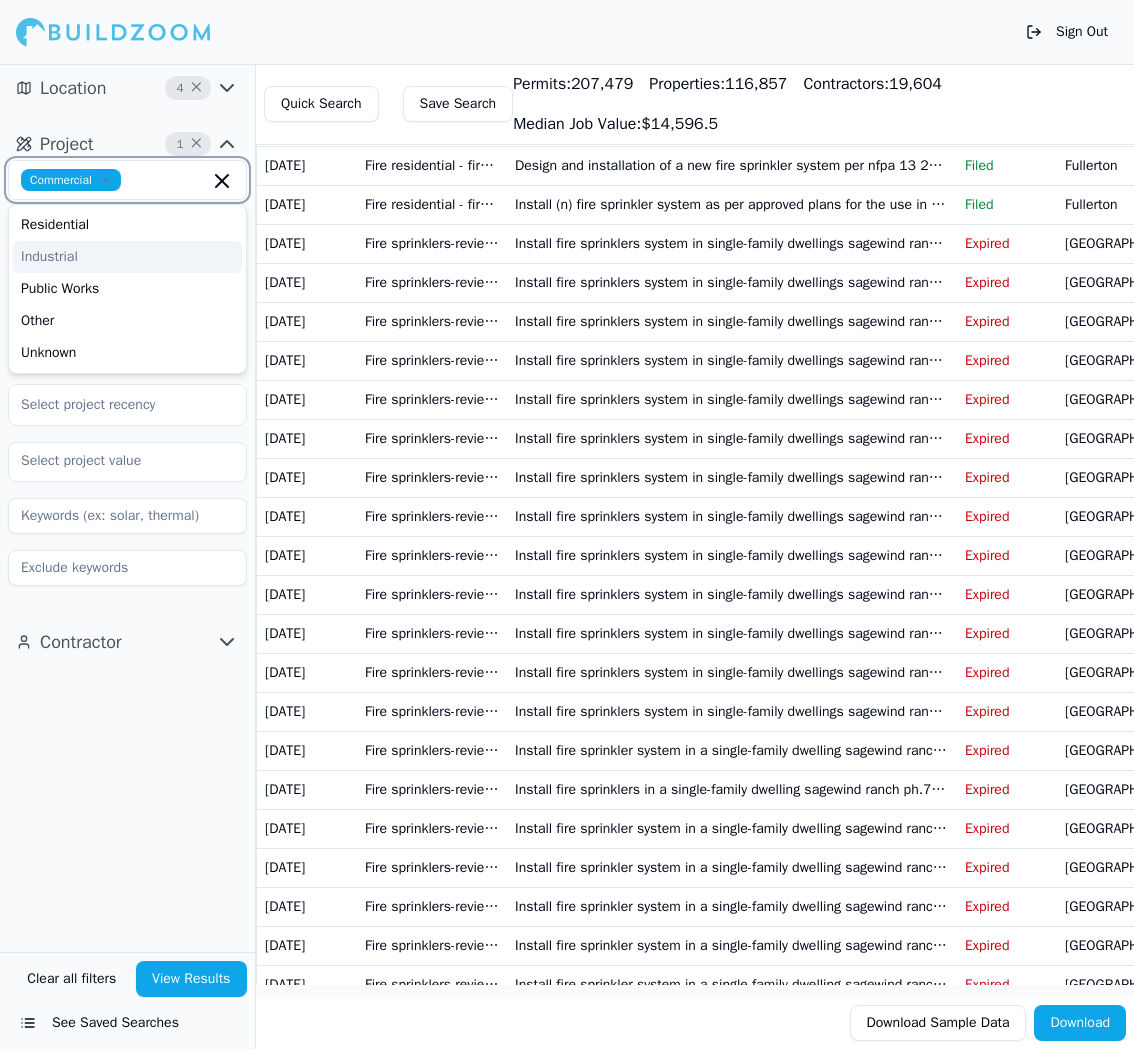 scroll, scrollTop: 76, scrollLeft: 0, axis: vertical 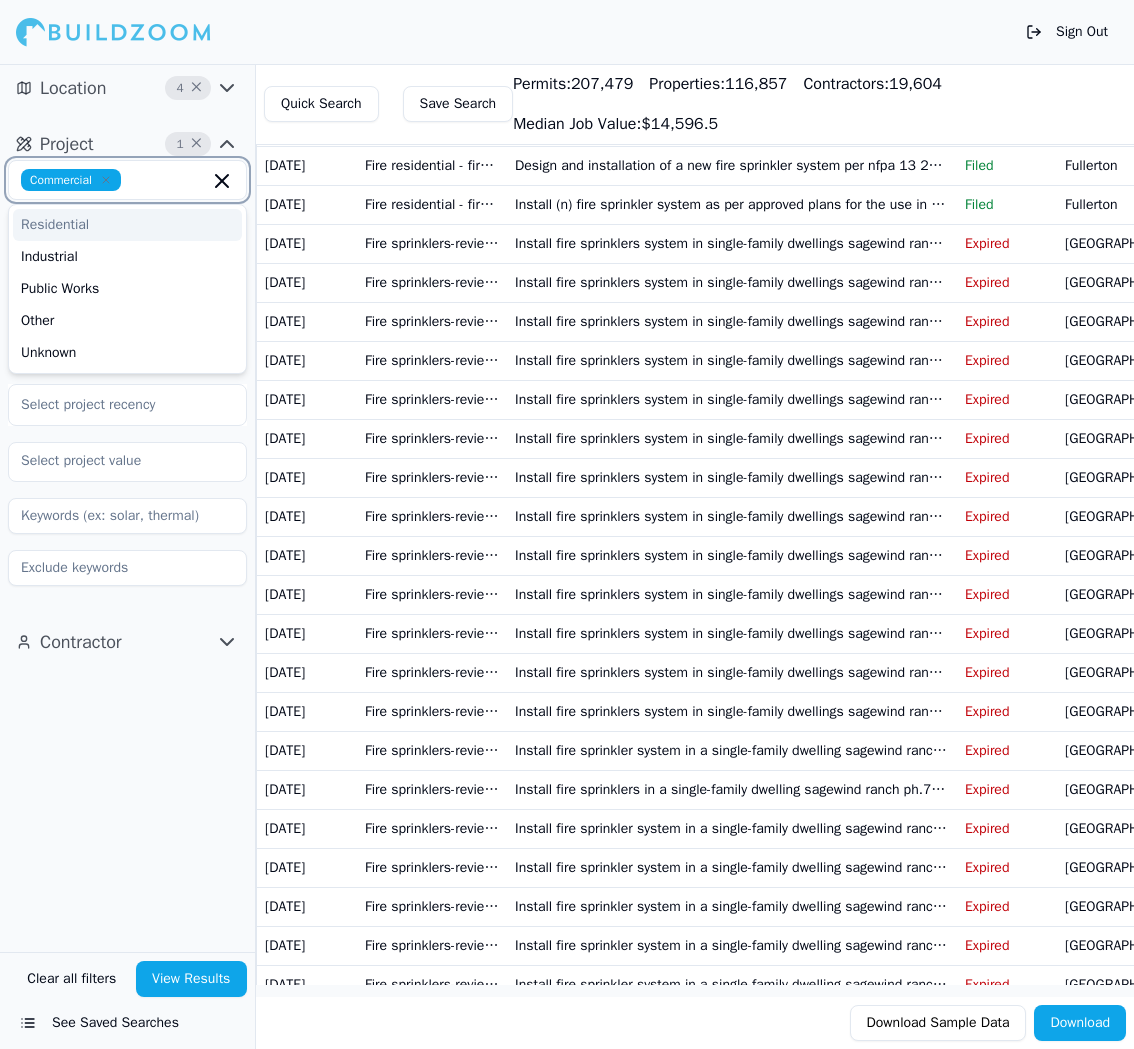 click on "Residential" at bounding box center (127, 225) 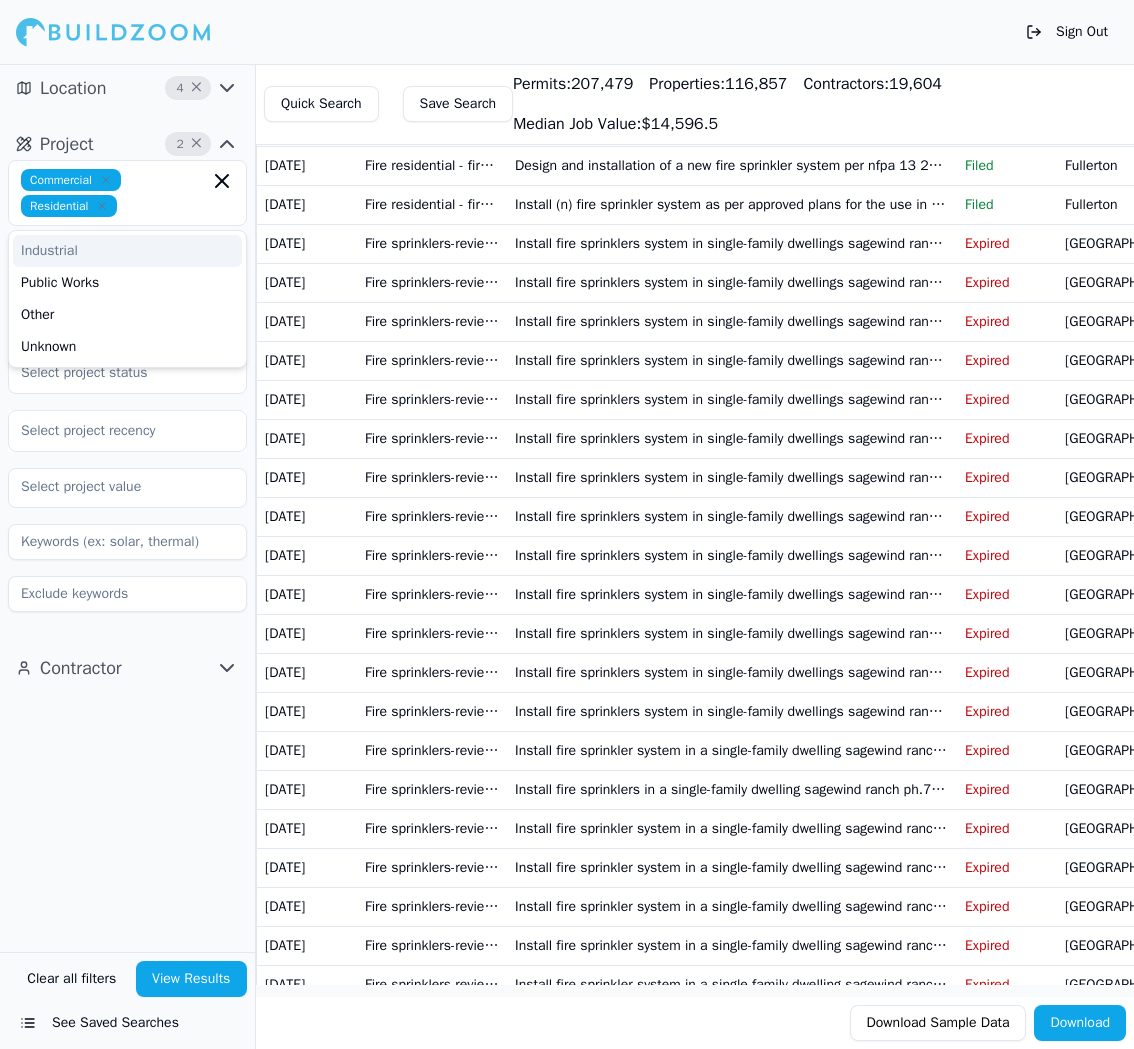 click on "Location 4 × Project 2 × Commercial Residential Industrial Public Works Other Unknown Select project recency Contractor" at bounding box center [127, 508] 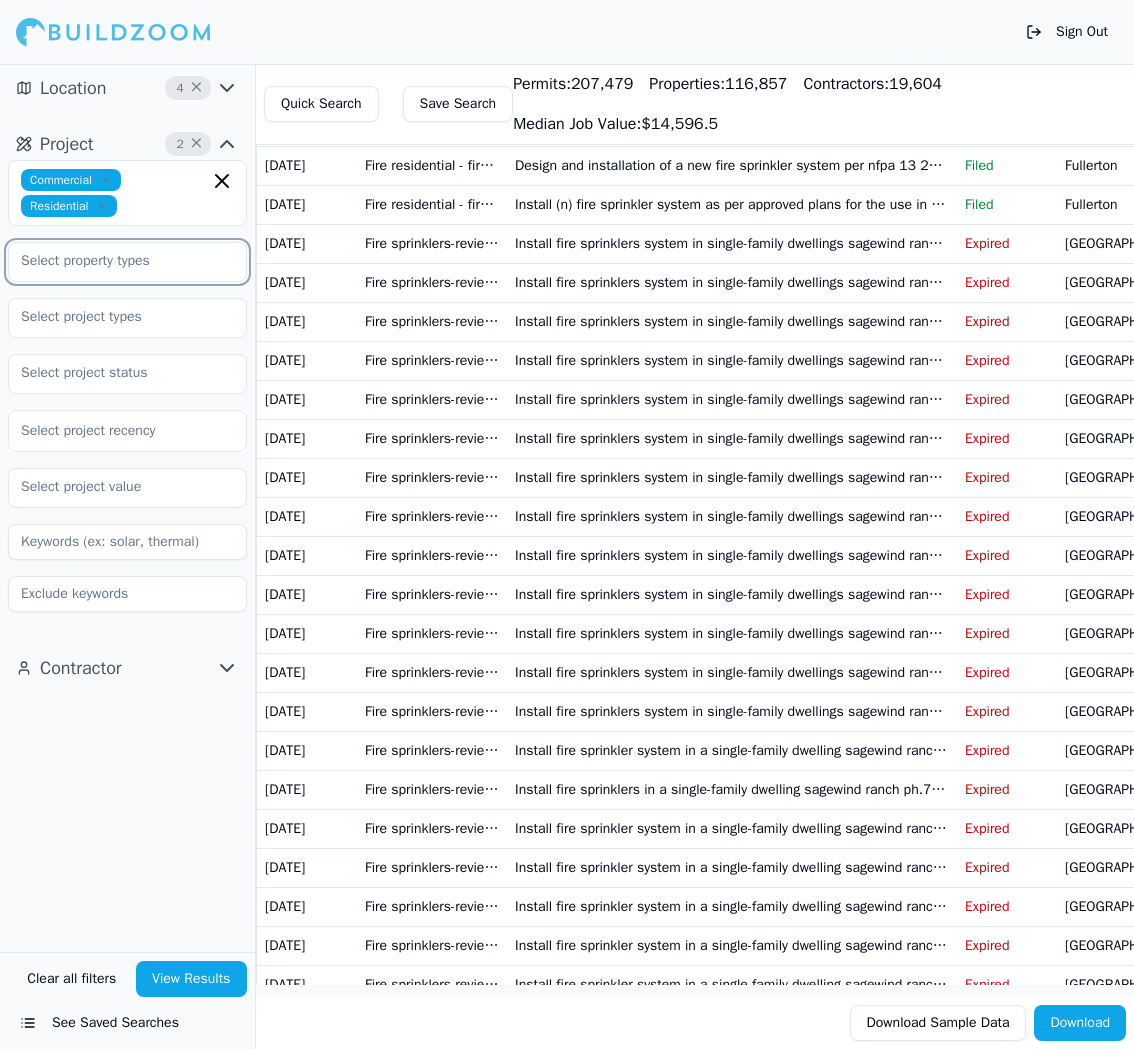 click at bounding box center (115, 261) 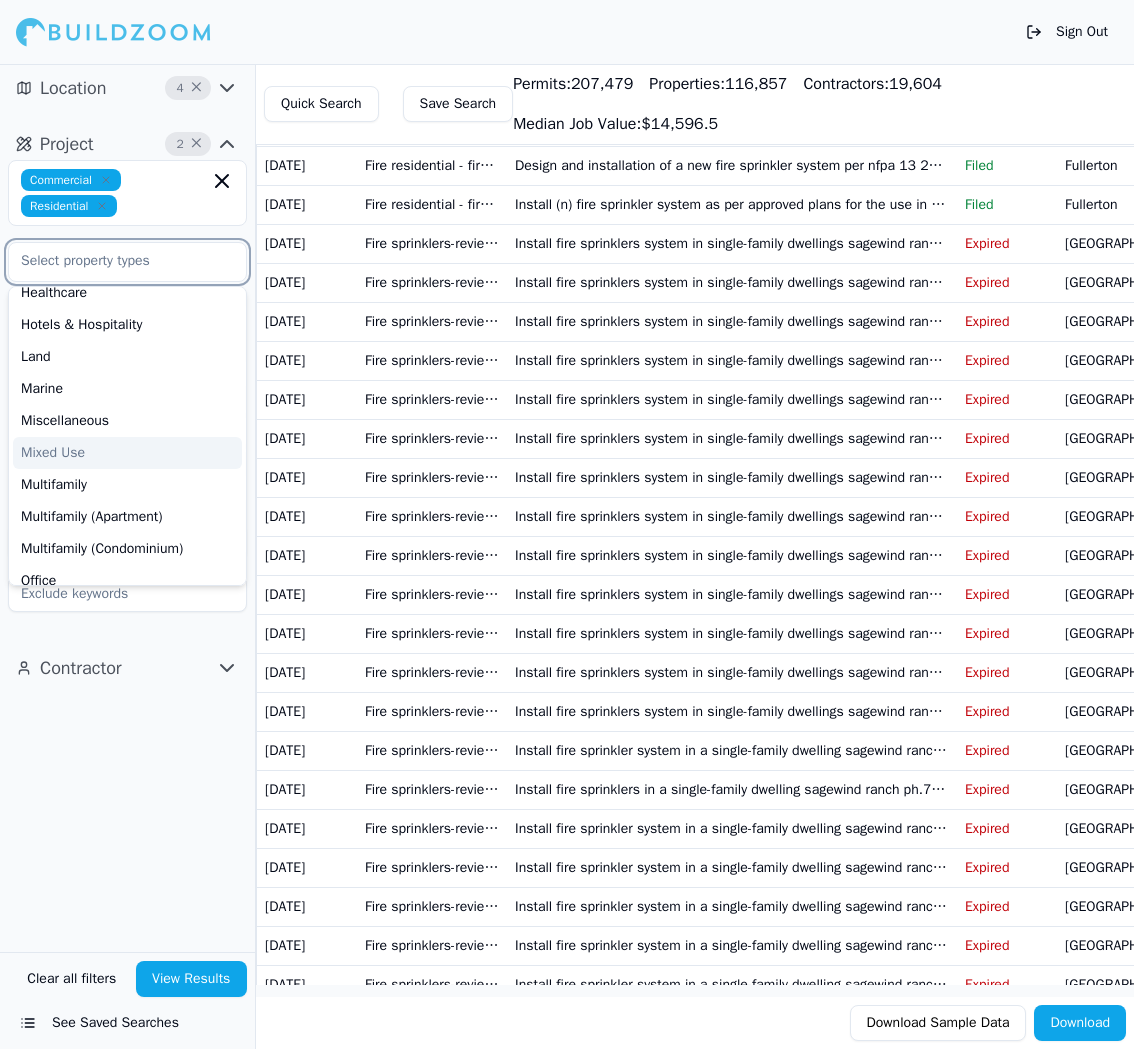 scroll, scrollTop: 208, scrollLeft: 0, axis: vertical 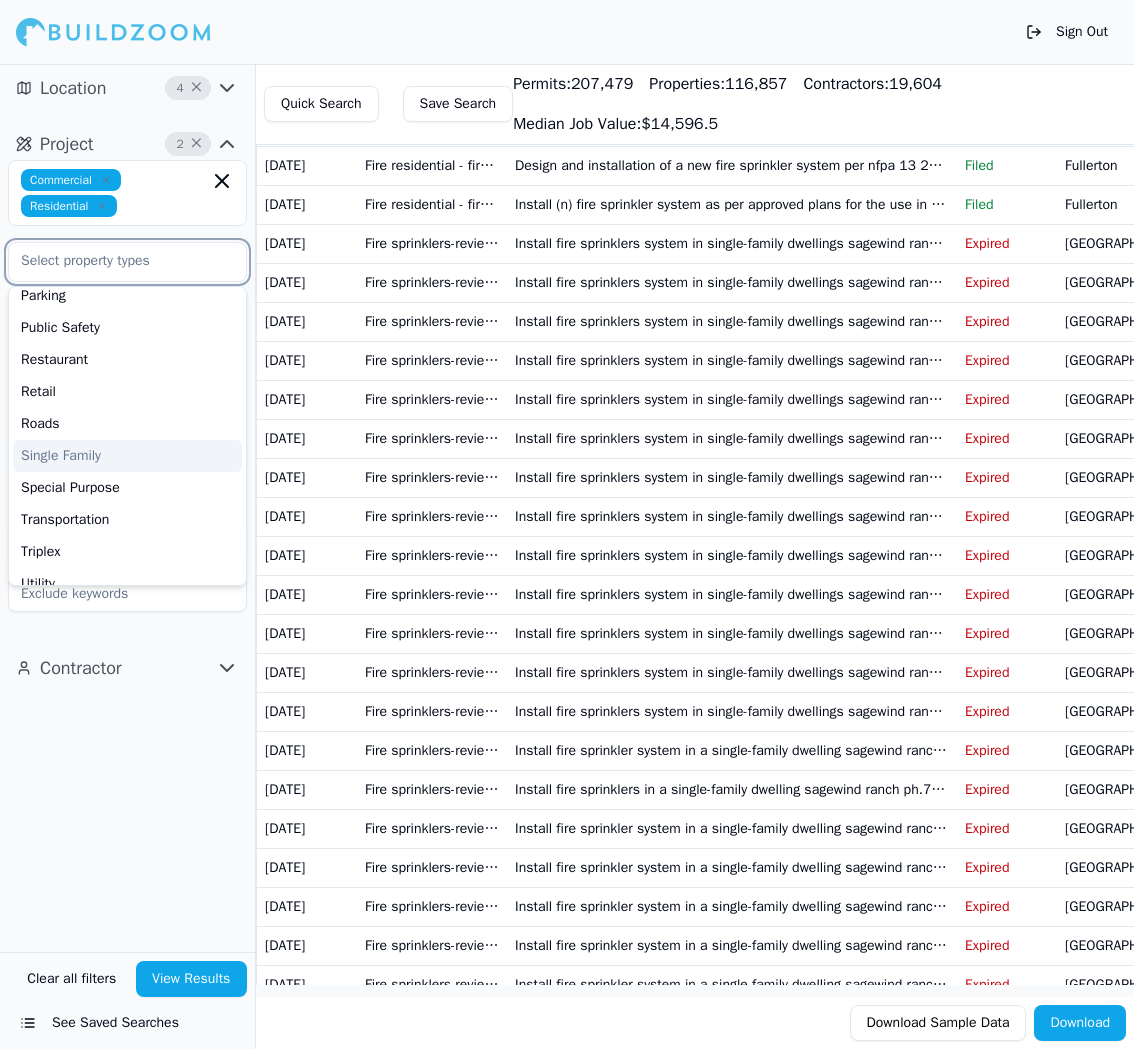 click on "Single Family" at bounding box center [127, 456] 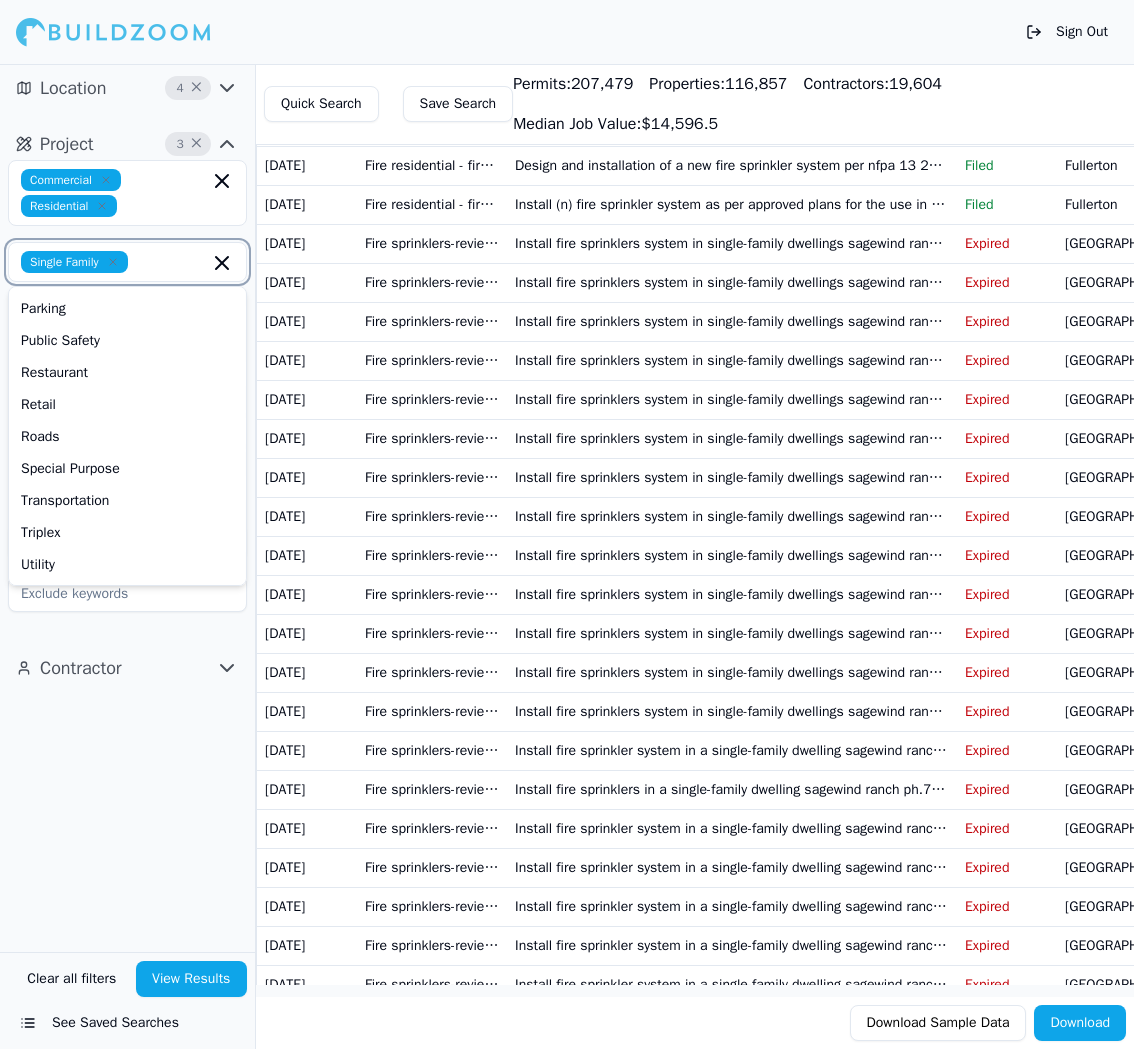 scroll, scrollTop: 510, scrollLeft: 0, axis: vertical 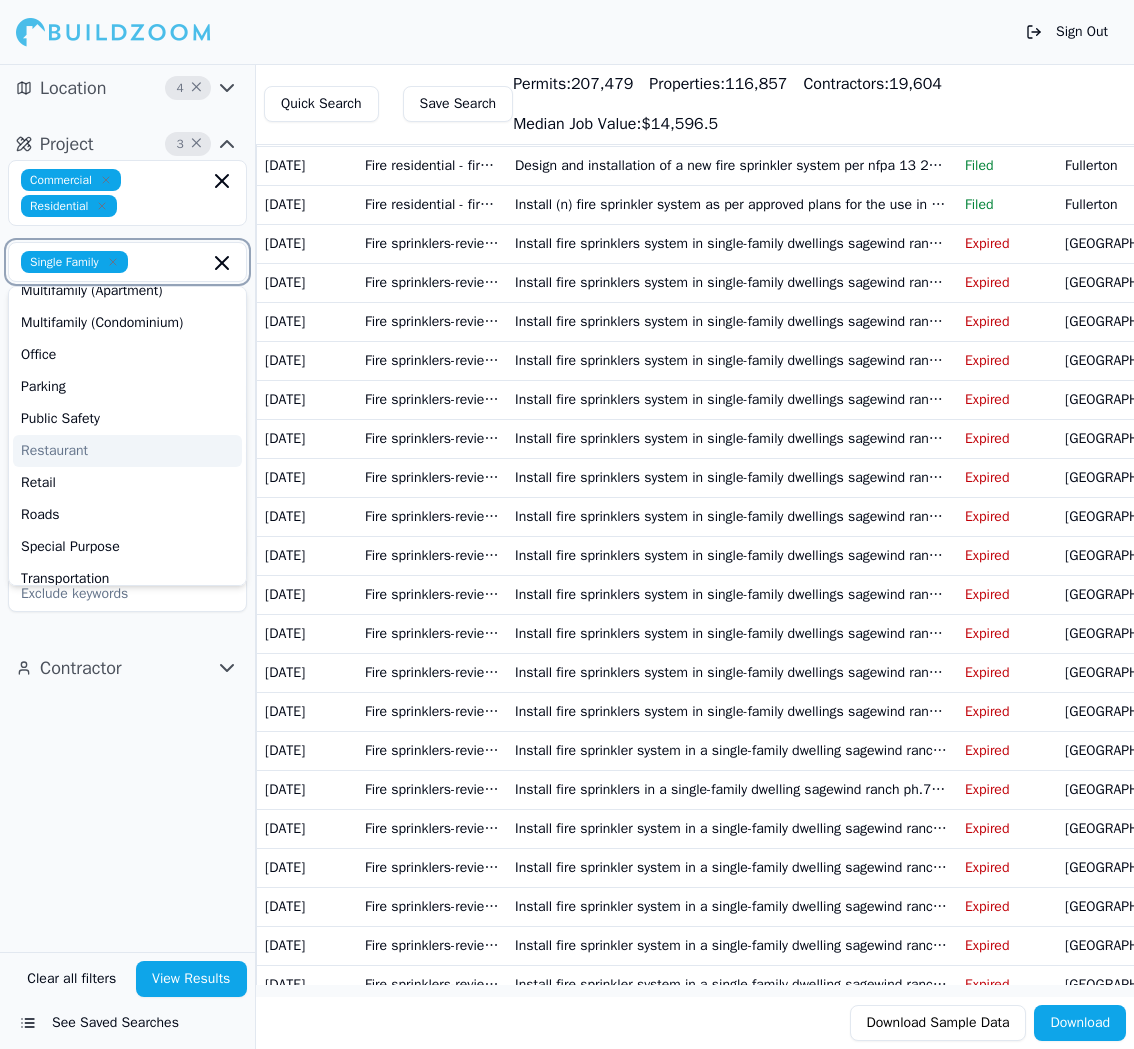 click on "Restaurant" at bounding box center (127, 451) 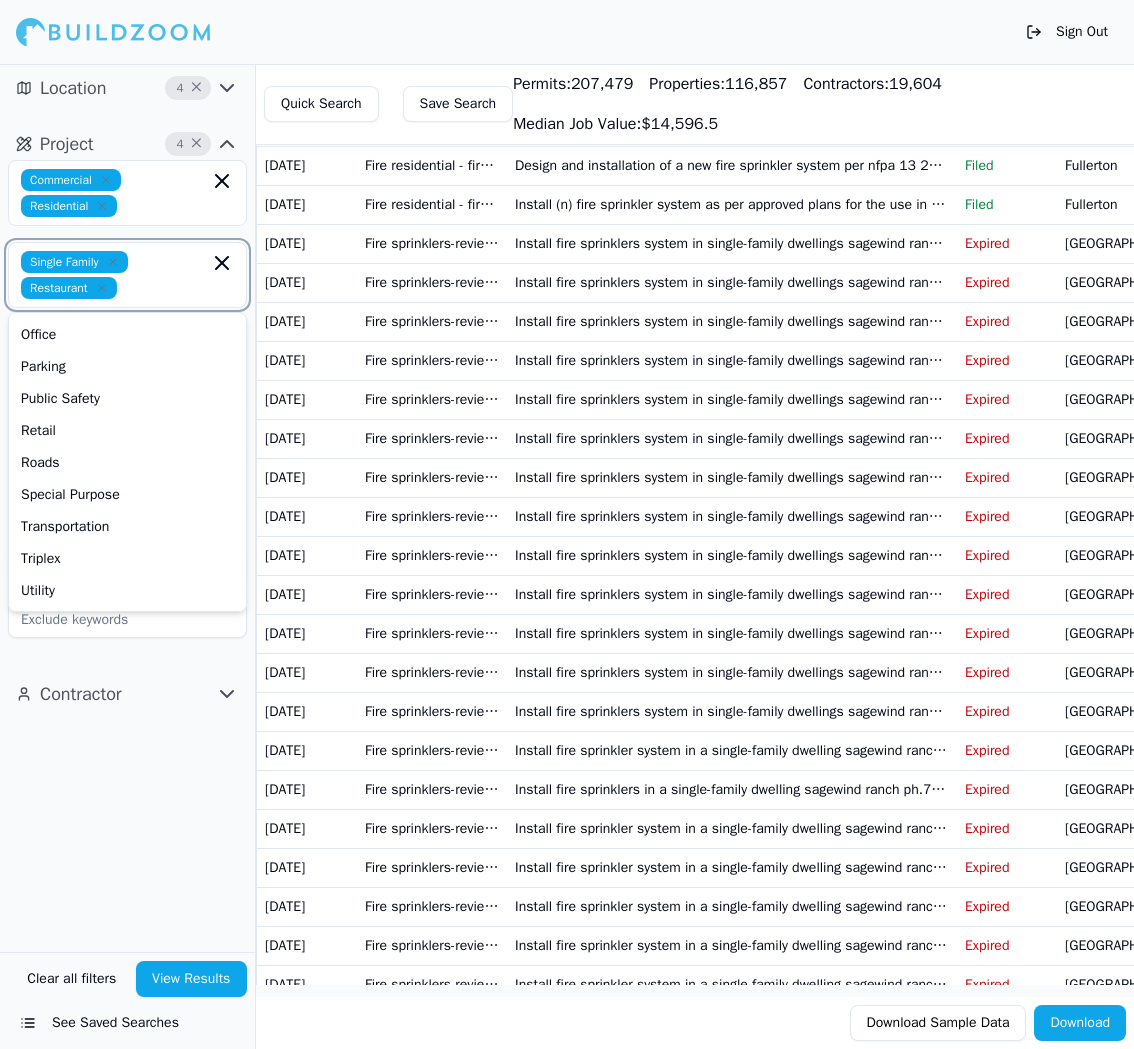 scroll, scrollTop: 478, scrollLeft: 0, axis: vertical 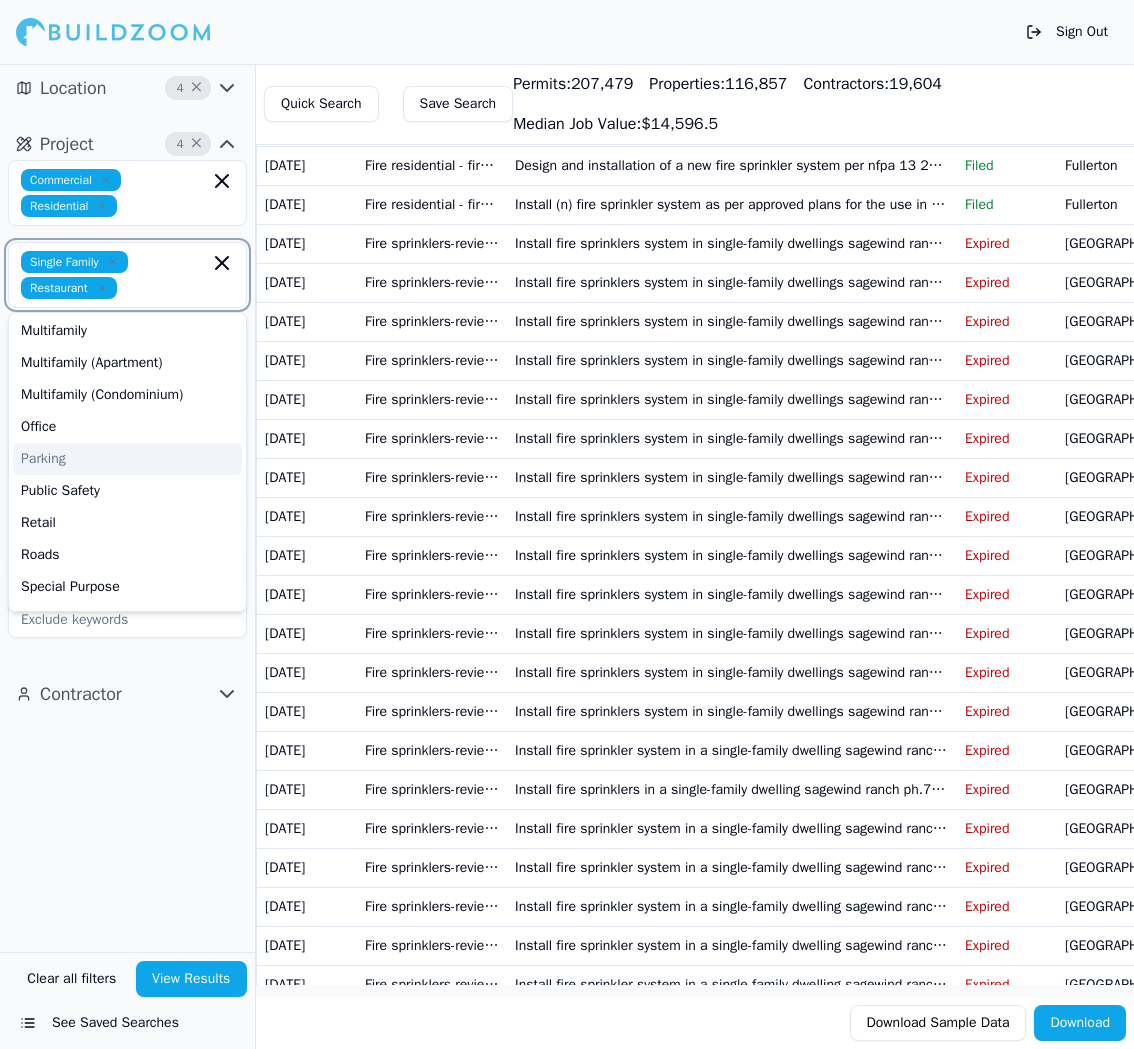 click on "Parking" at bounding box center (127, 459) 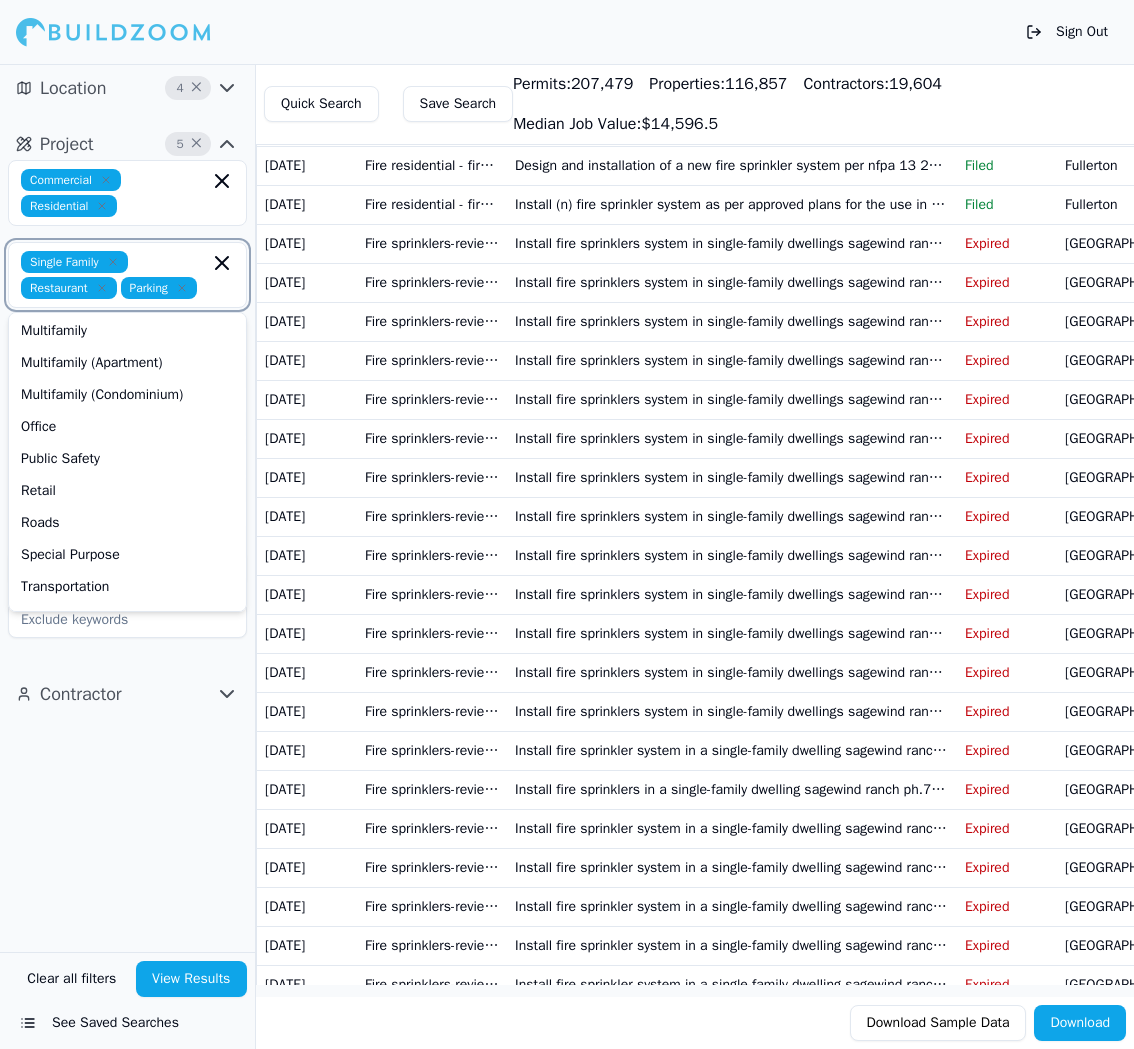 scroll, scrollTop: 336, scrollLeft: 0, axis: vertical 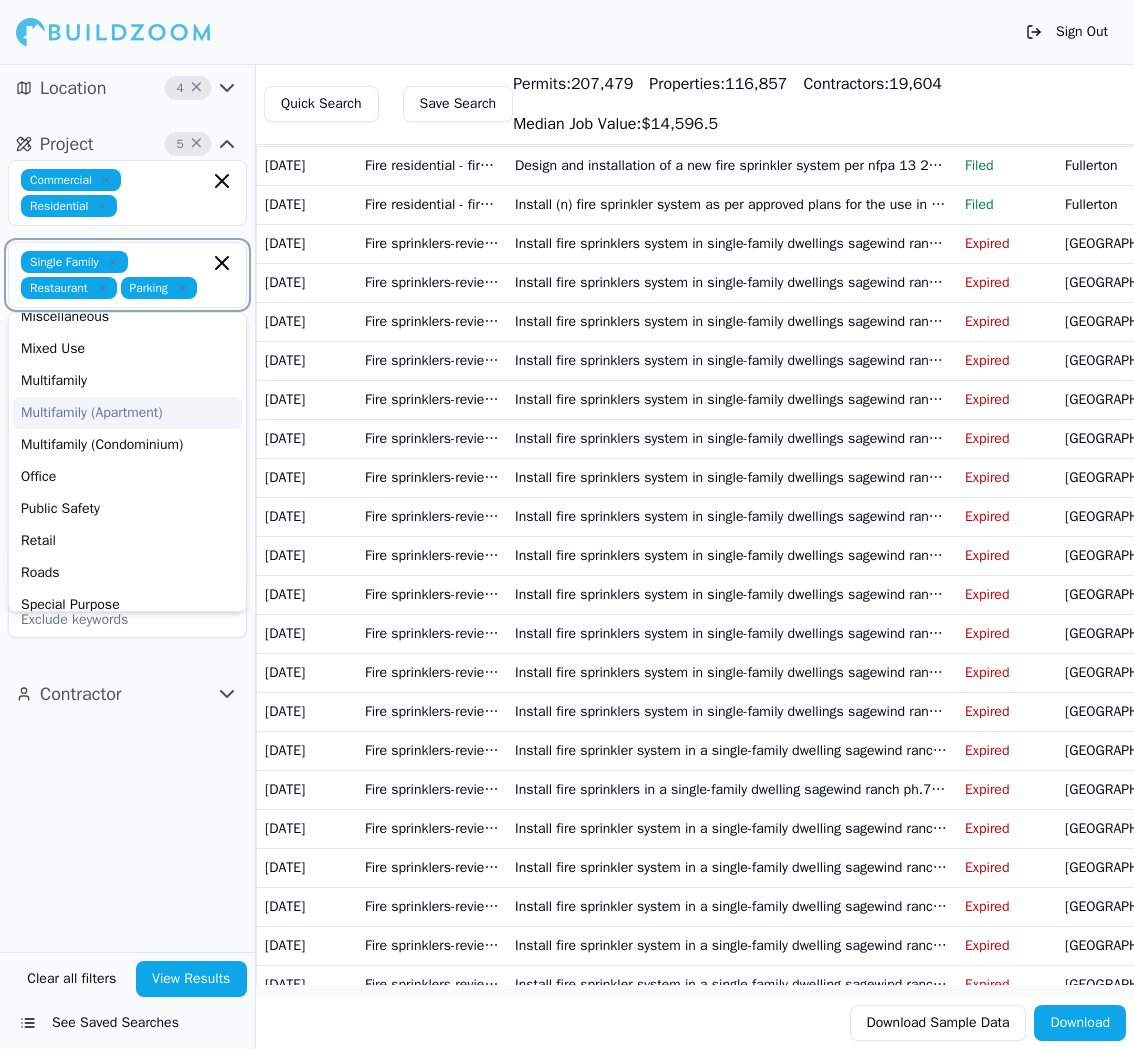 click on "Multifamily (Apartment)" at bounding box center (127, 413) 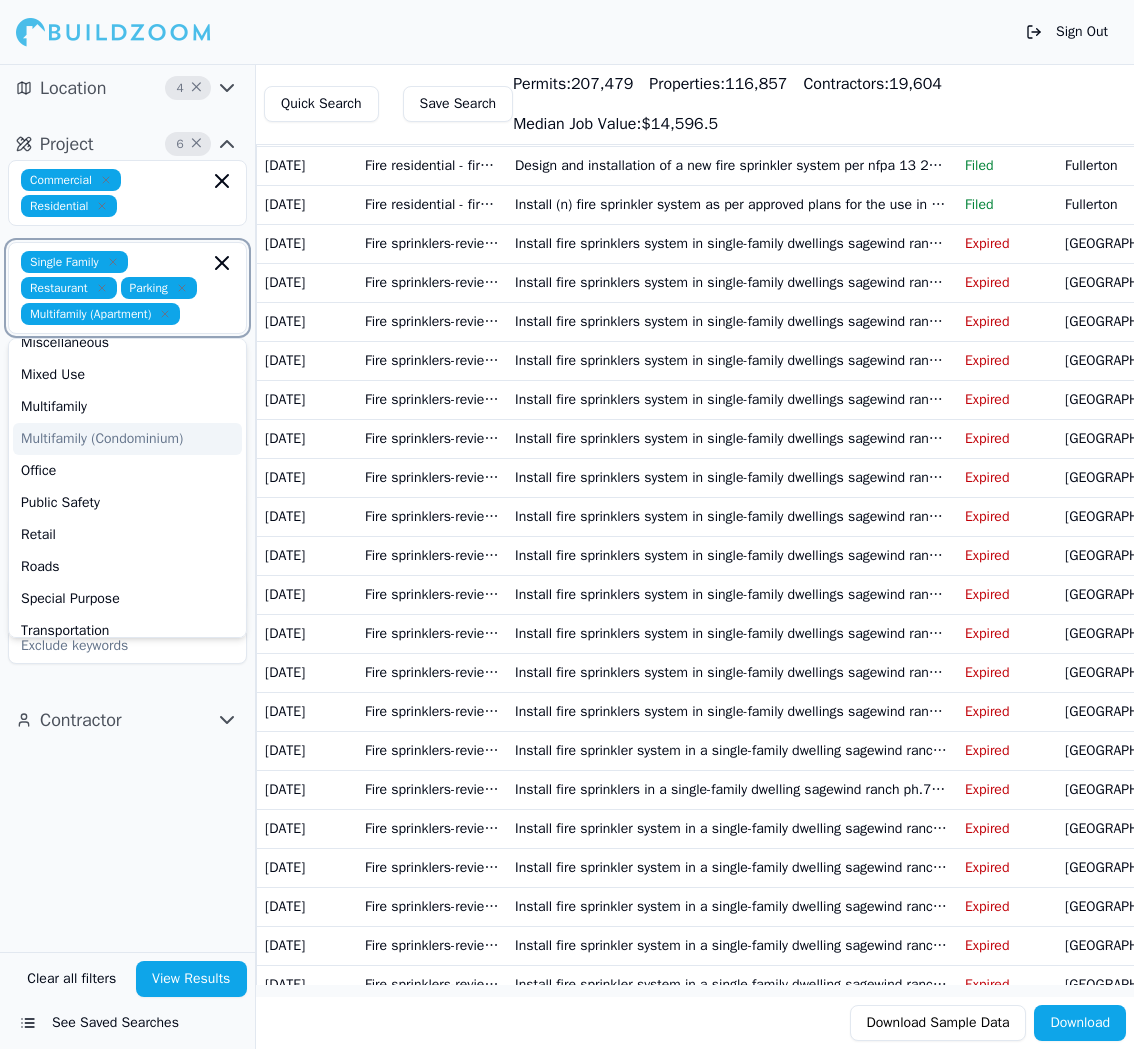 click on "Multifamily (Condominium)" at bounding box center (127, 439) 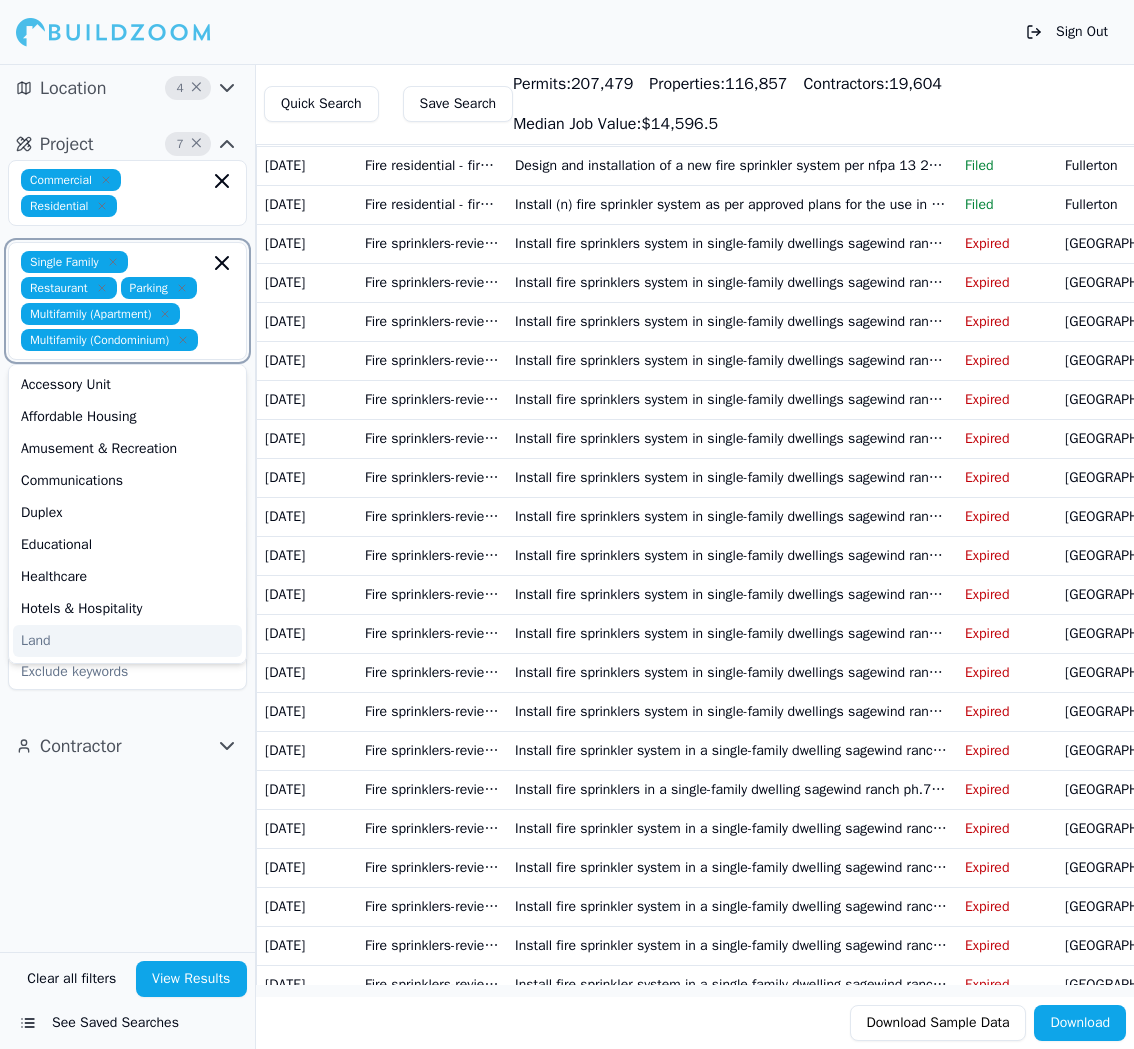 scroll, scrollTop: 0, scrollLeft: 0, axis: both 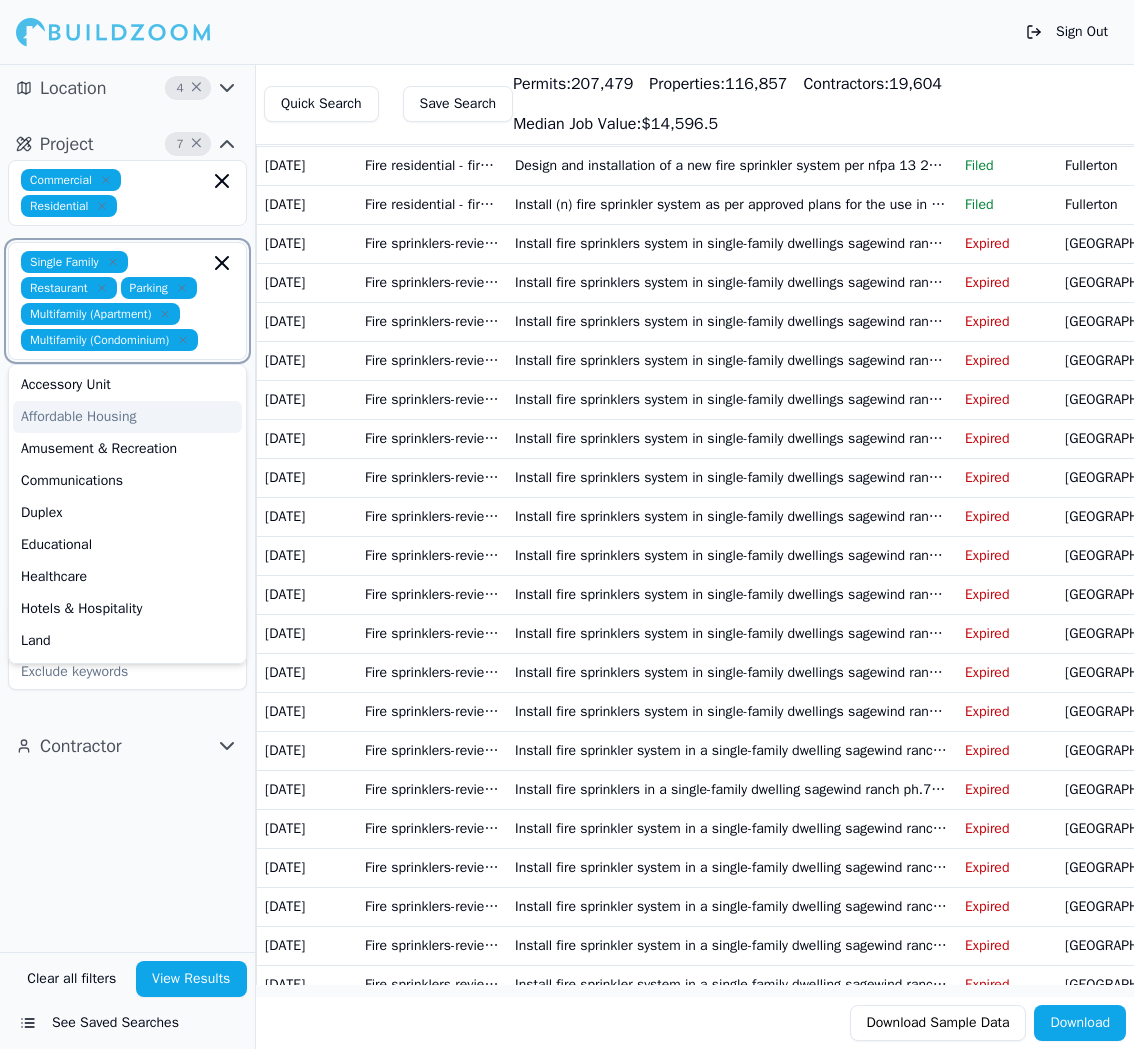 click on "Affordable Housing" at bounding box center (127, 417) 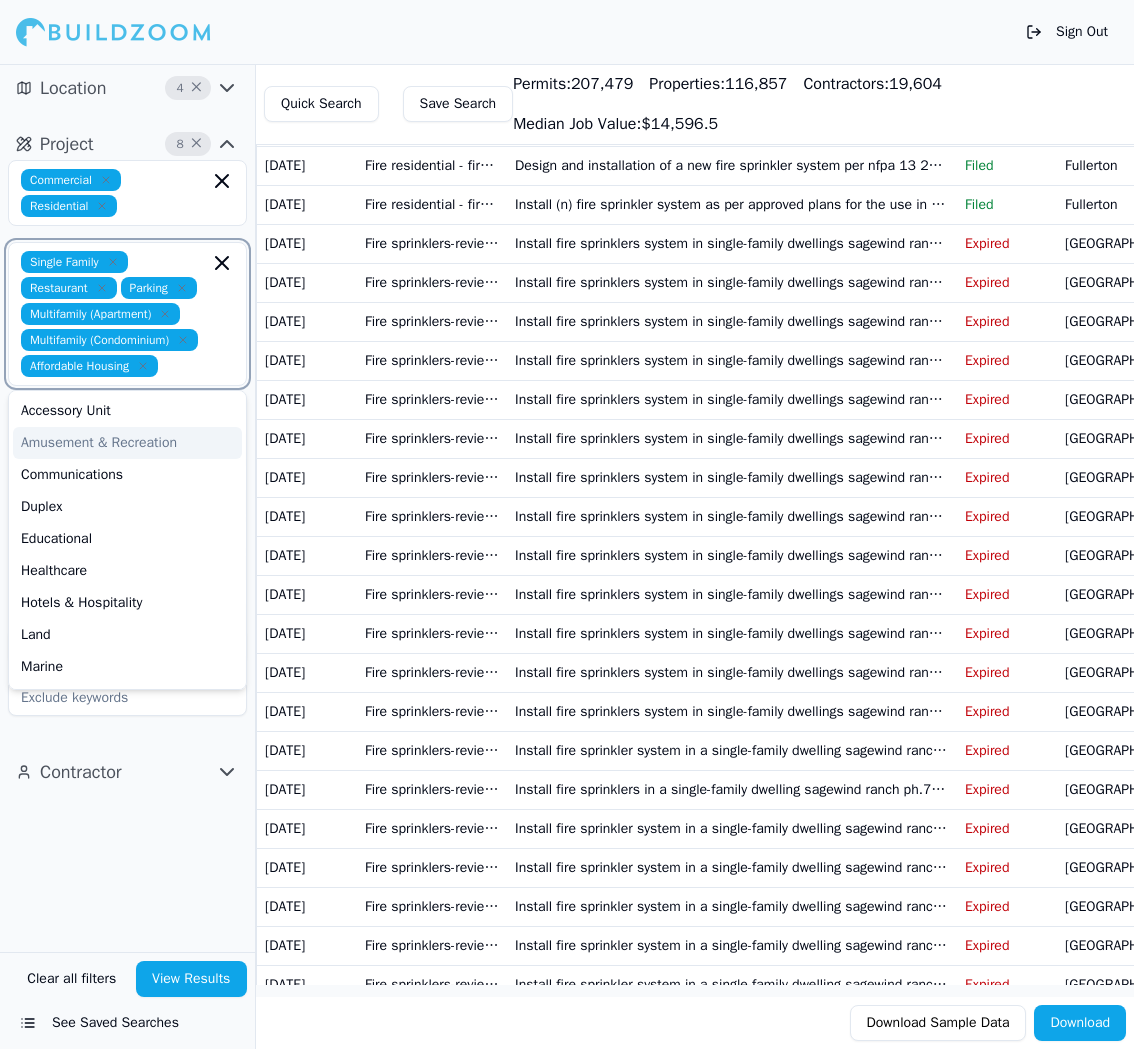 click on "Amusement & Recreation" at bounding box center (127, 443) 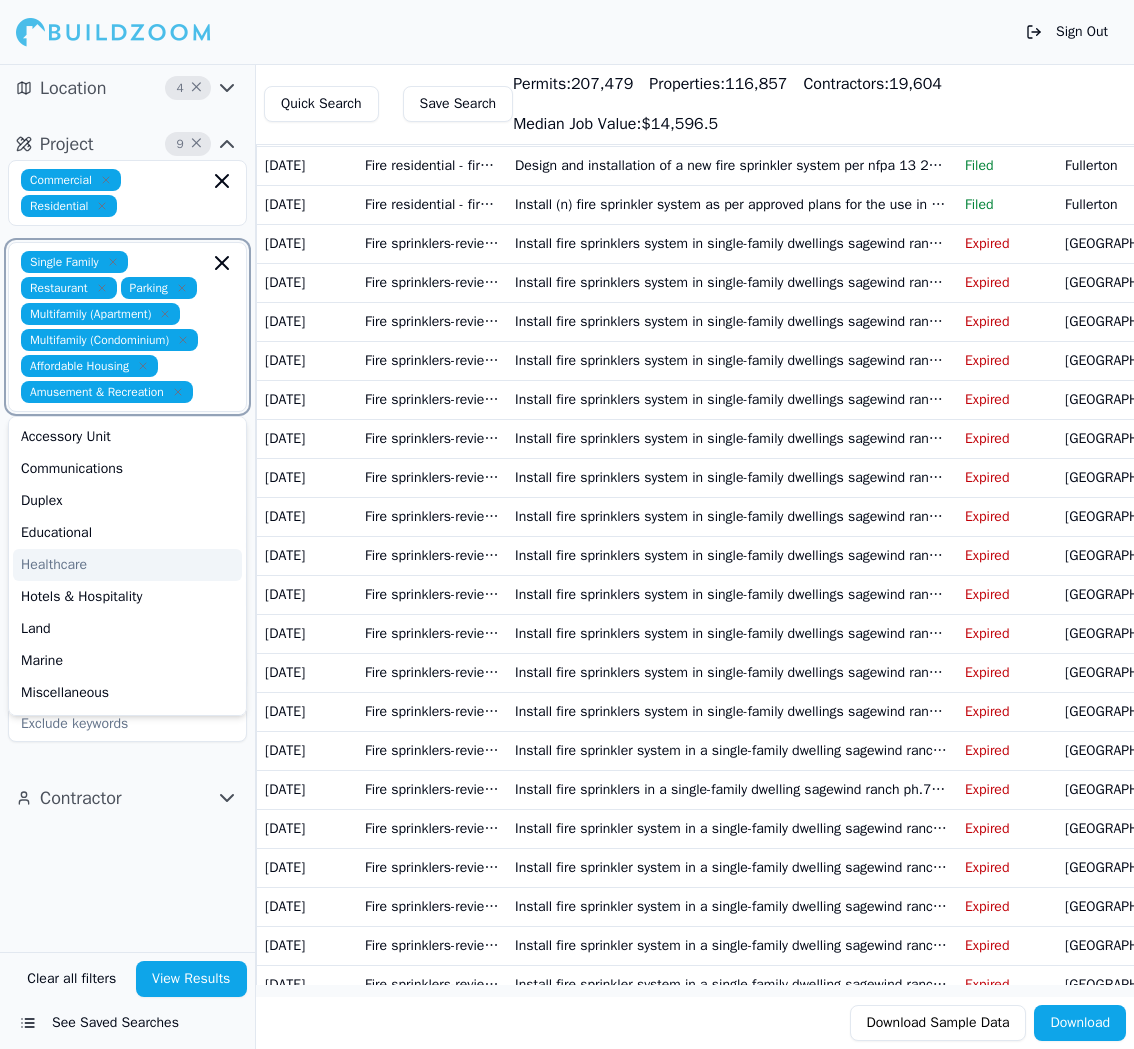 click on "Healthcare" at bounding box center [127, 565] 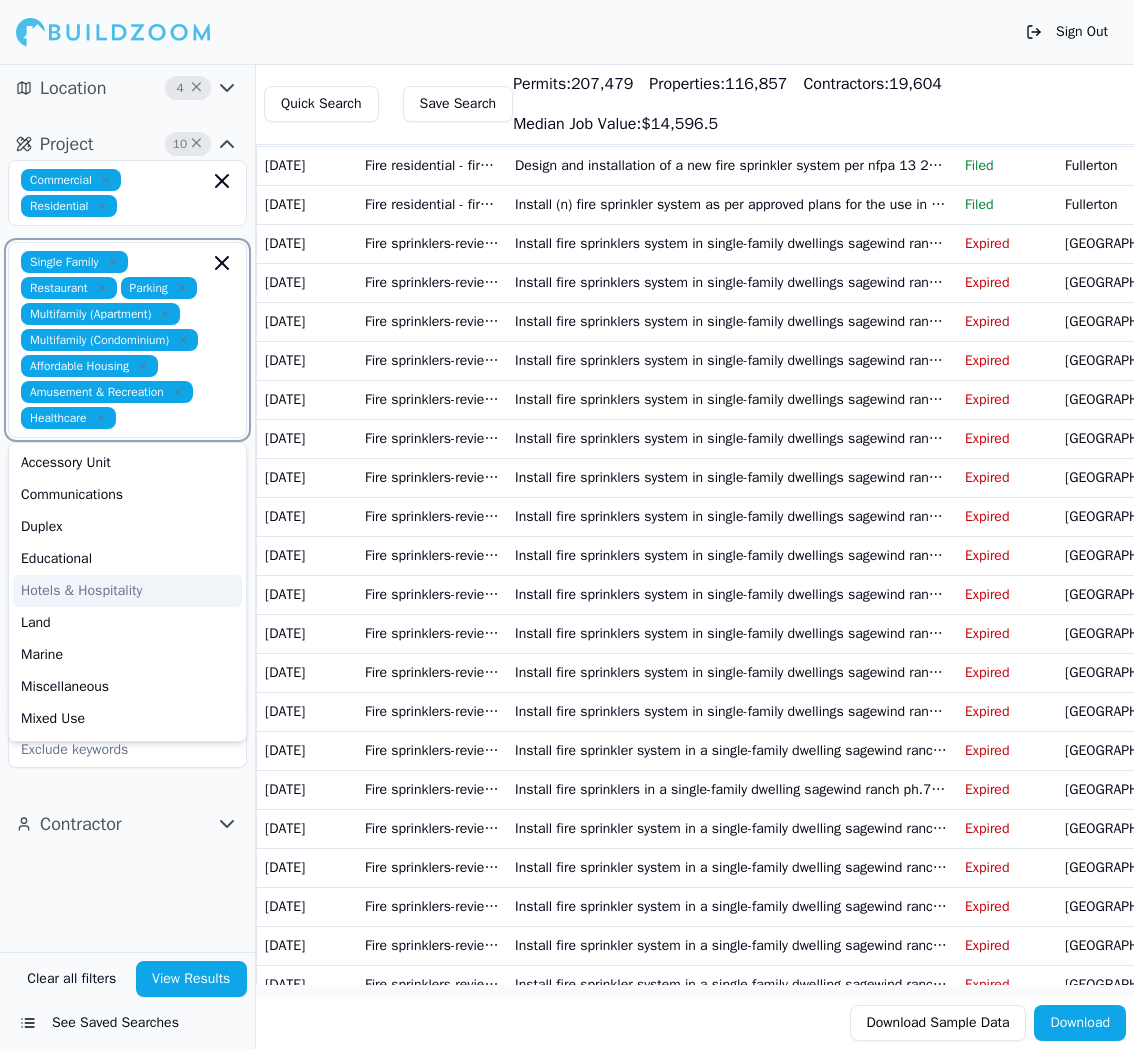 click on "Hotels & Hospitality" at bounding box center [127, 591] 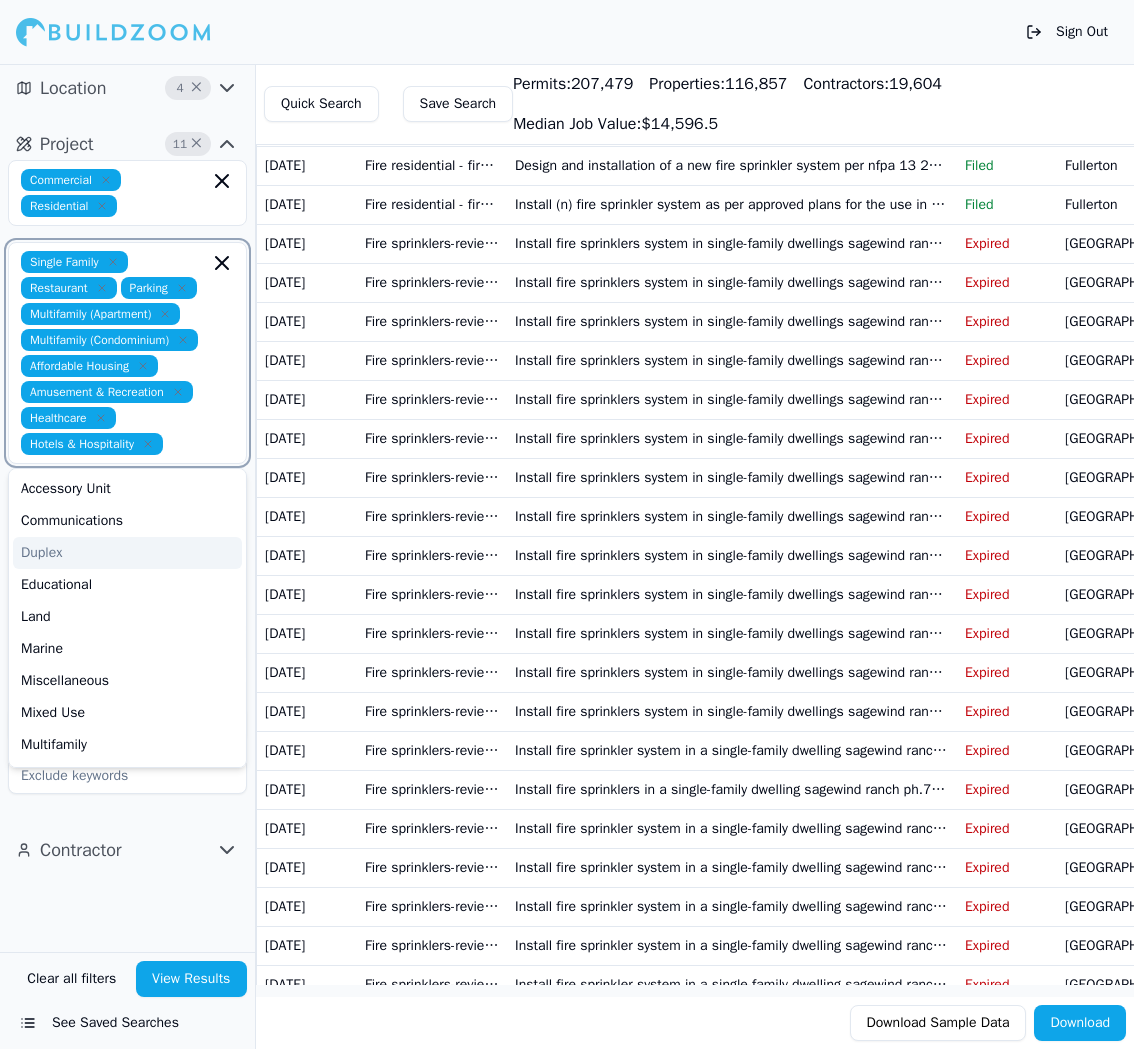 click on "Duplex" at bounding box center (127, 553) 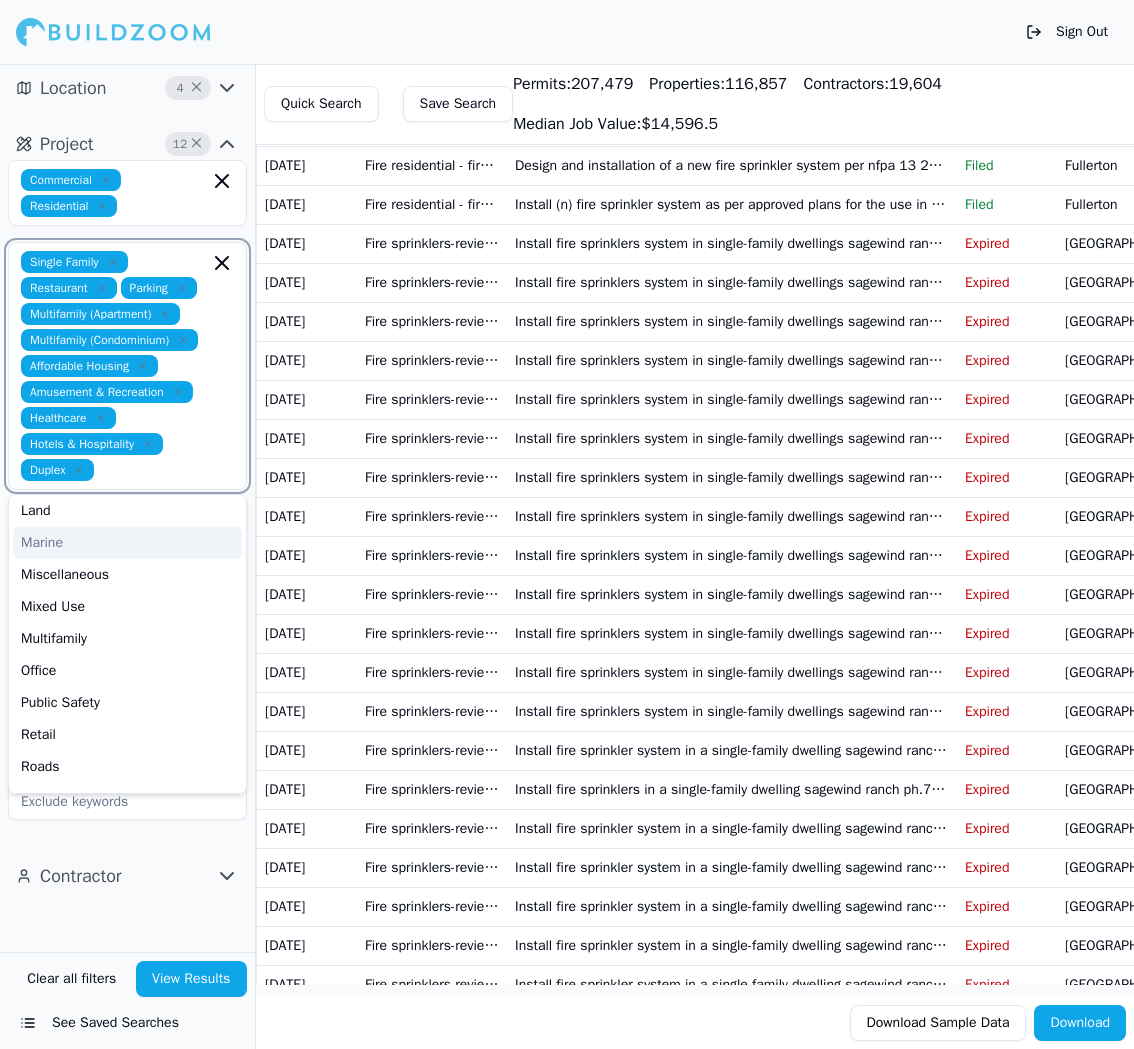 scroll, scrollTop: 114, scrollLeft: 0, axis: vertical 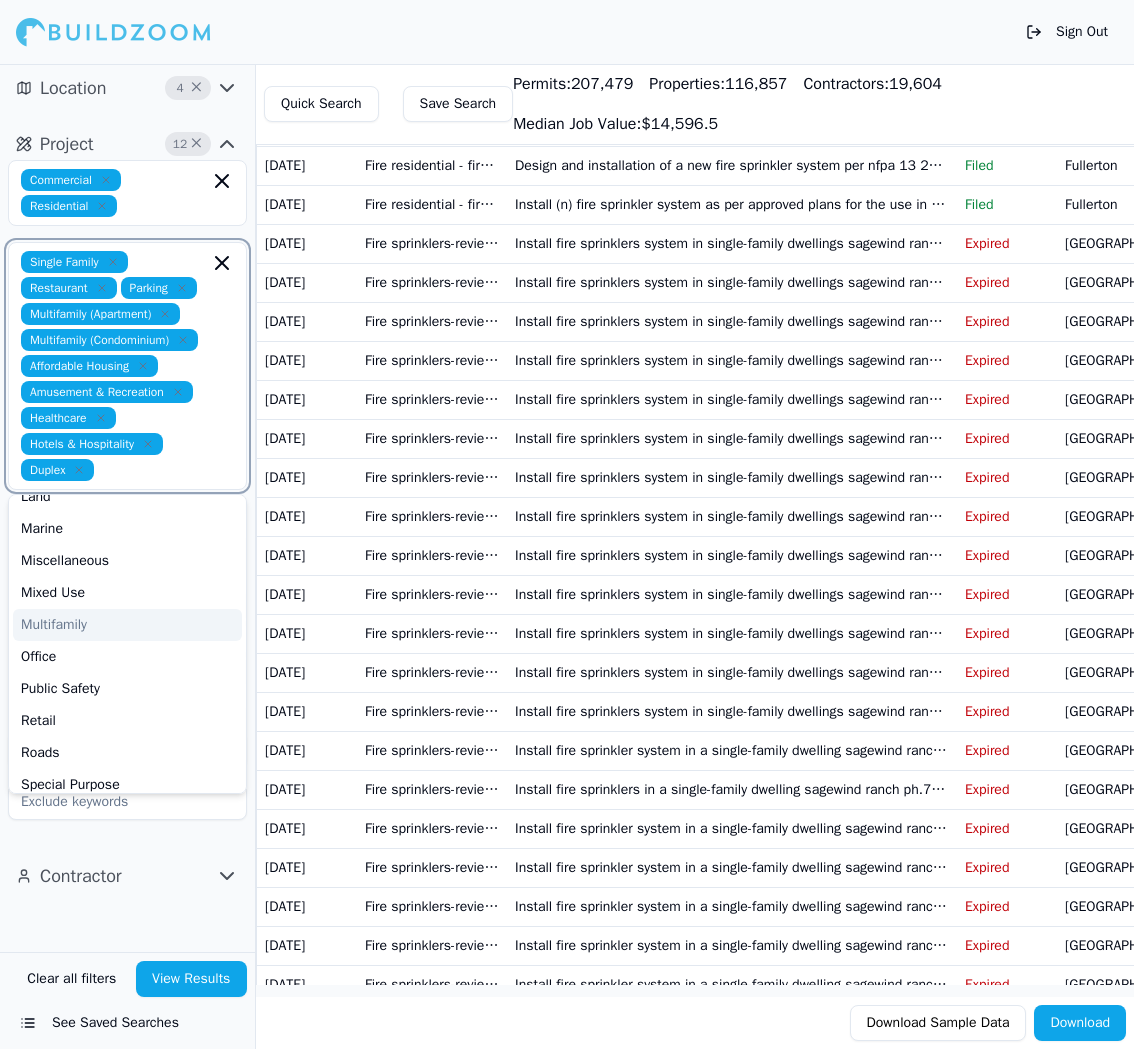 click on "Multifamily" at bounding box center [127, 625] 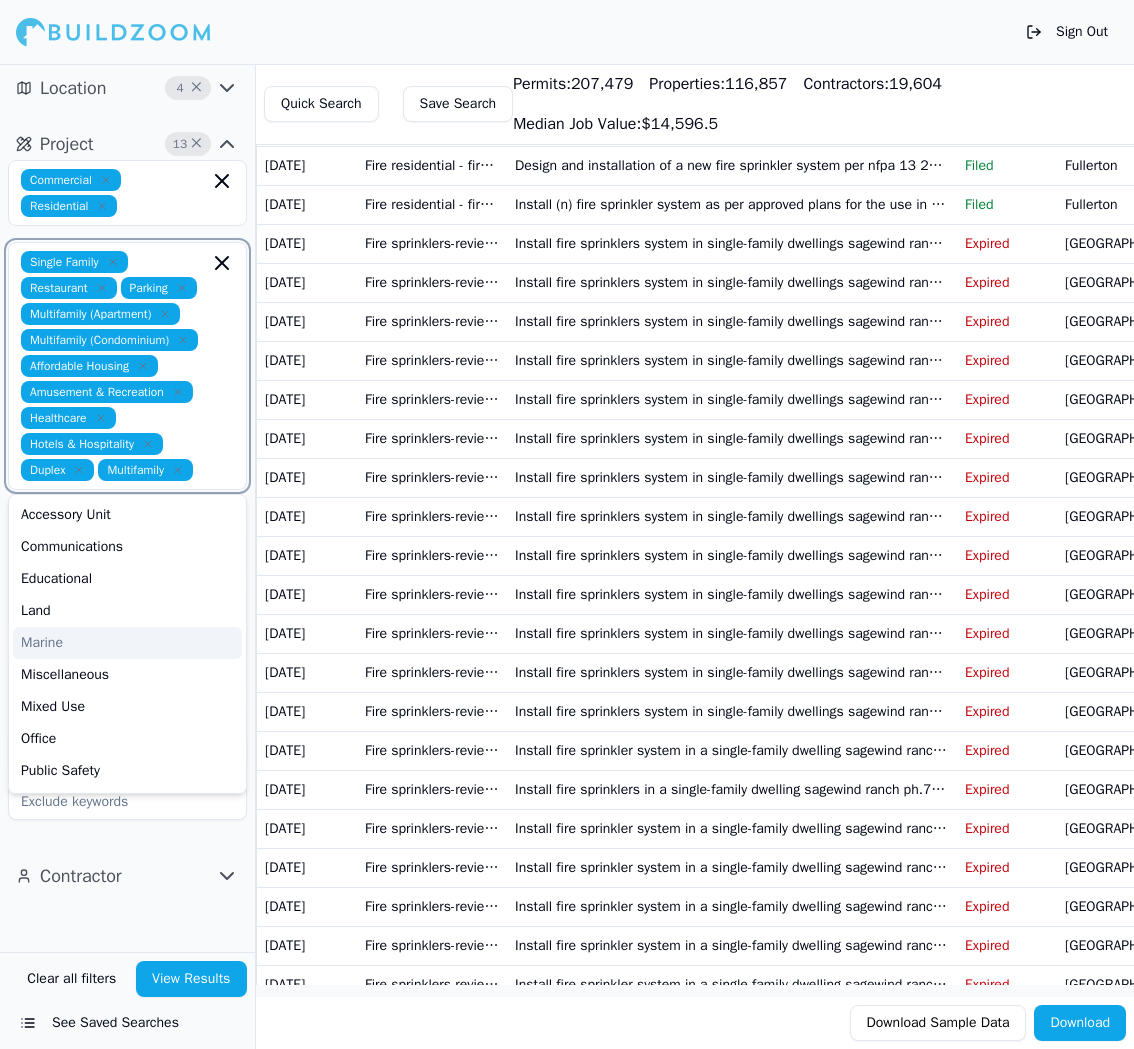 scroll, scrollTop: 0, scrollLeft: 0, axis: both 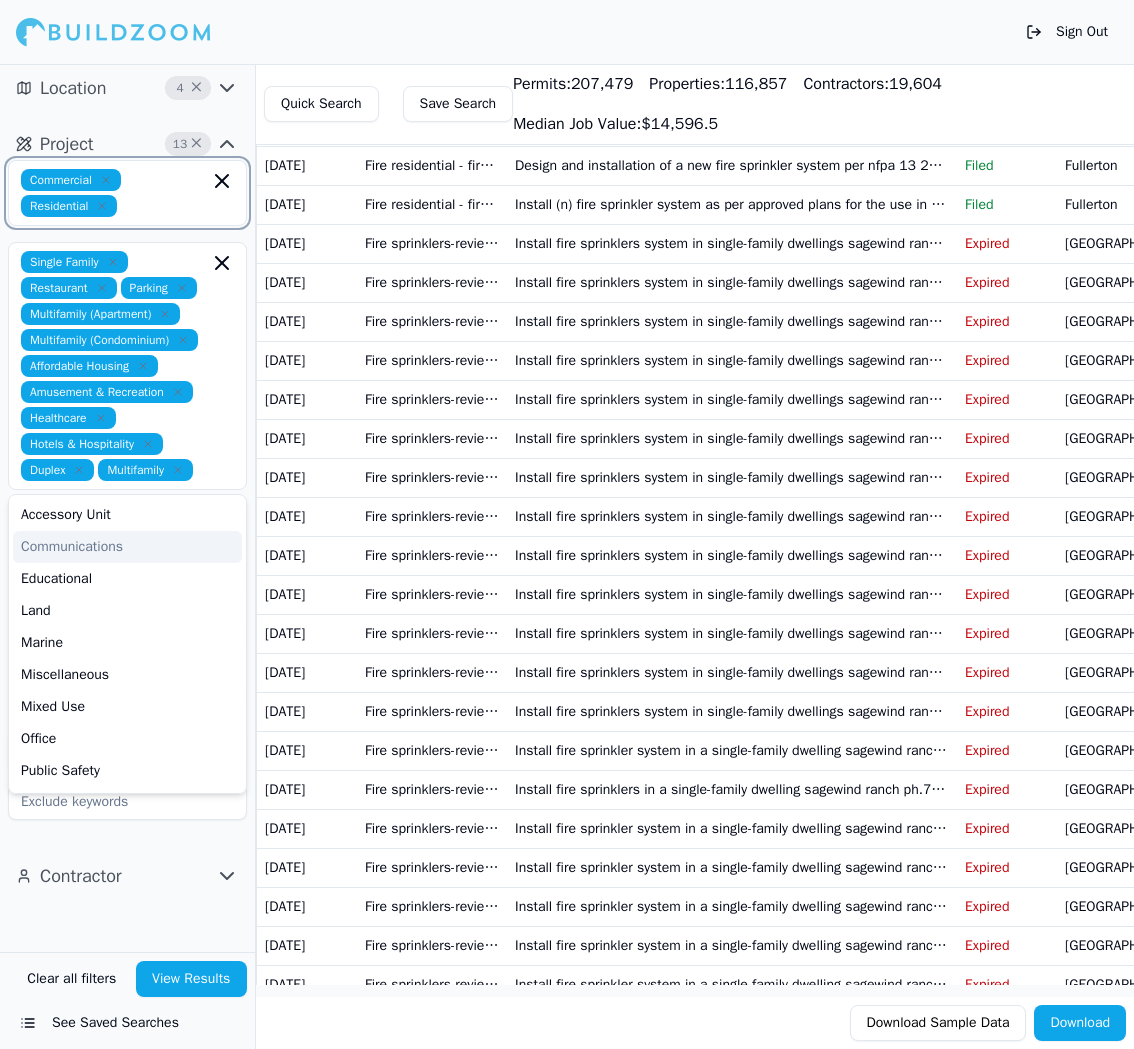 click at bounding box center (167, 206) 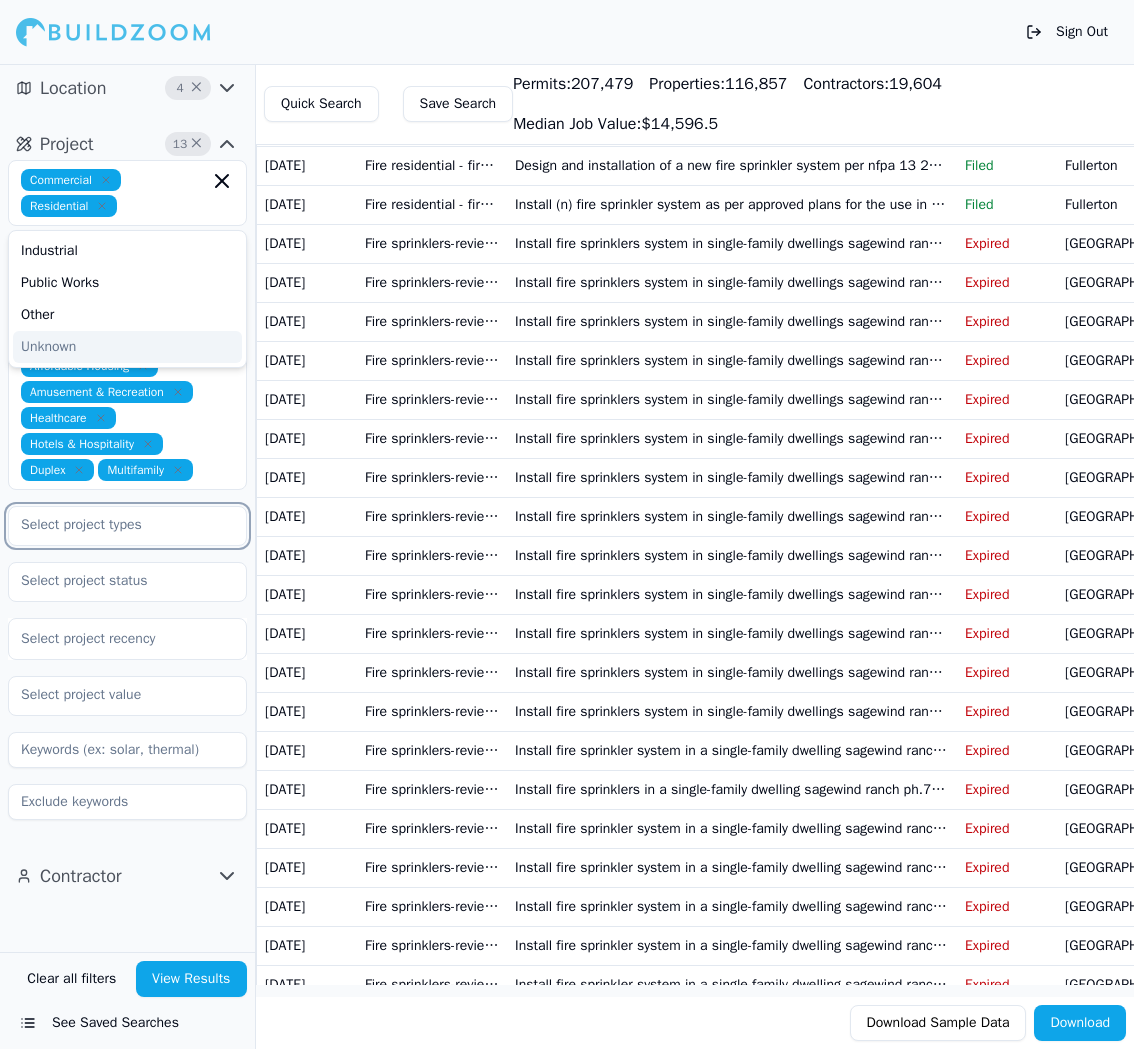 click at bounding box center (115, 525) 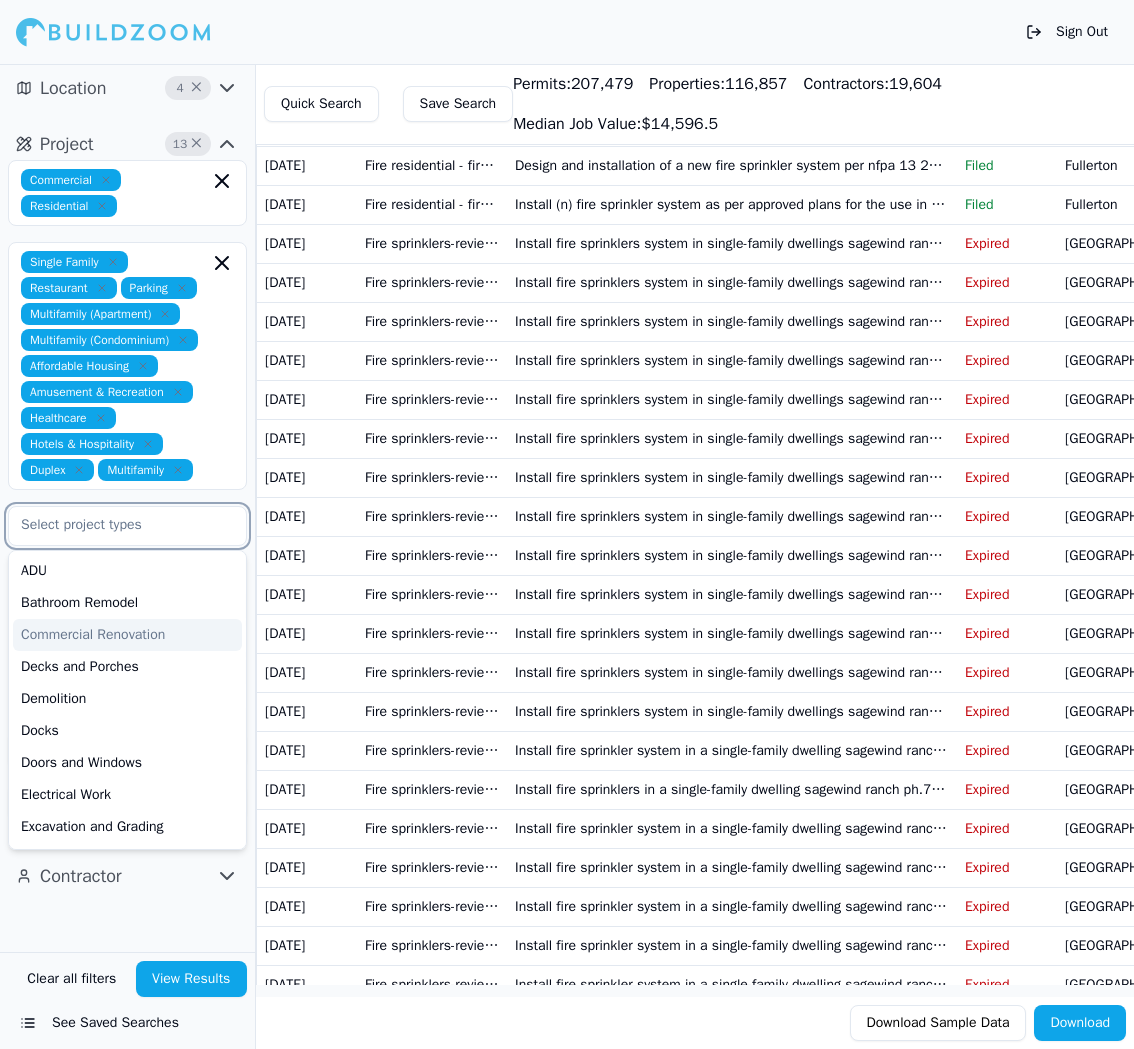 click on "Commercial Renovation" at bounding box center (127, 635) 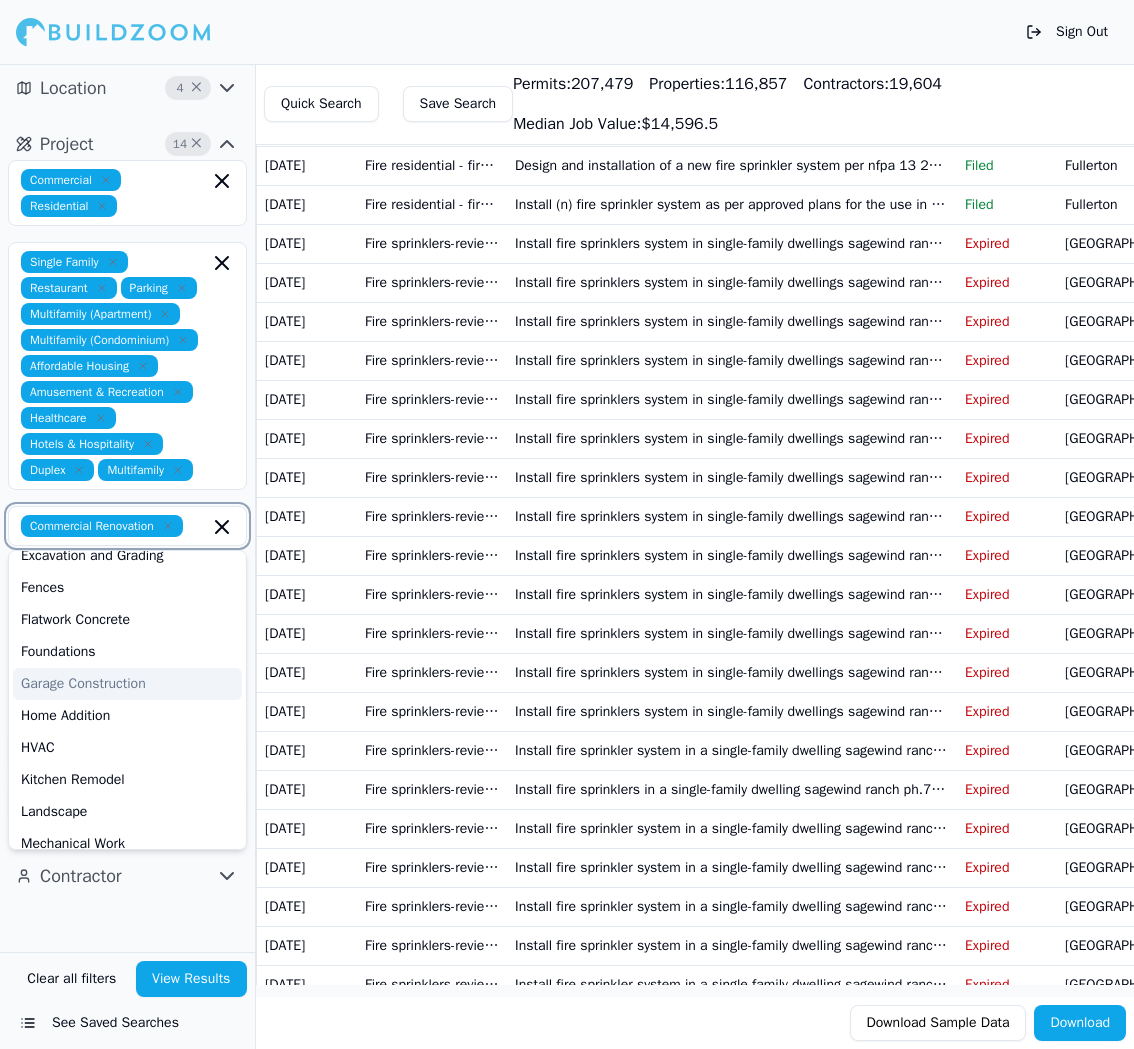 scroll, scrollTop: 248, scrollLeft: 0, axis: vertical 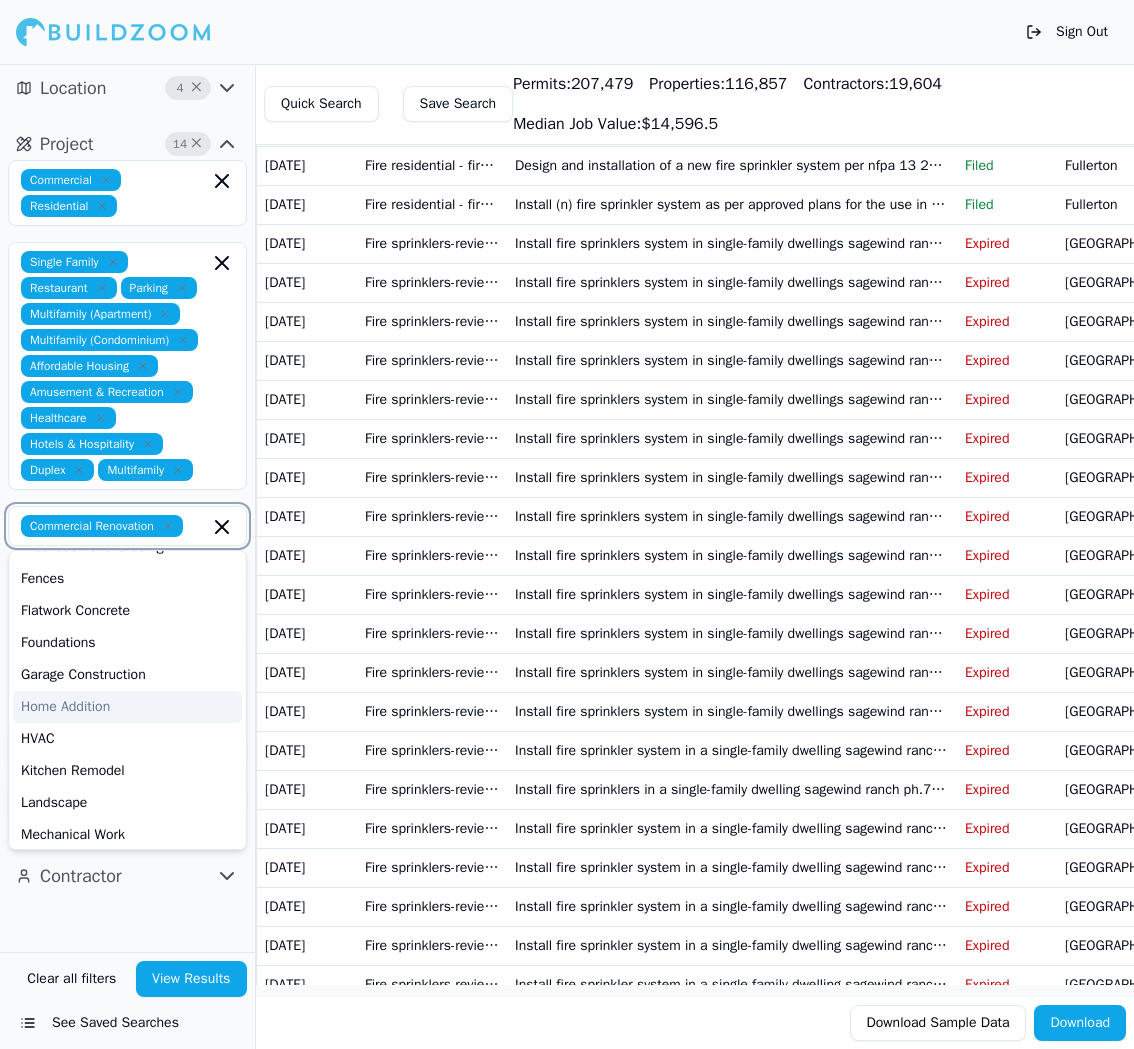 click on "Home Addition" at bounding box center (127, 707) 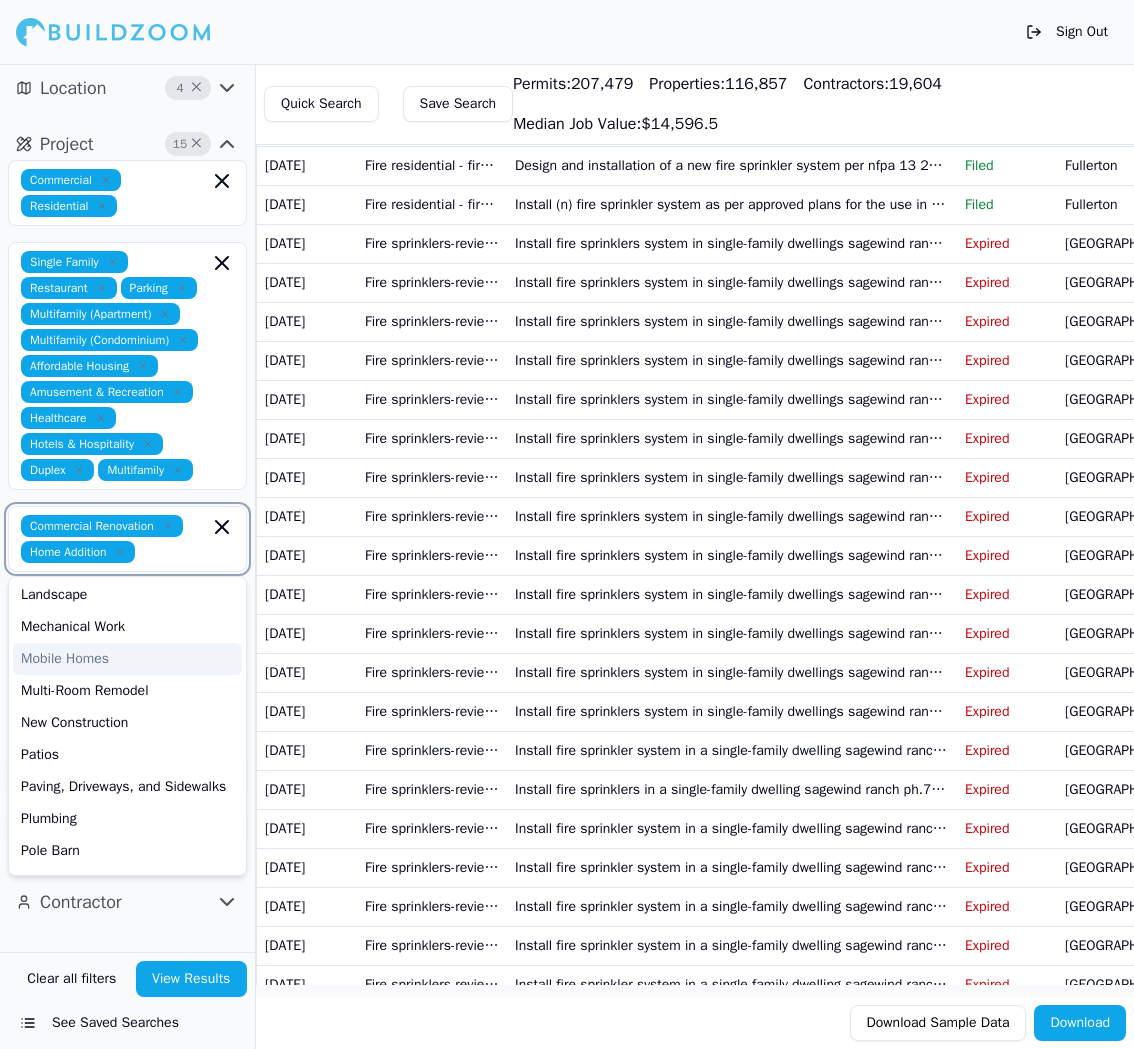 scroll, scrollTop: 473, scrollLeft: 0, axis: vertical 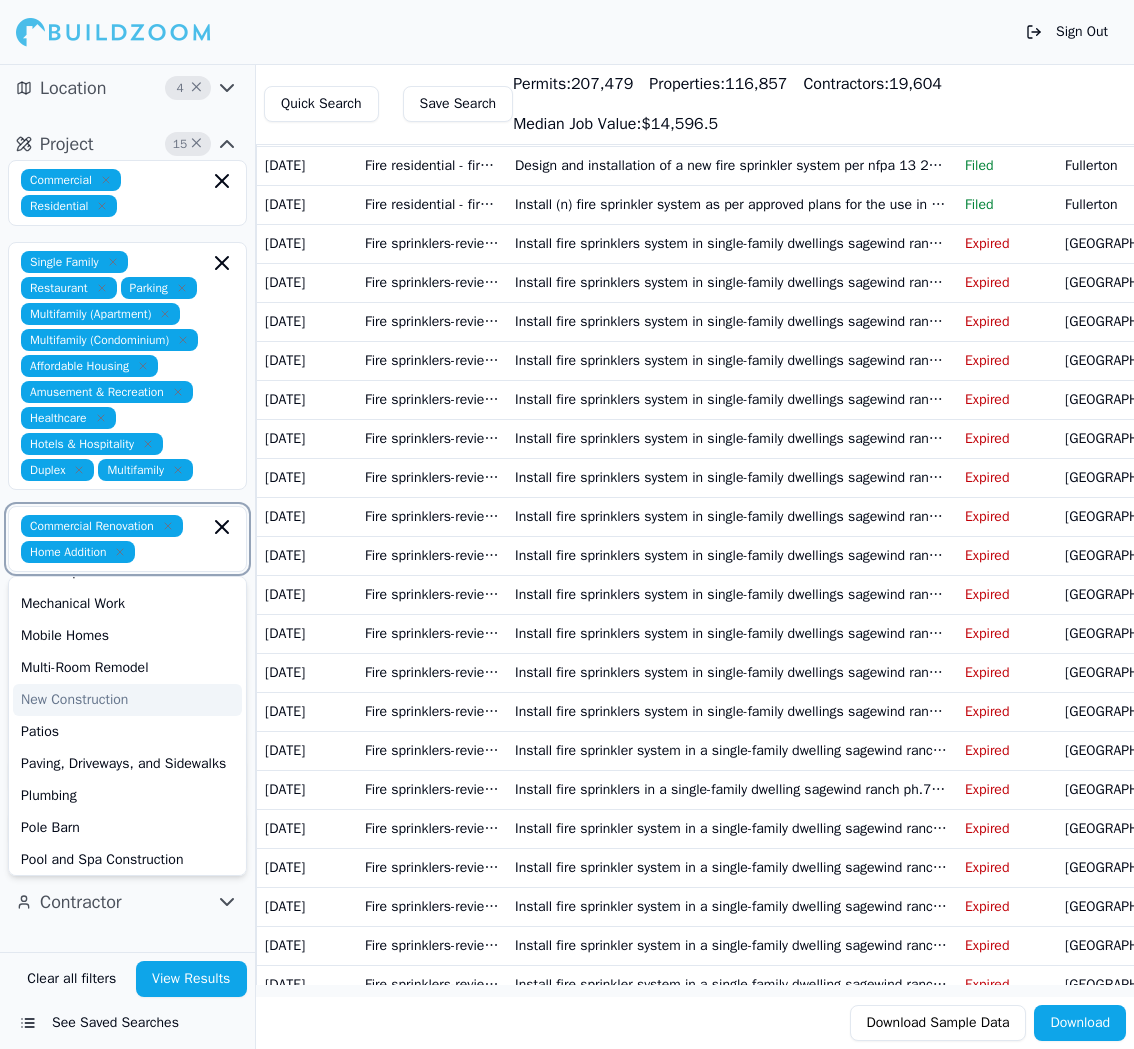click on "New Construction" at bounding box center (127, 700) 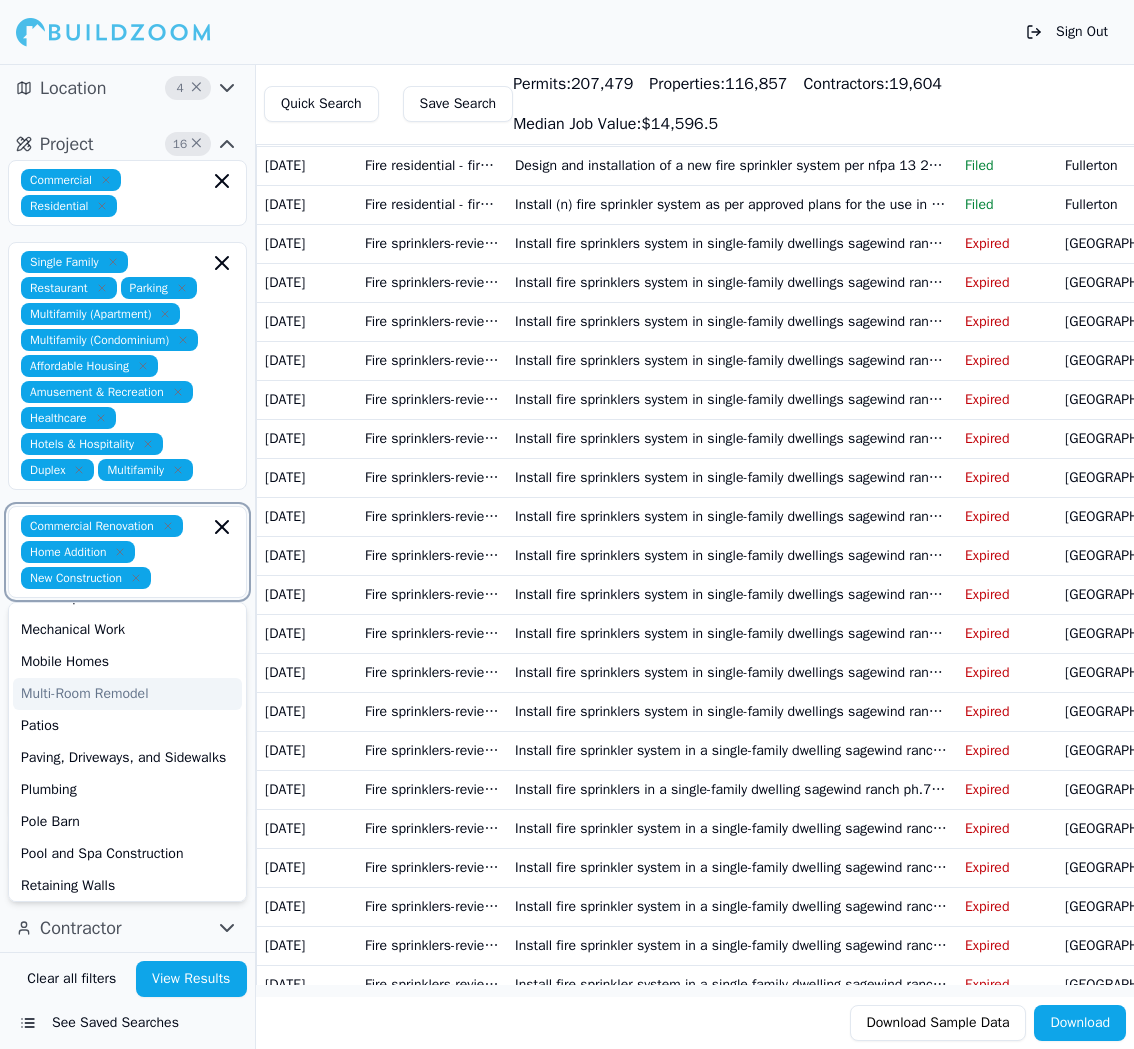 scroll, scrollTop: 80, scrollLeft: 0, axis: vertical 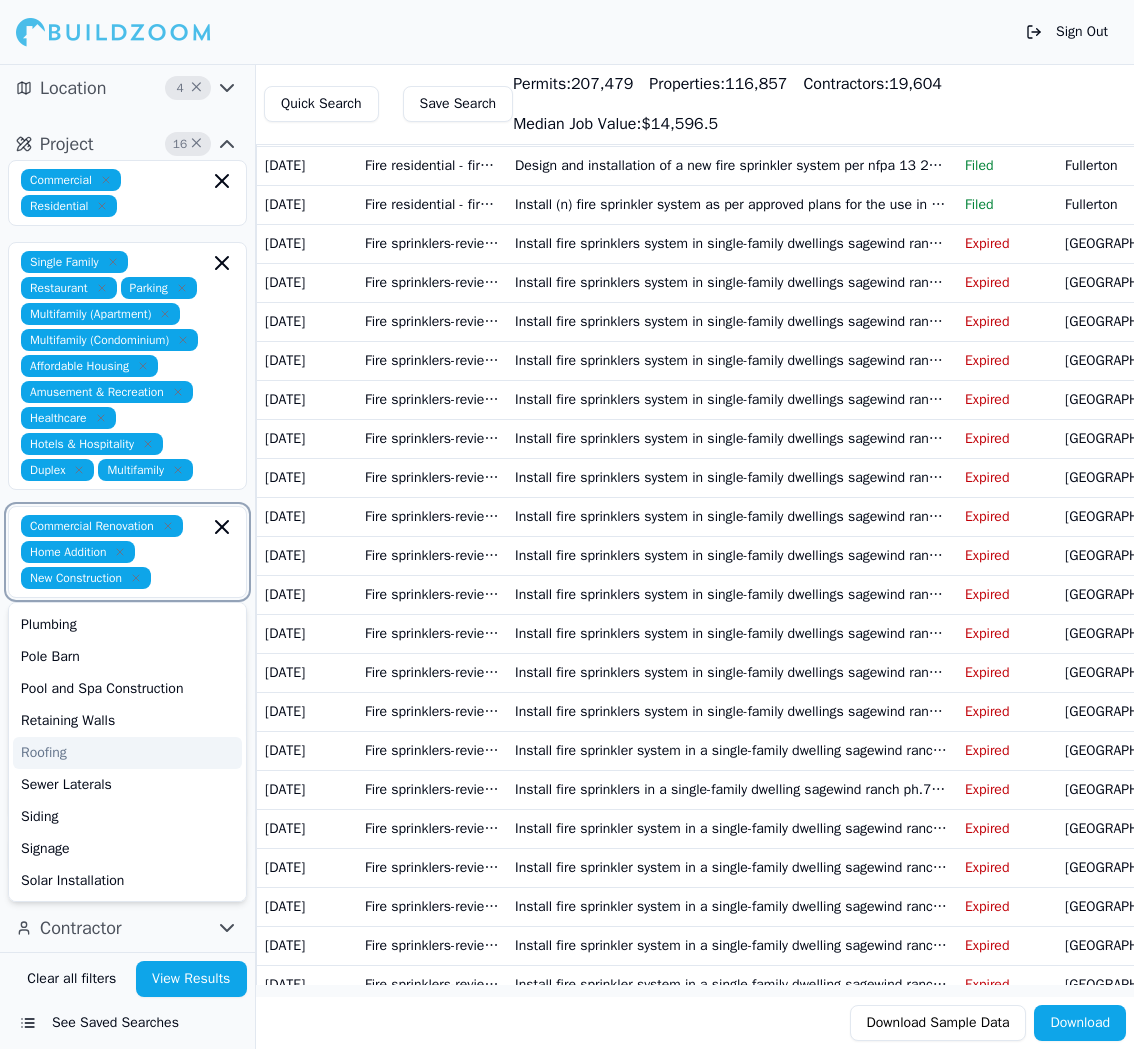 click on "Roofing" at bounding box center [127, 753] 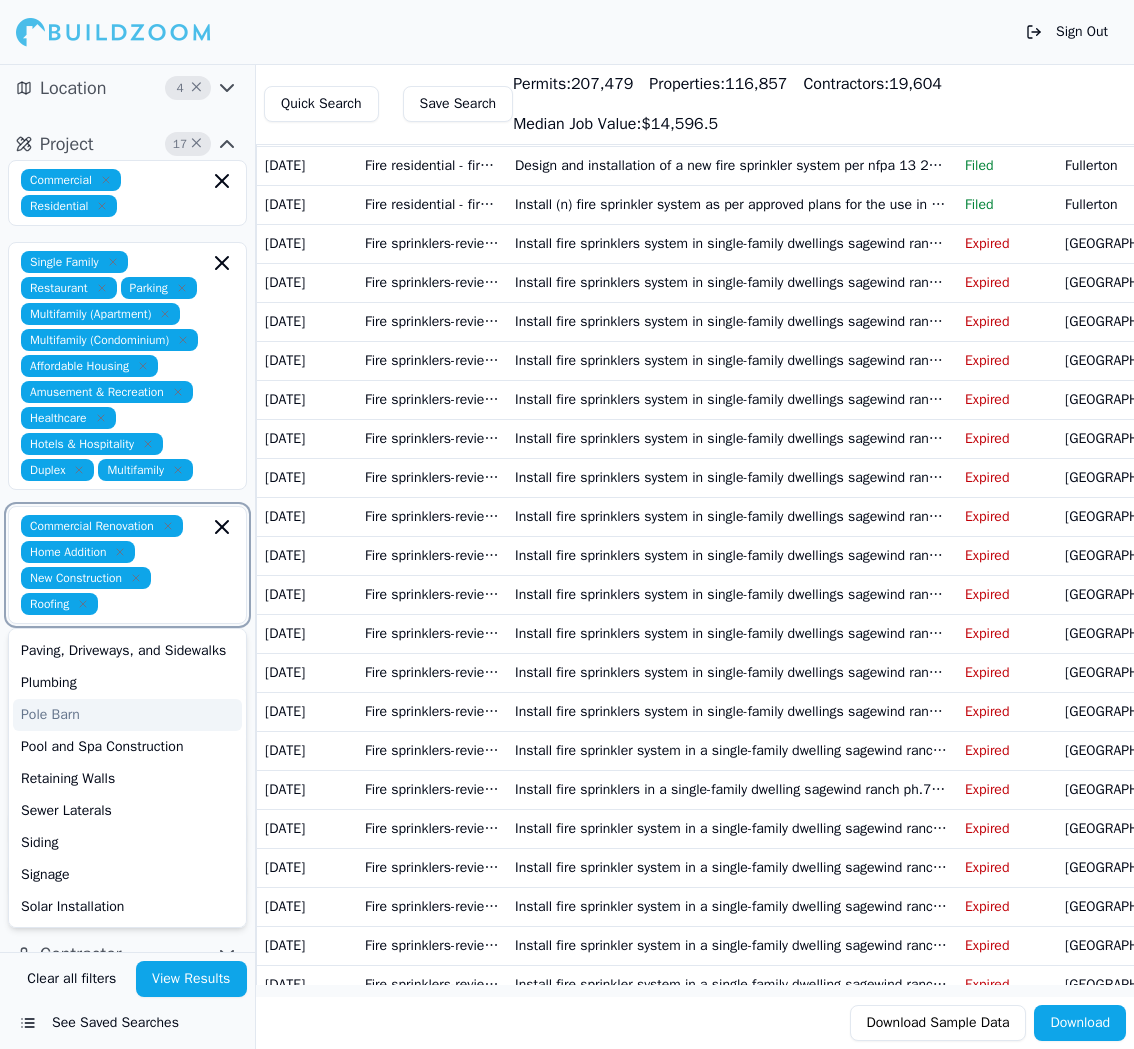 scroll, scrollTop: 627, scrollLeft: 0, axis: vertical 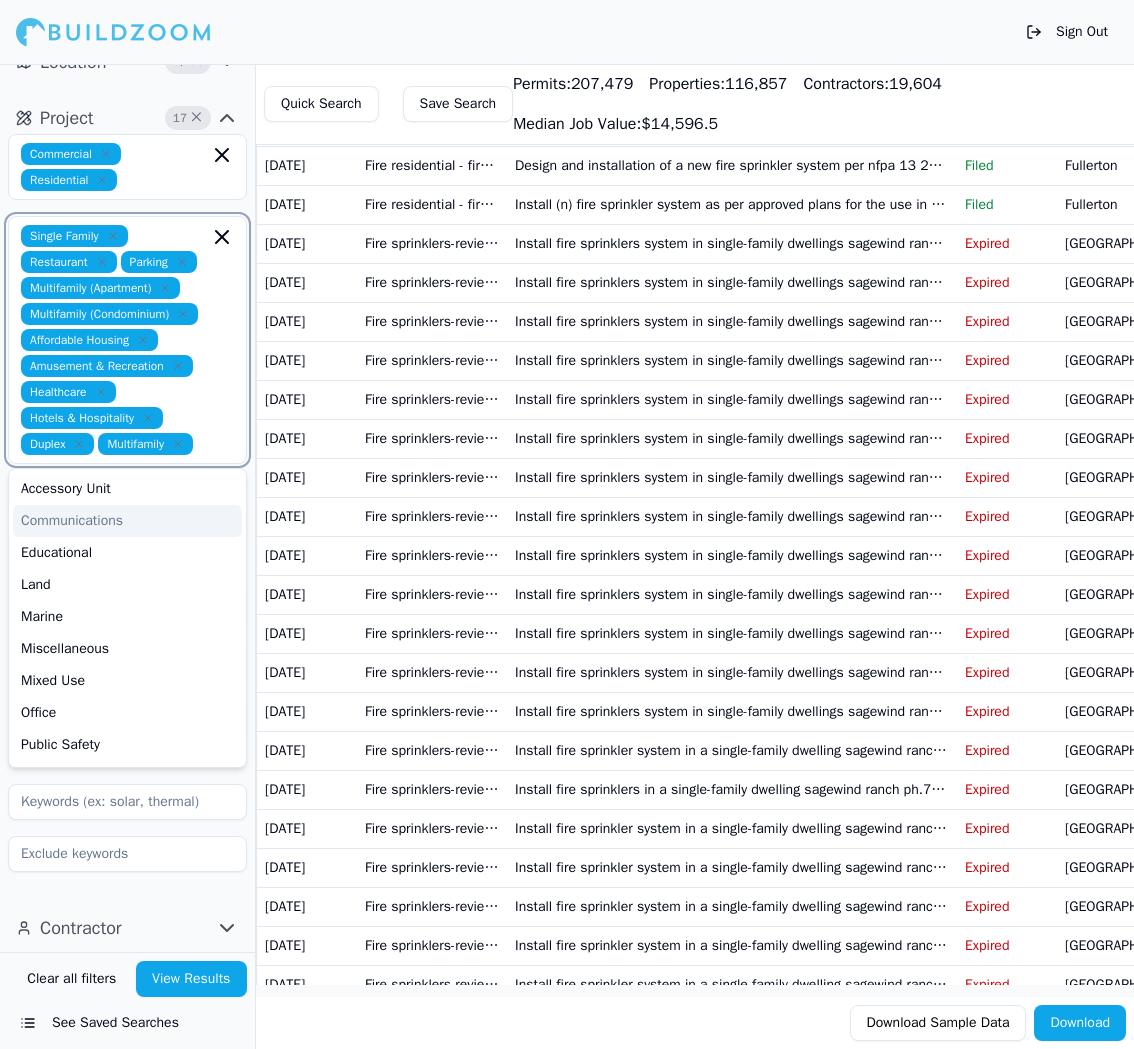 click at bounding box center [205, 444] 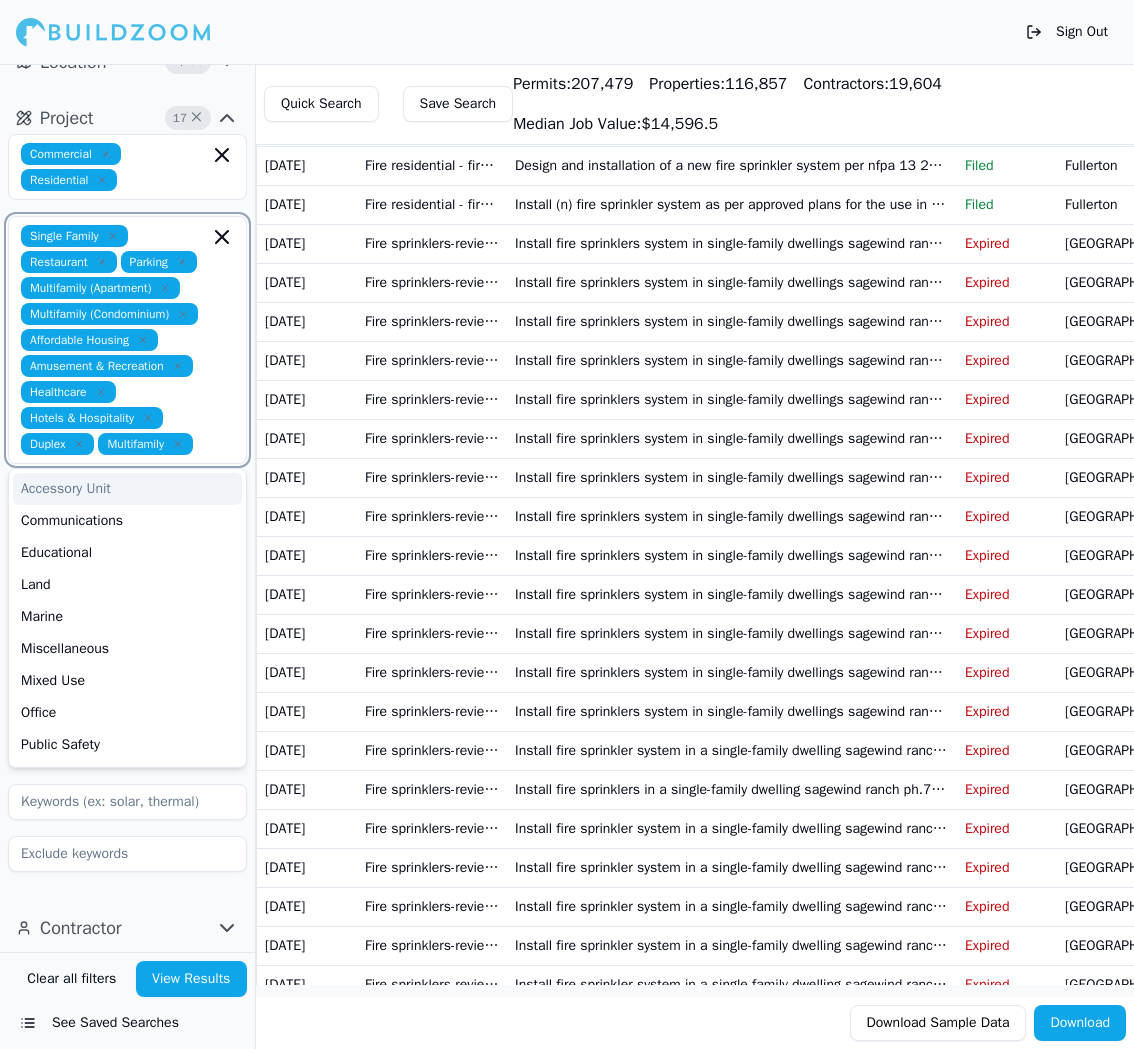 click on "Accessory Unit" at bounding box center [127, 489] 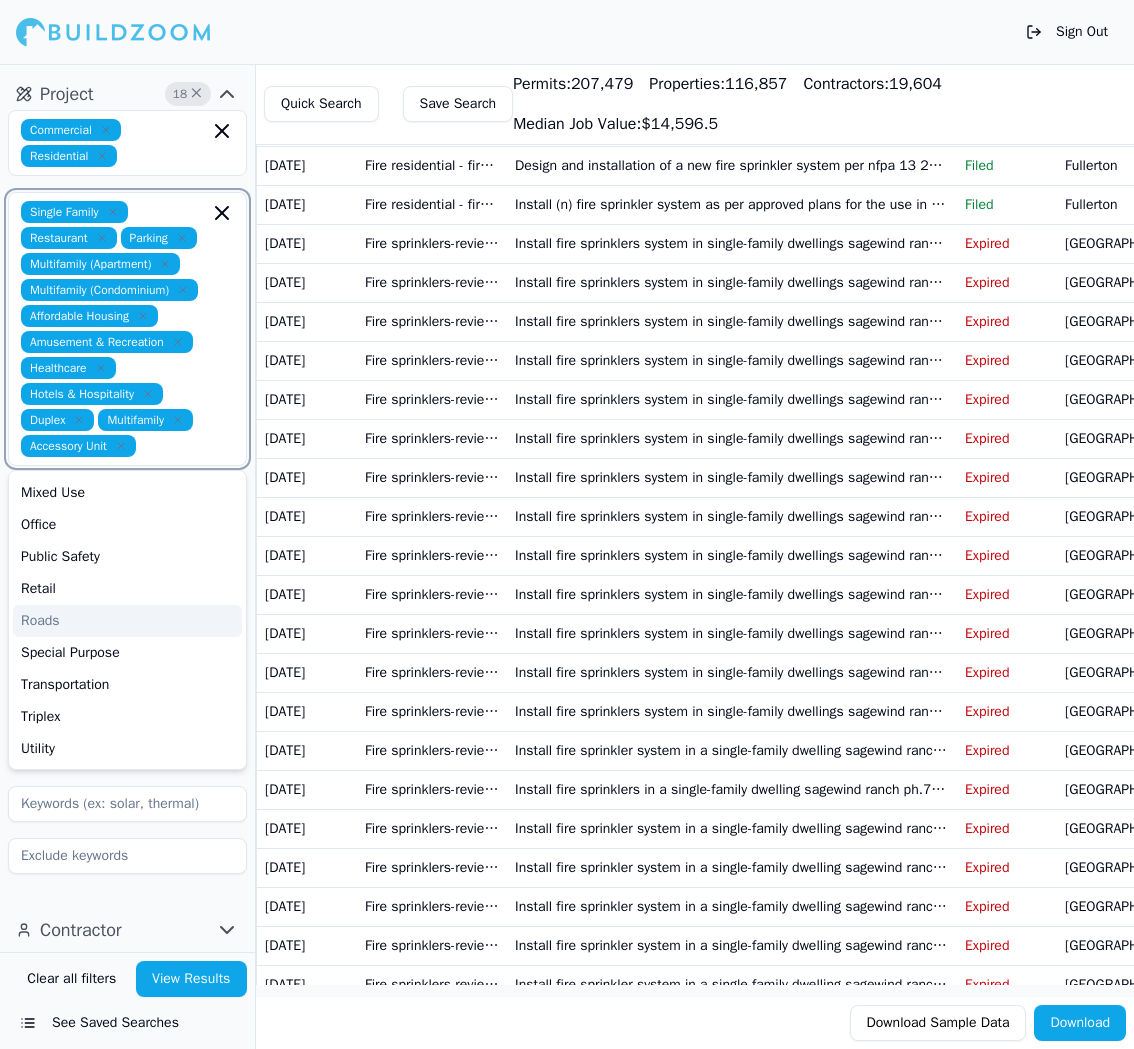 scroll, scrollTop: 158, scrollLeft: 0, axis: vertical 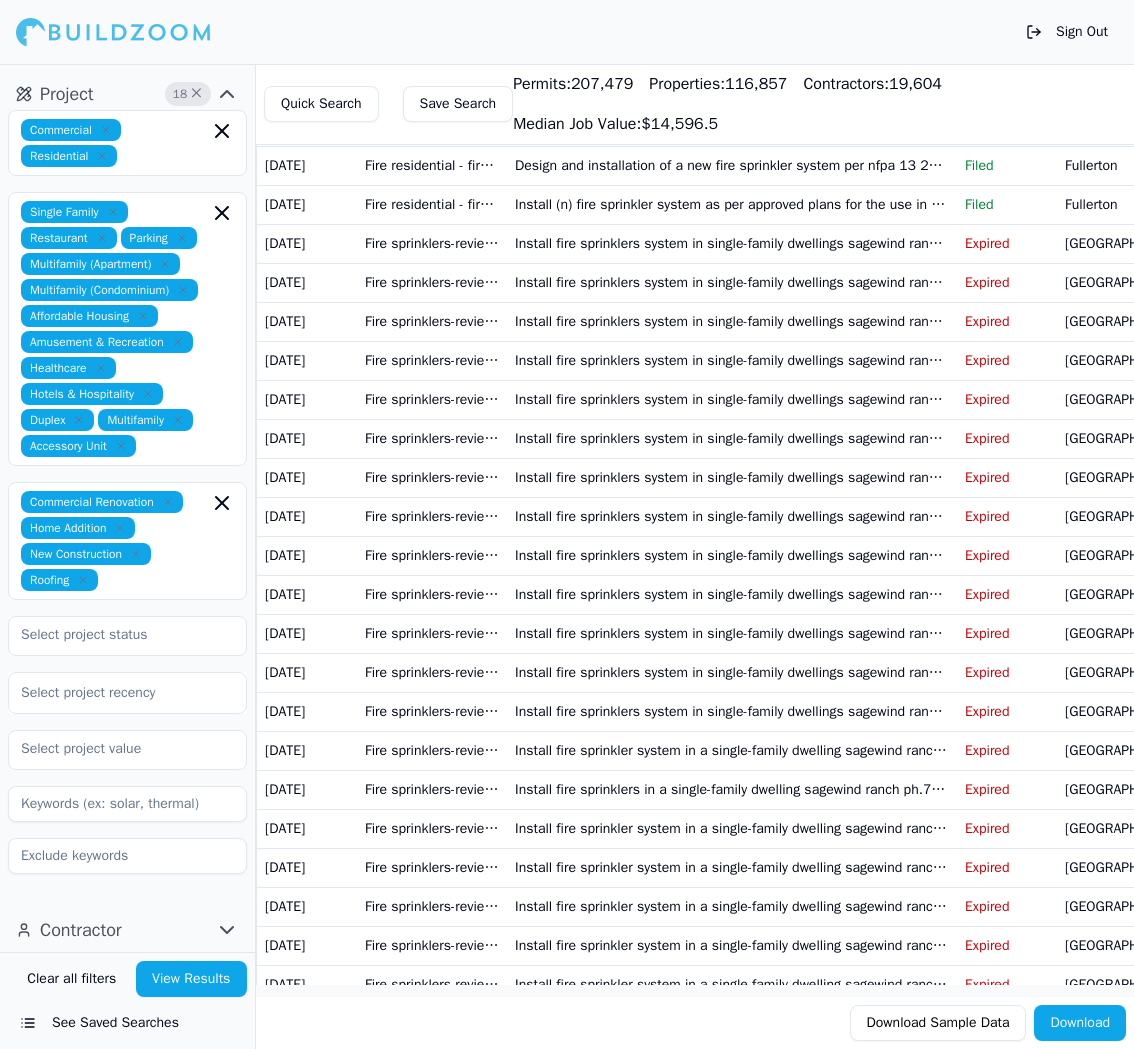 click on "Commercial Residential Single Family Restaurant Parking Multifamily (Apartment) Multifamily (Condominium) Affordable Housing Amusement & Recreation Healthcare Hotels & Hospitality Duplex Multifamily Accessory Unit Commercial Renovation Home Addition New Construction Roofing Select project recency" at bounding box center [127, 492] 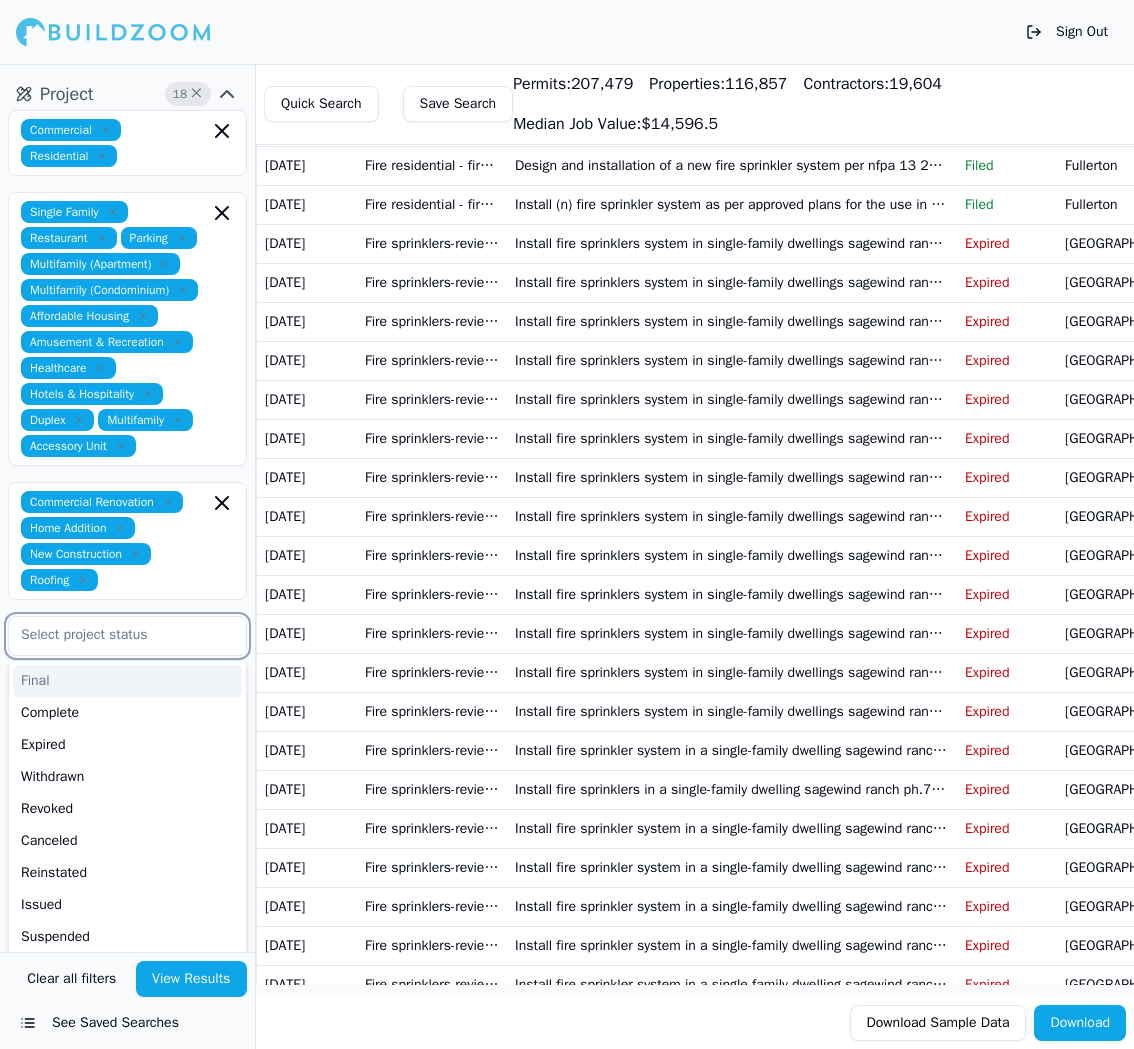 click at bounding box center (115, 635) 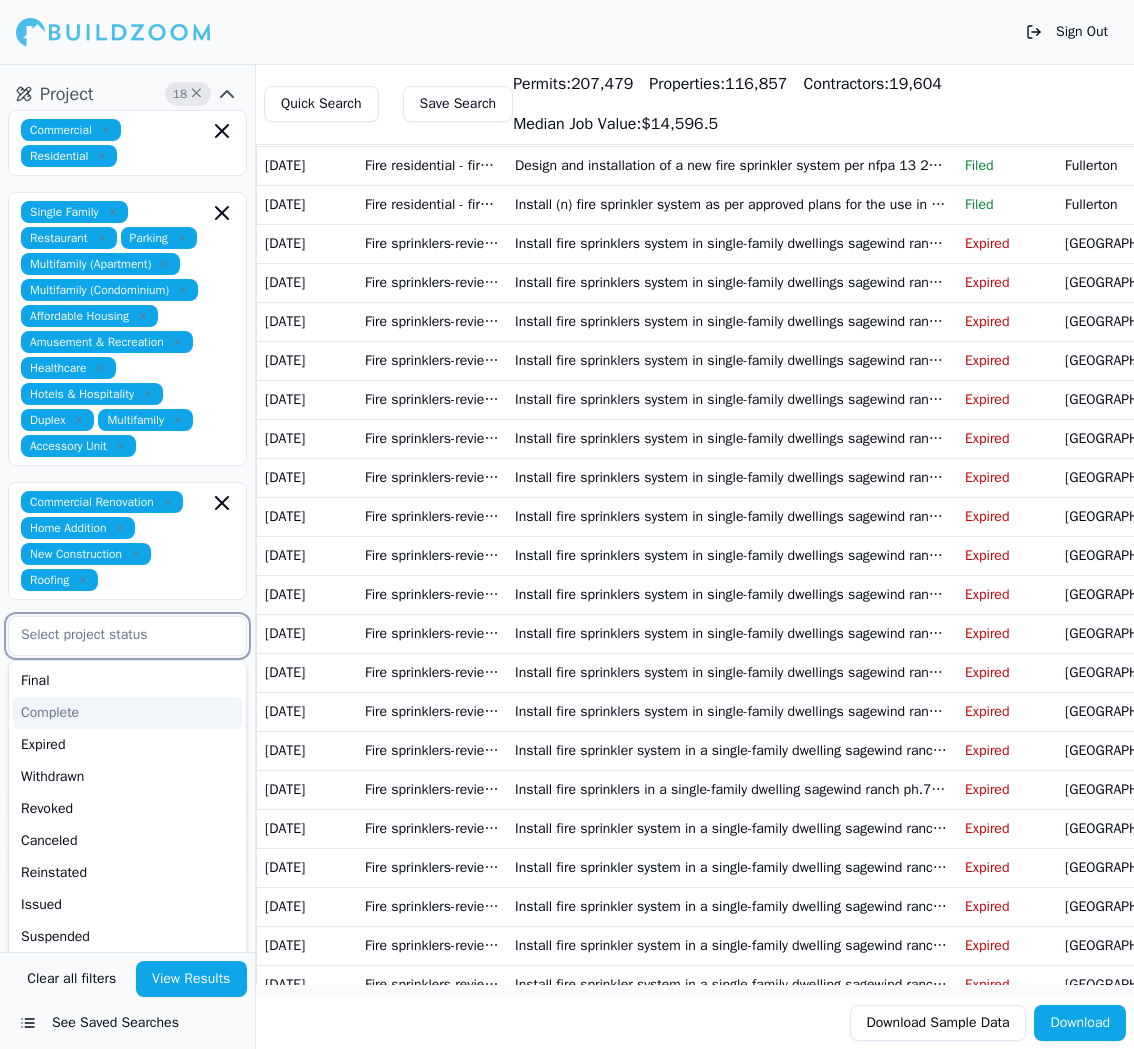 scroll, scrollTop: 80, scrollLeft: 3, axis: both 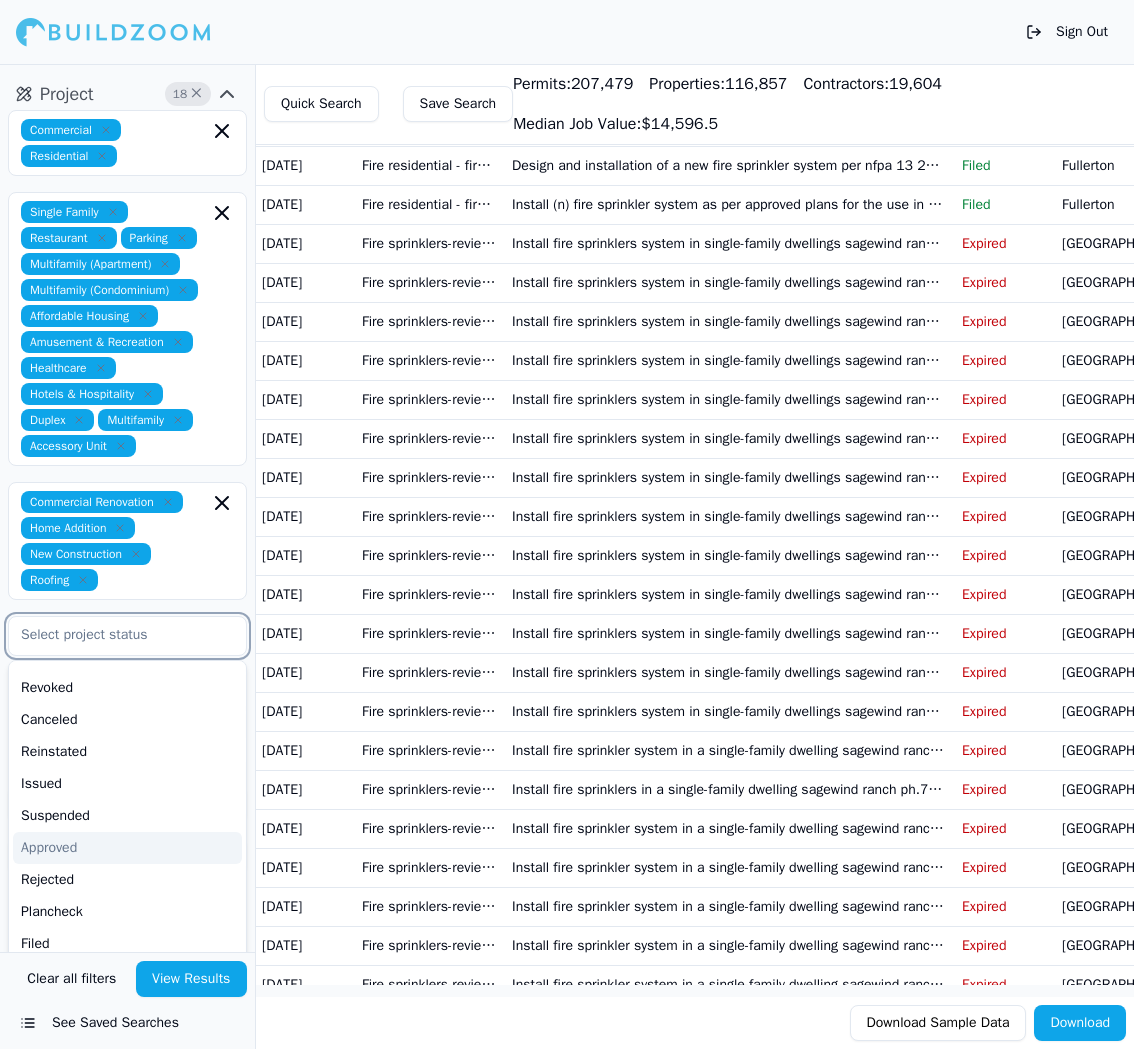 click on "Approved" at bounding box center [127, 848] 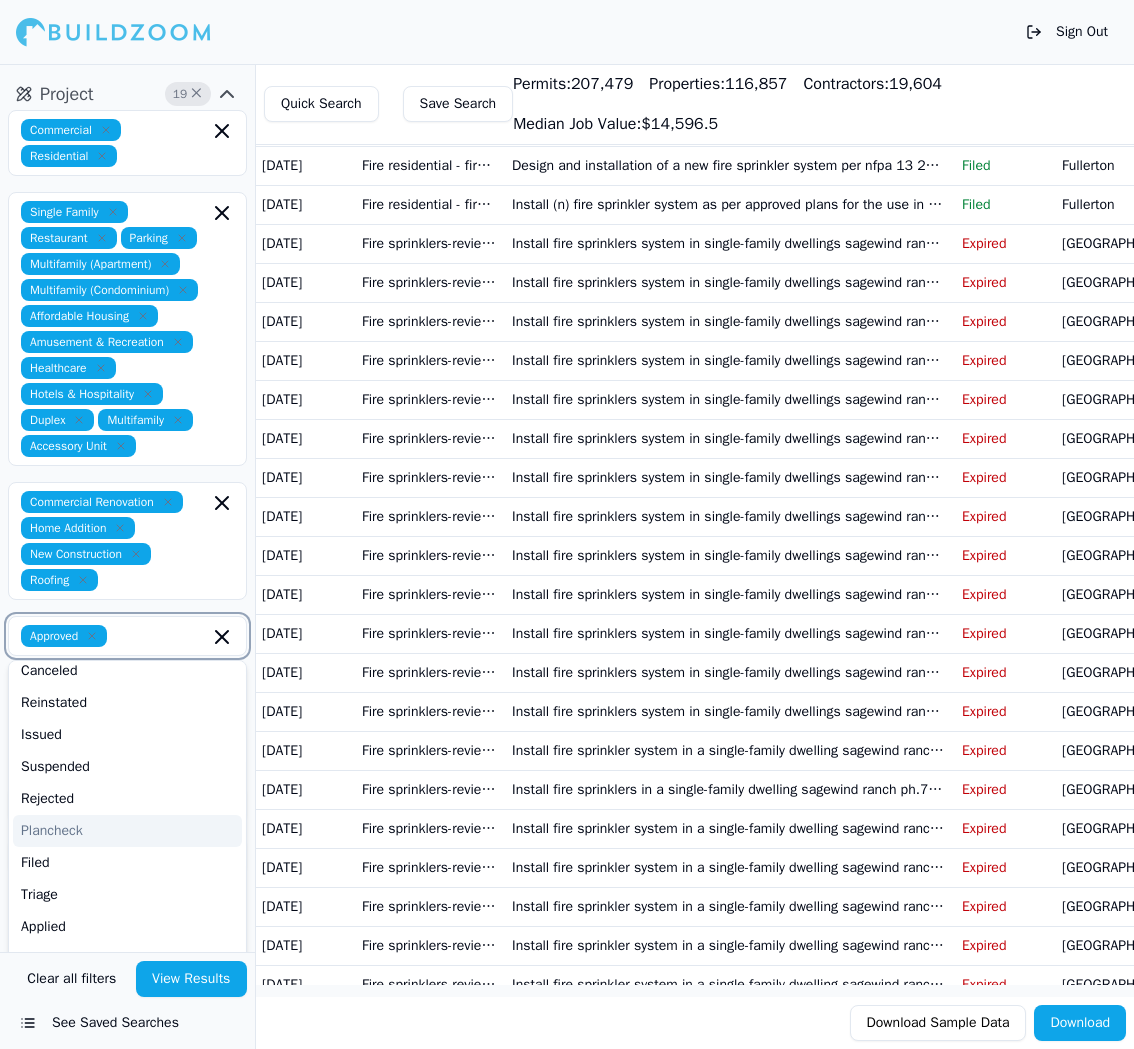 click on "Plancheck" at bounding box center (127, 831) 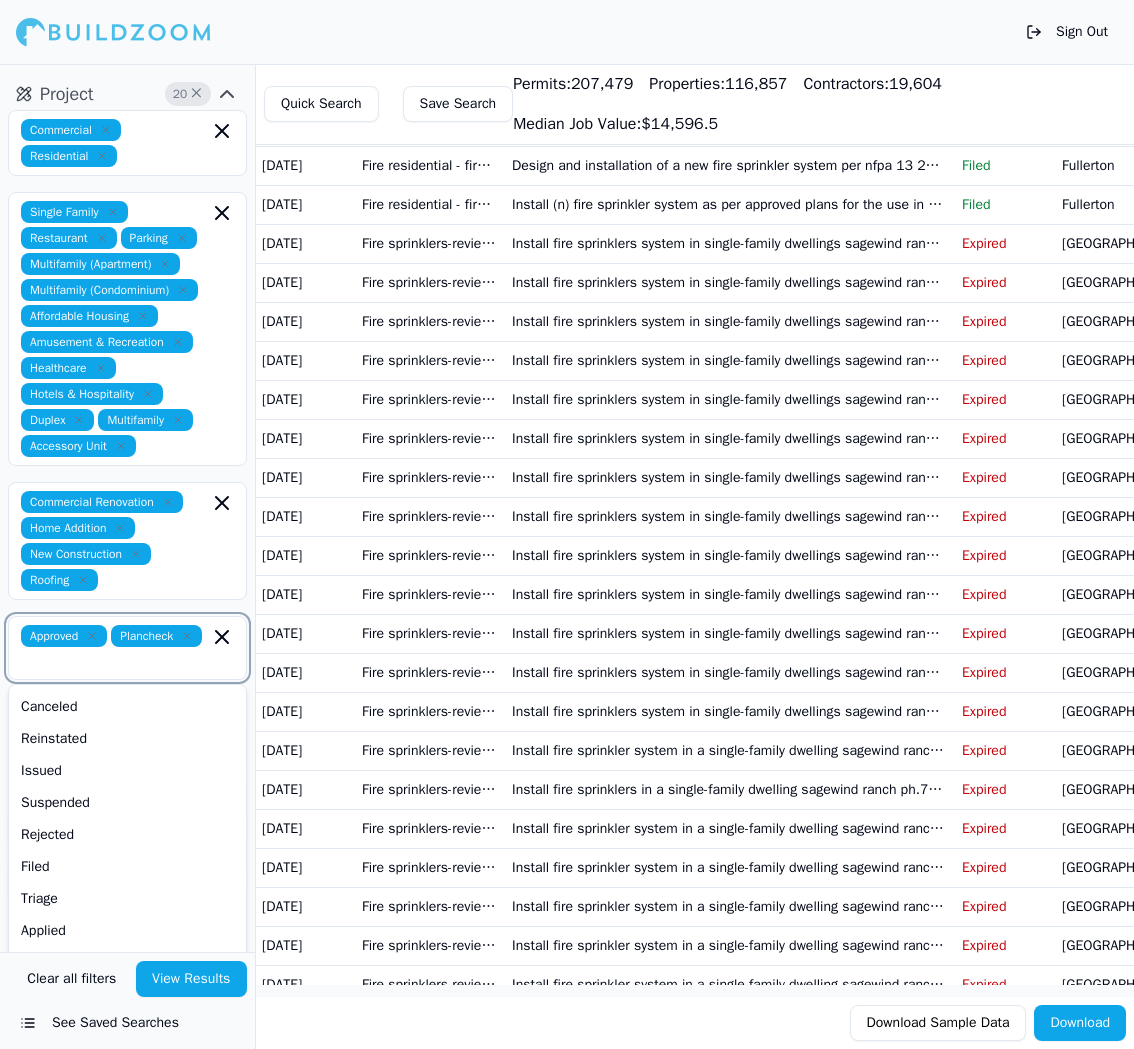 scroll, scrollTop: 158, scrollLeft: 0, axis: vertical 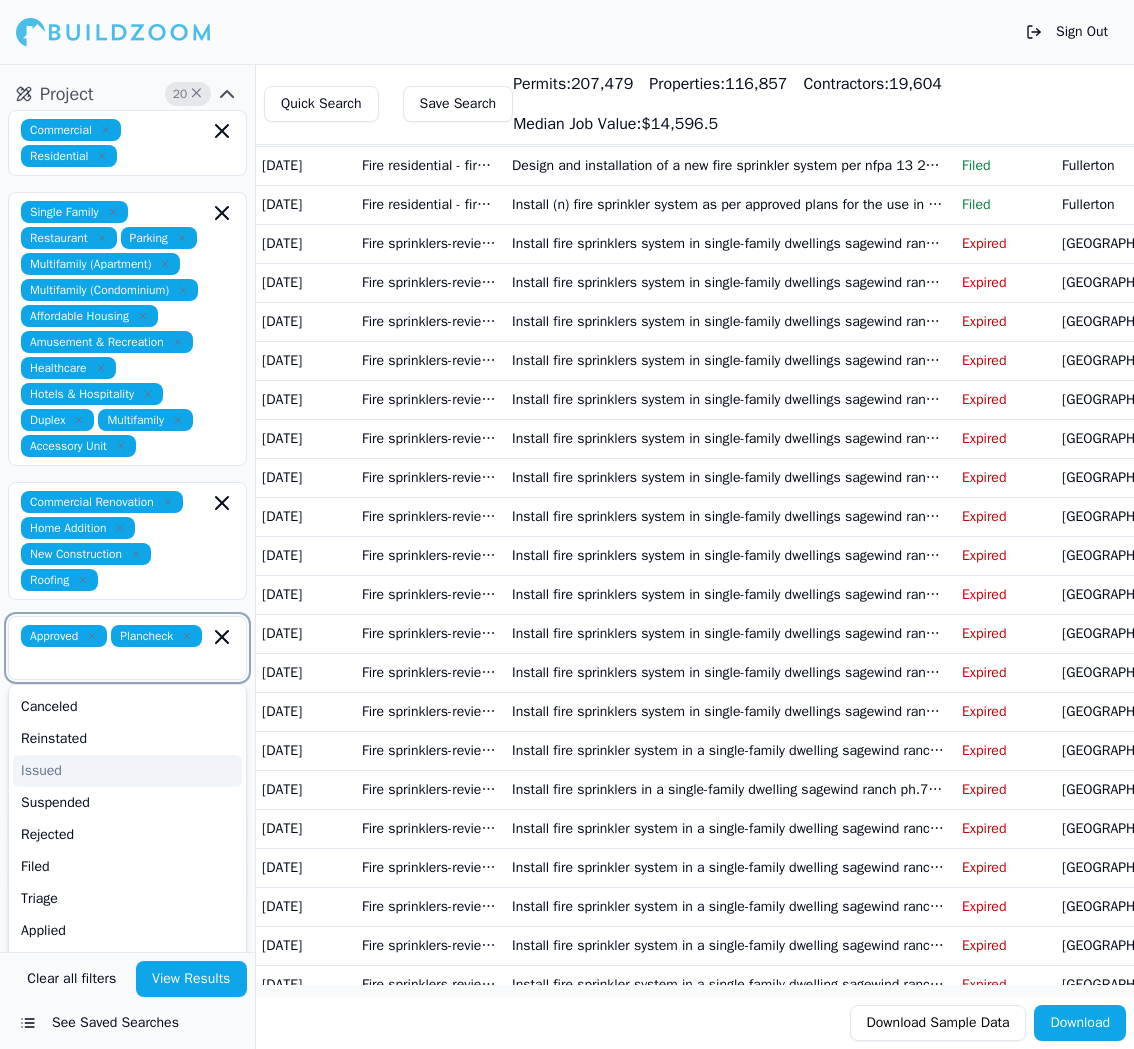 click on "Issued" at bounding box center (127, 771) 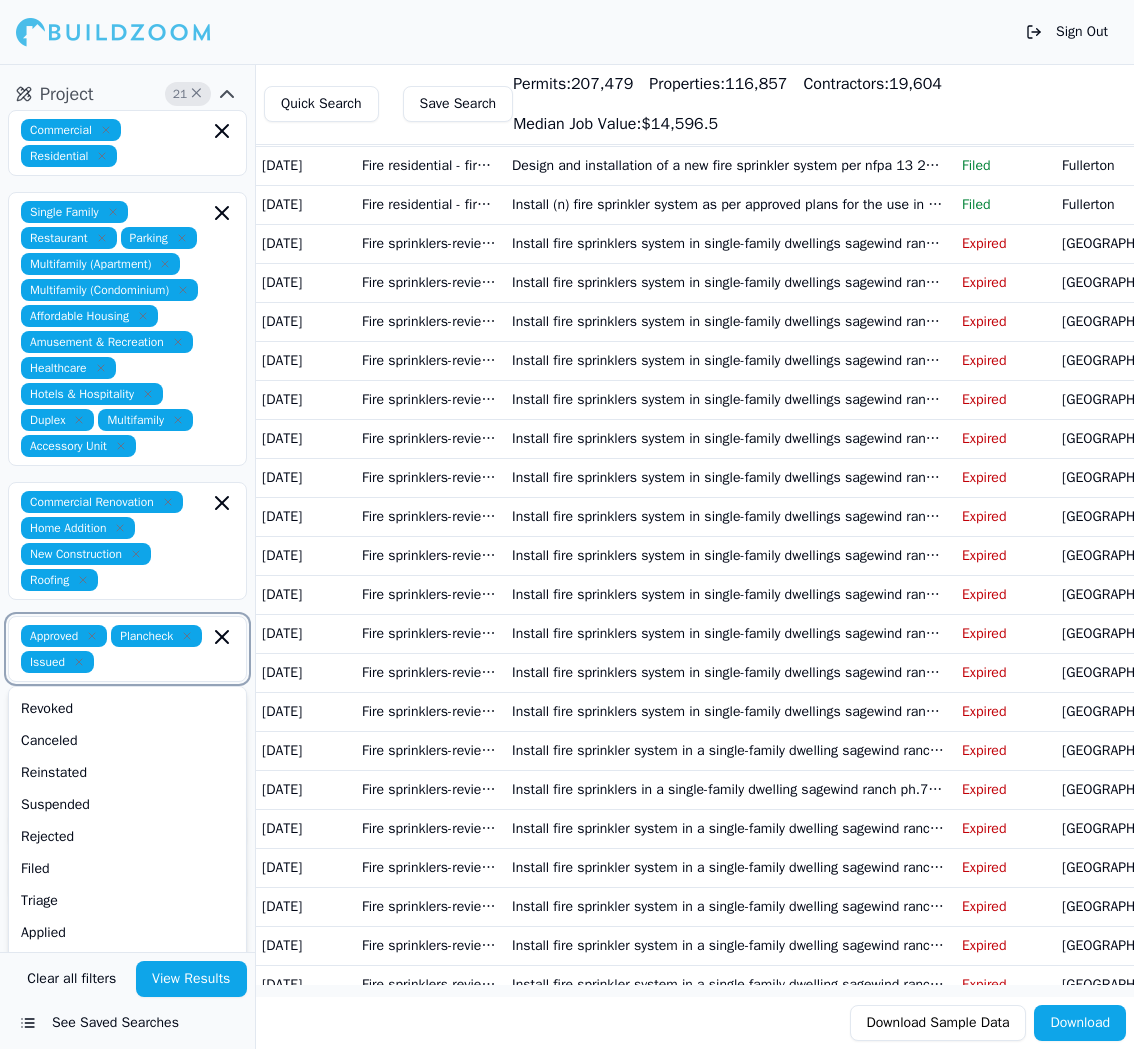 scroll, scrollTop: 126, scrollLeft: 0, axis: vertical 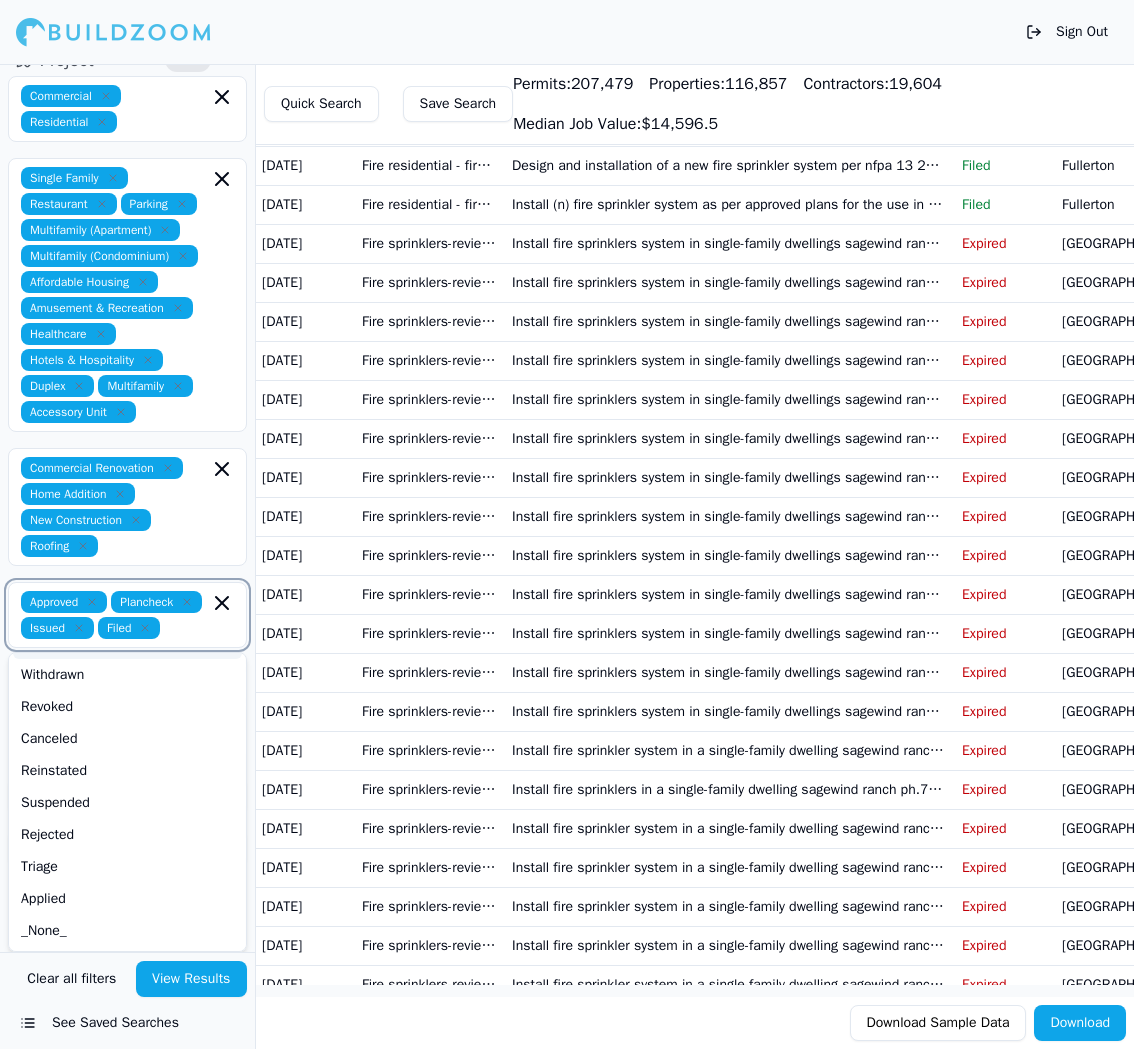 click 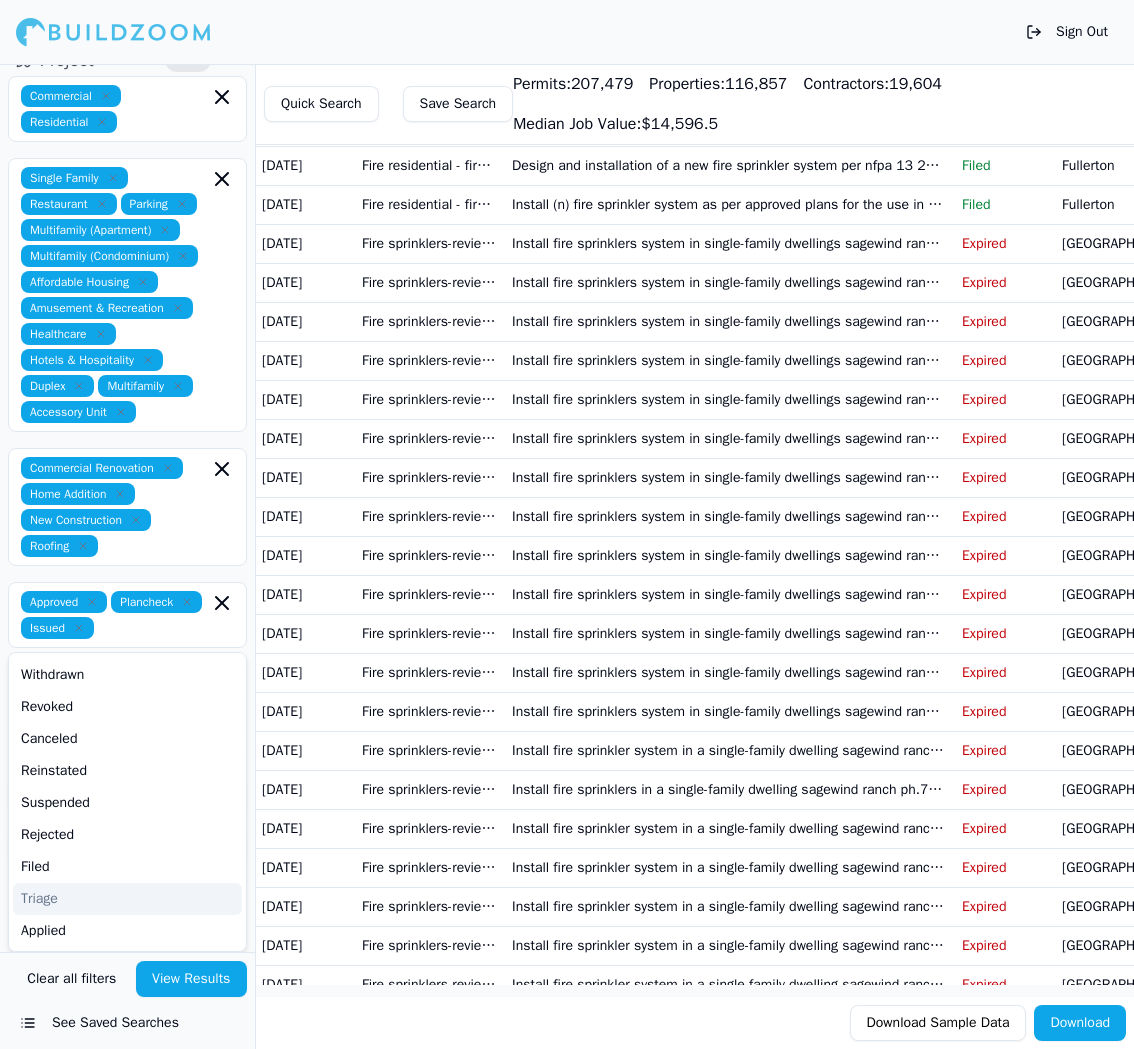 click on "Clear all filters View Results See Saved Searches" at bounding box center (127, 1000) 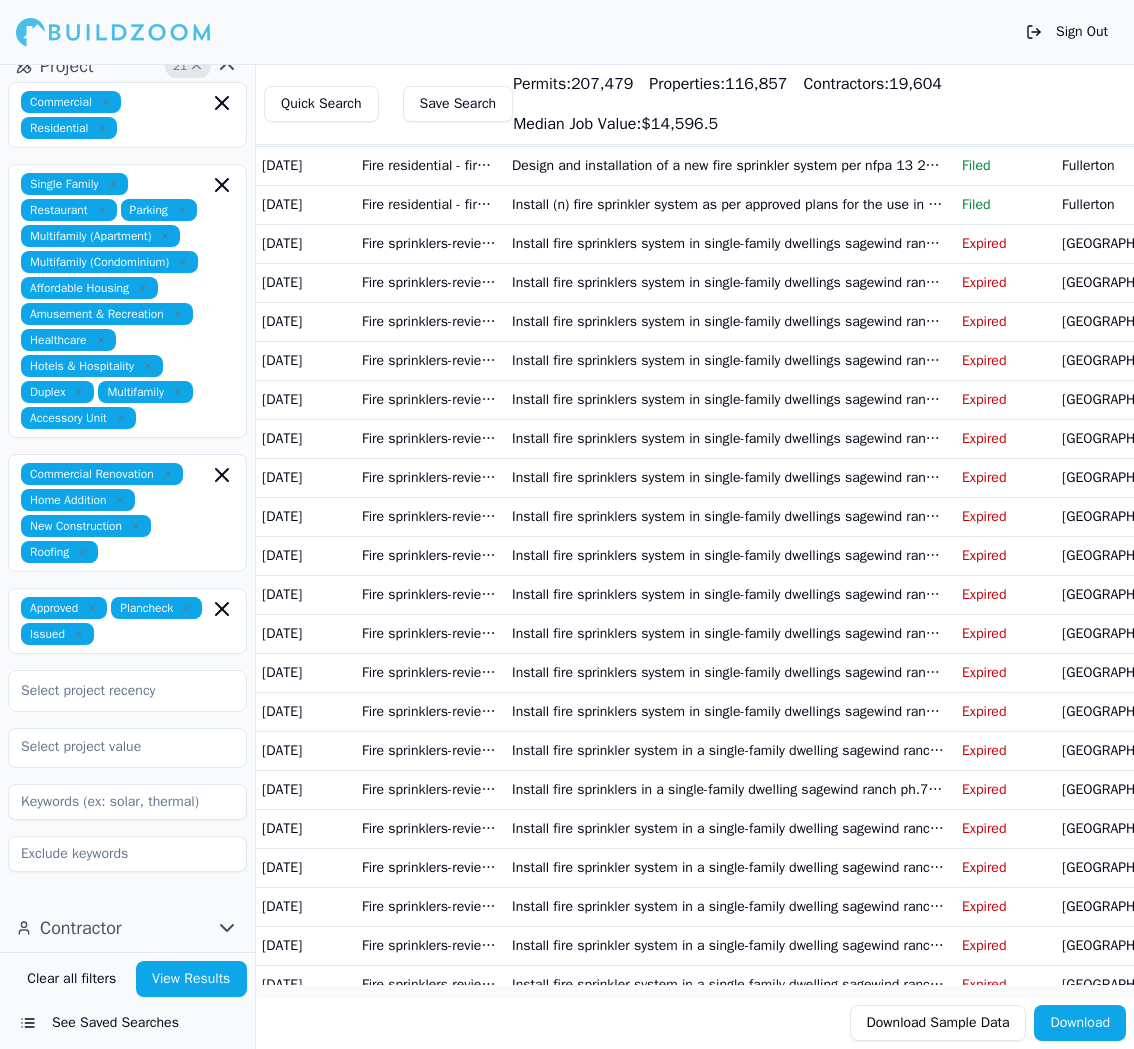 click at bounding box center (127, 691) 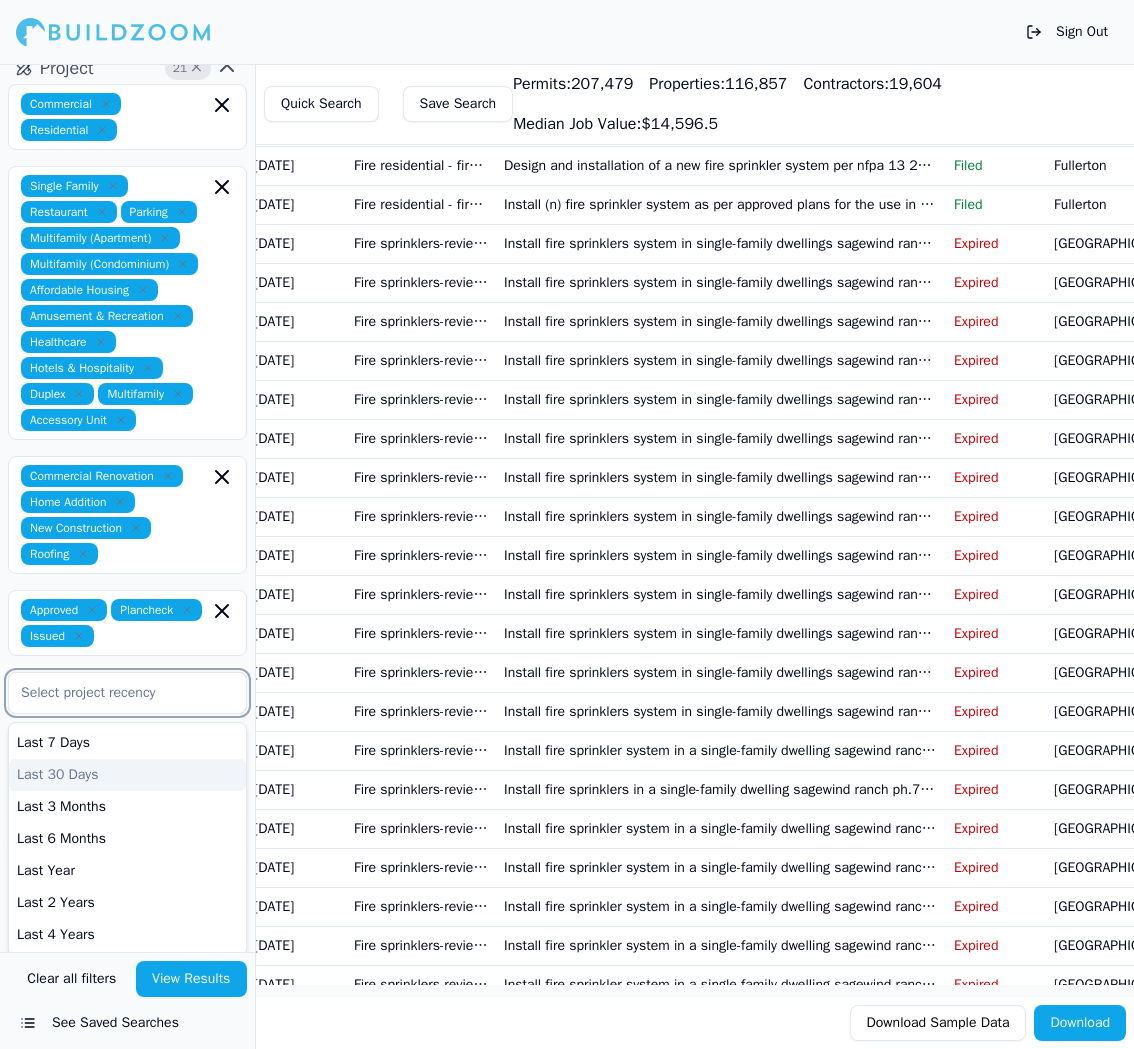 scroll, scrollTop: 81, scrollLeft: 11, axis: both 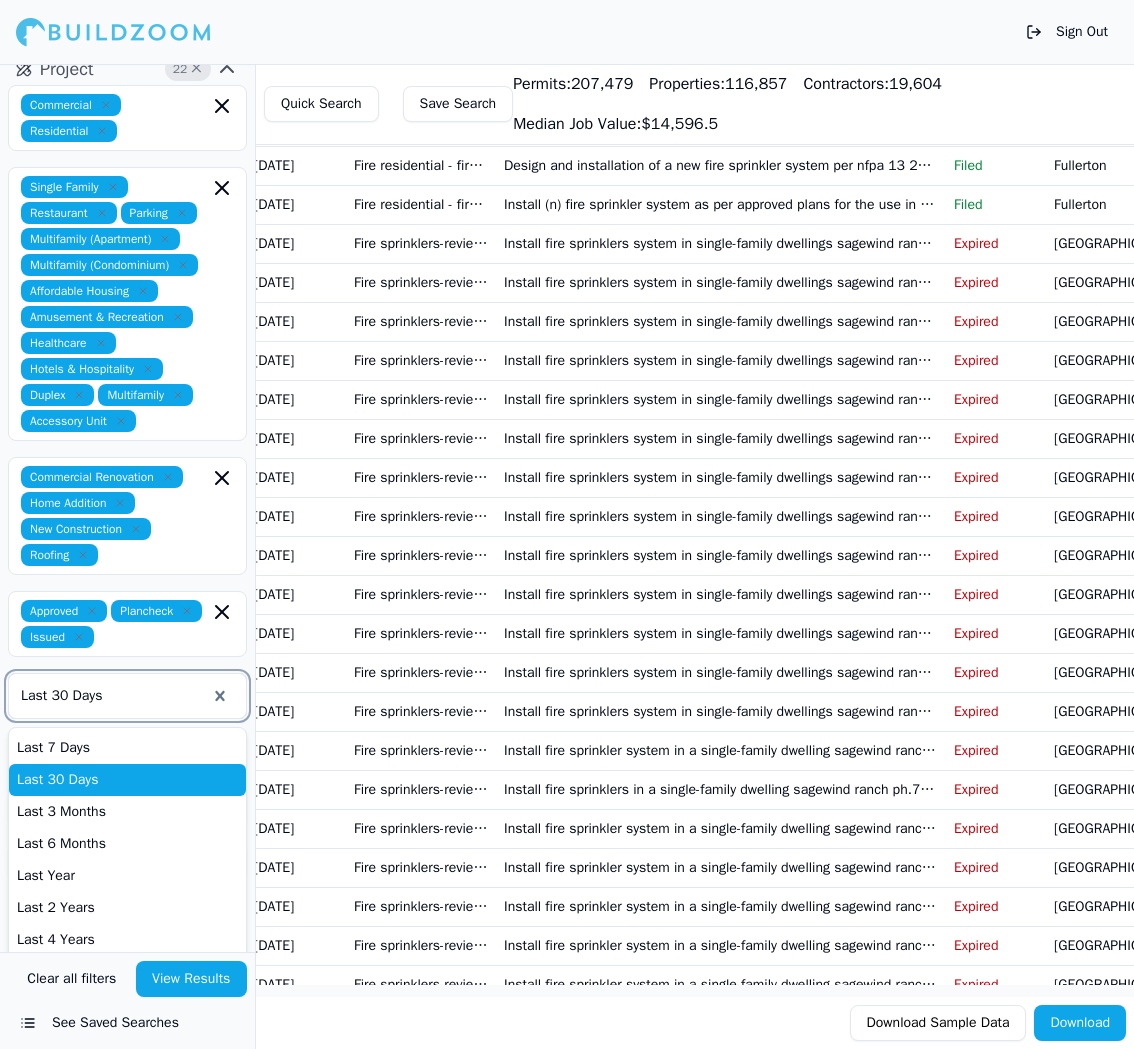 click at bounding box center [113, 696] 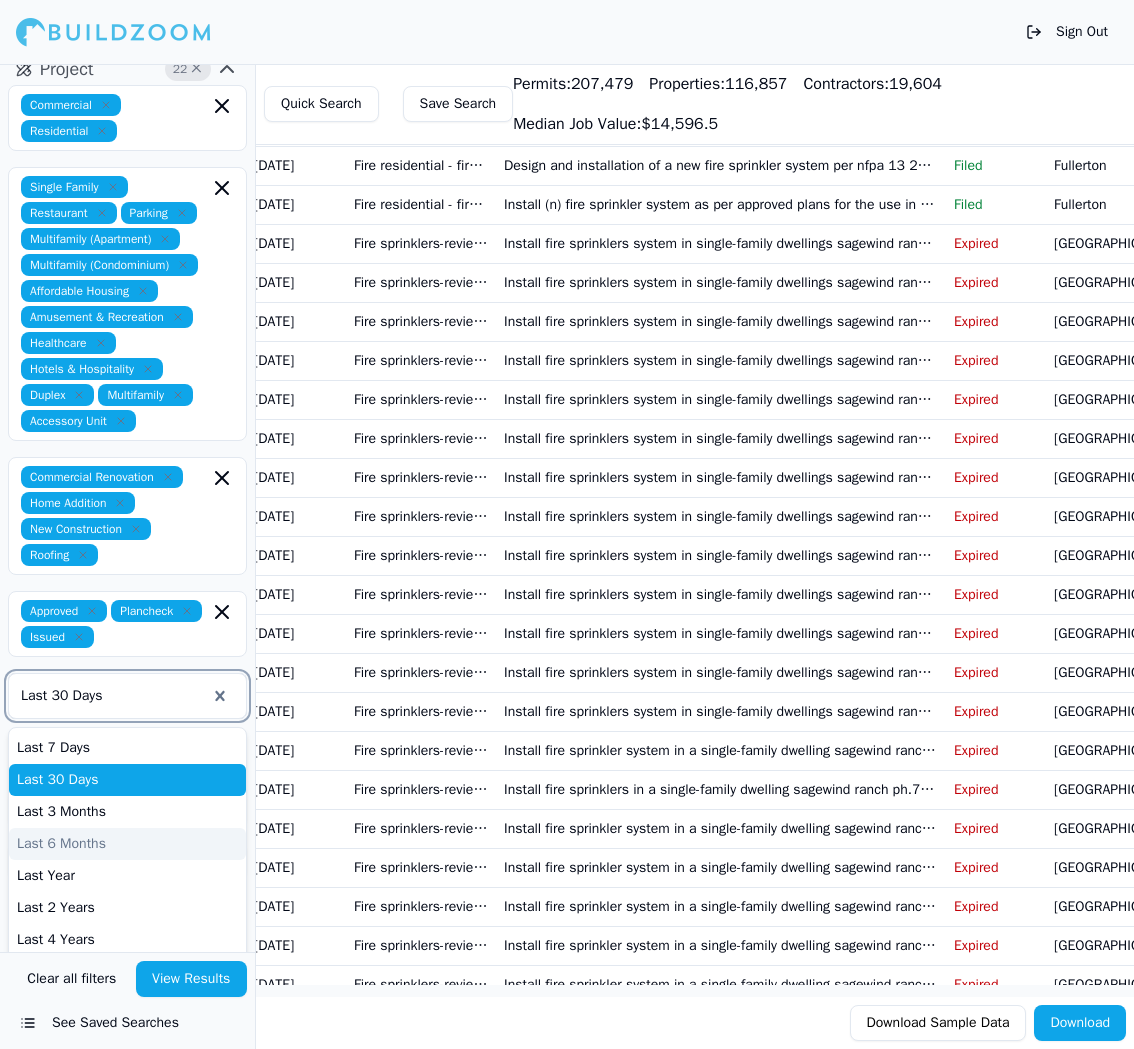 click on "Last 6 Months" at bounding box center [127, 844] 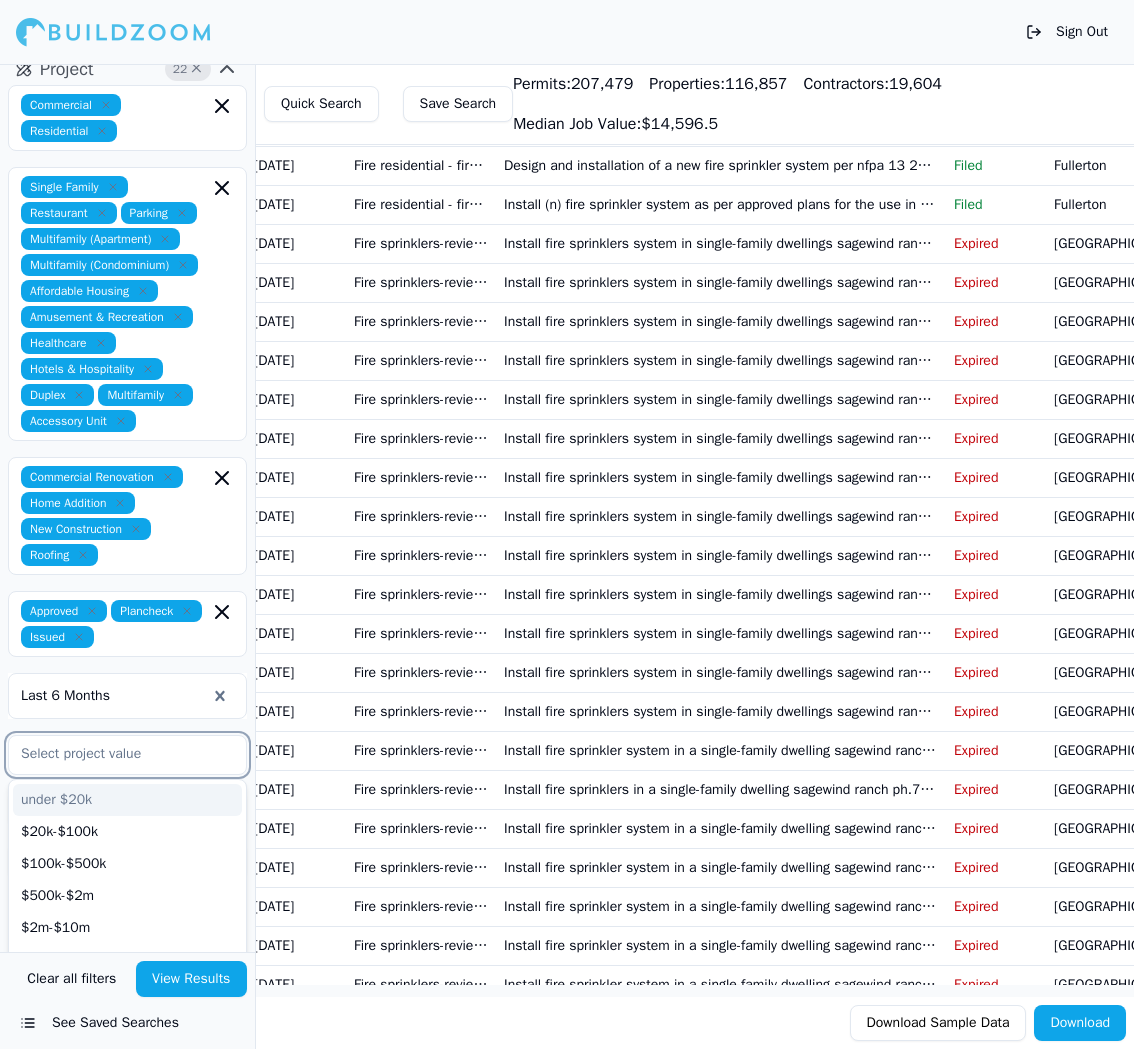 click at bounding box center [115, 754] 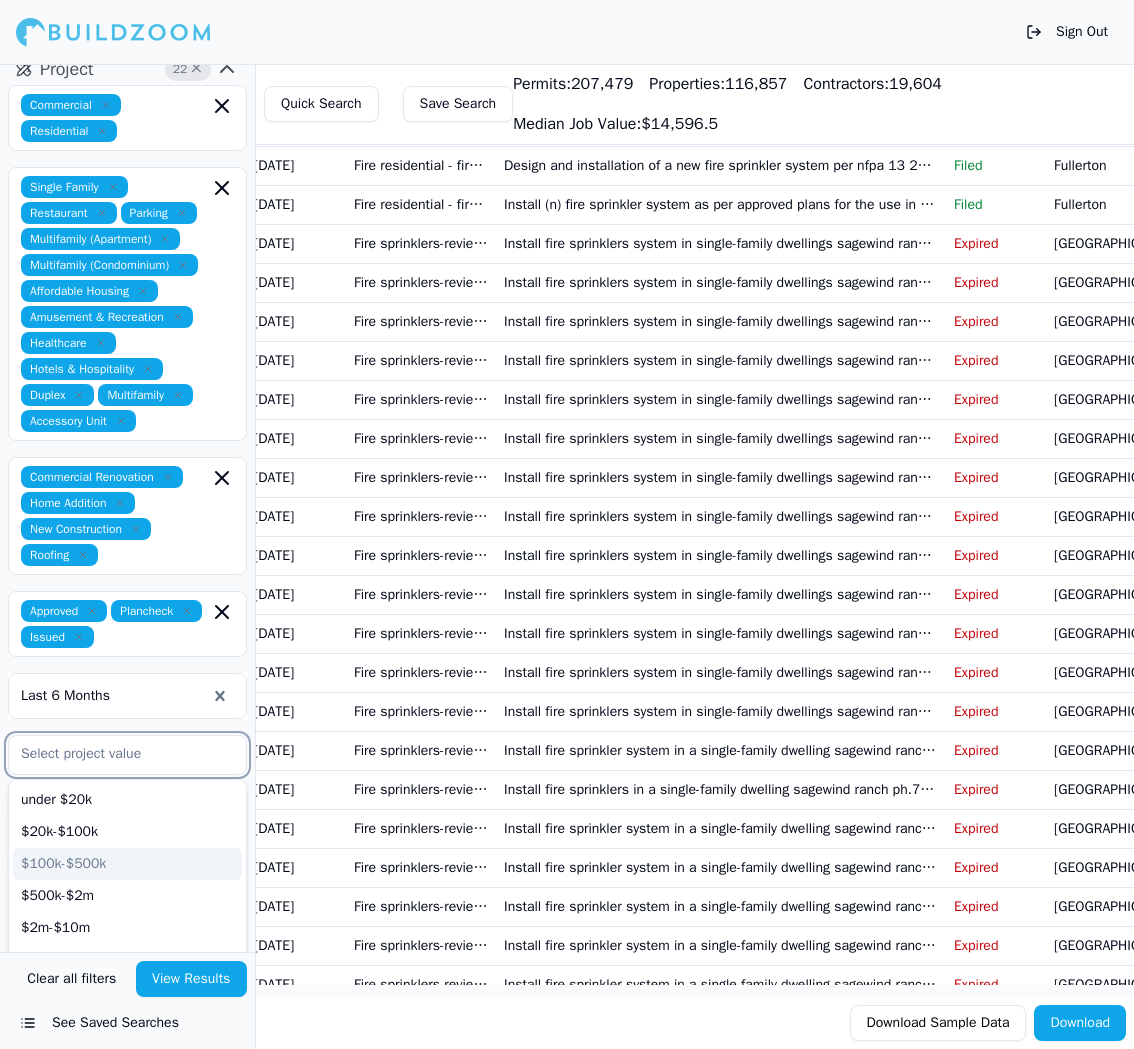 click on "$100k-$500k" at bounding box center [127, 864] 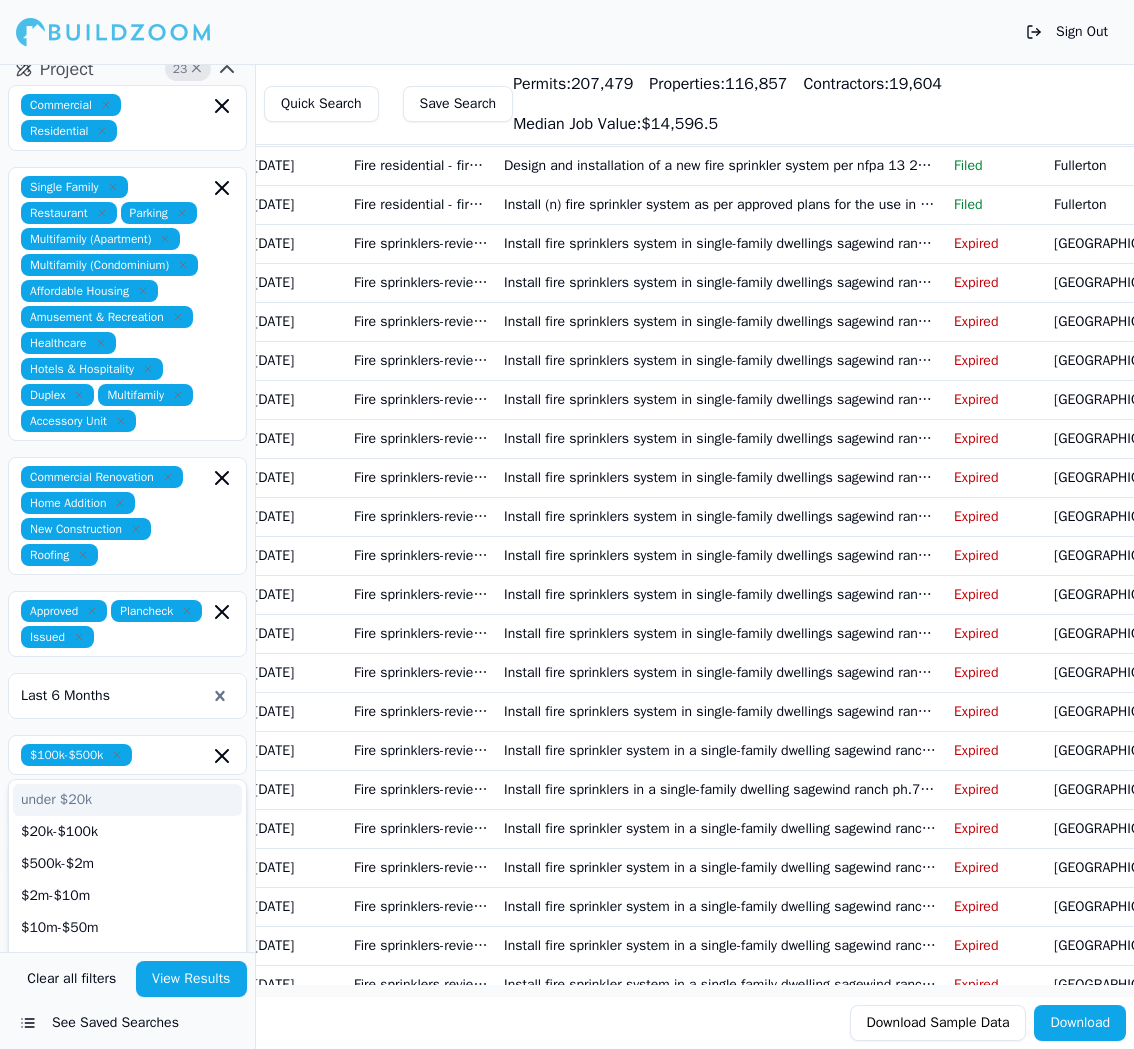 click at bounding box center [113, 696] 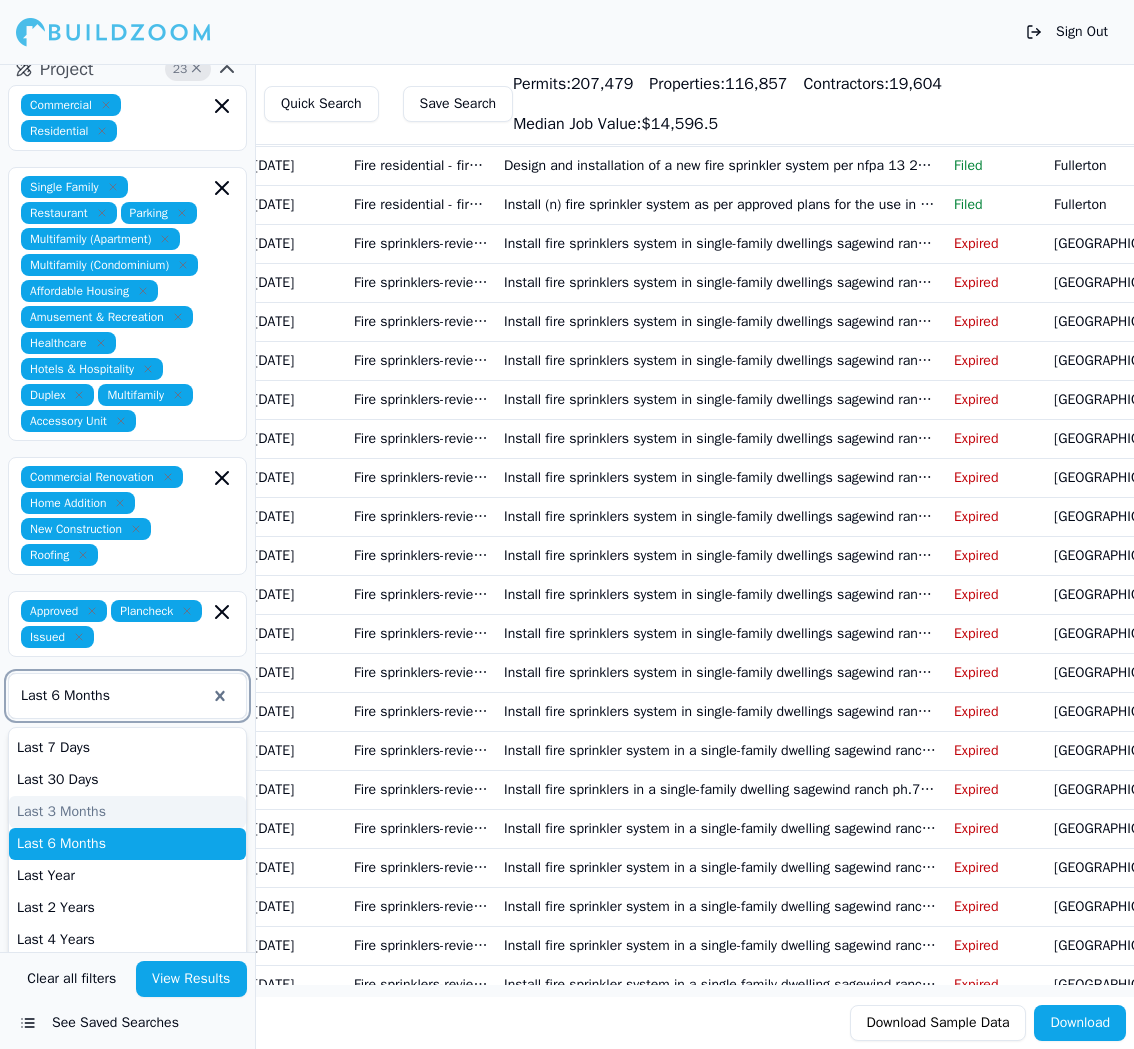 scroll, scrollTop: 84, scrollLeft: 0, axis: vertical 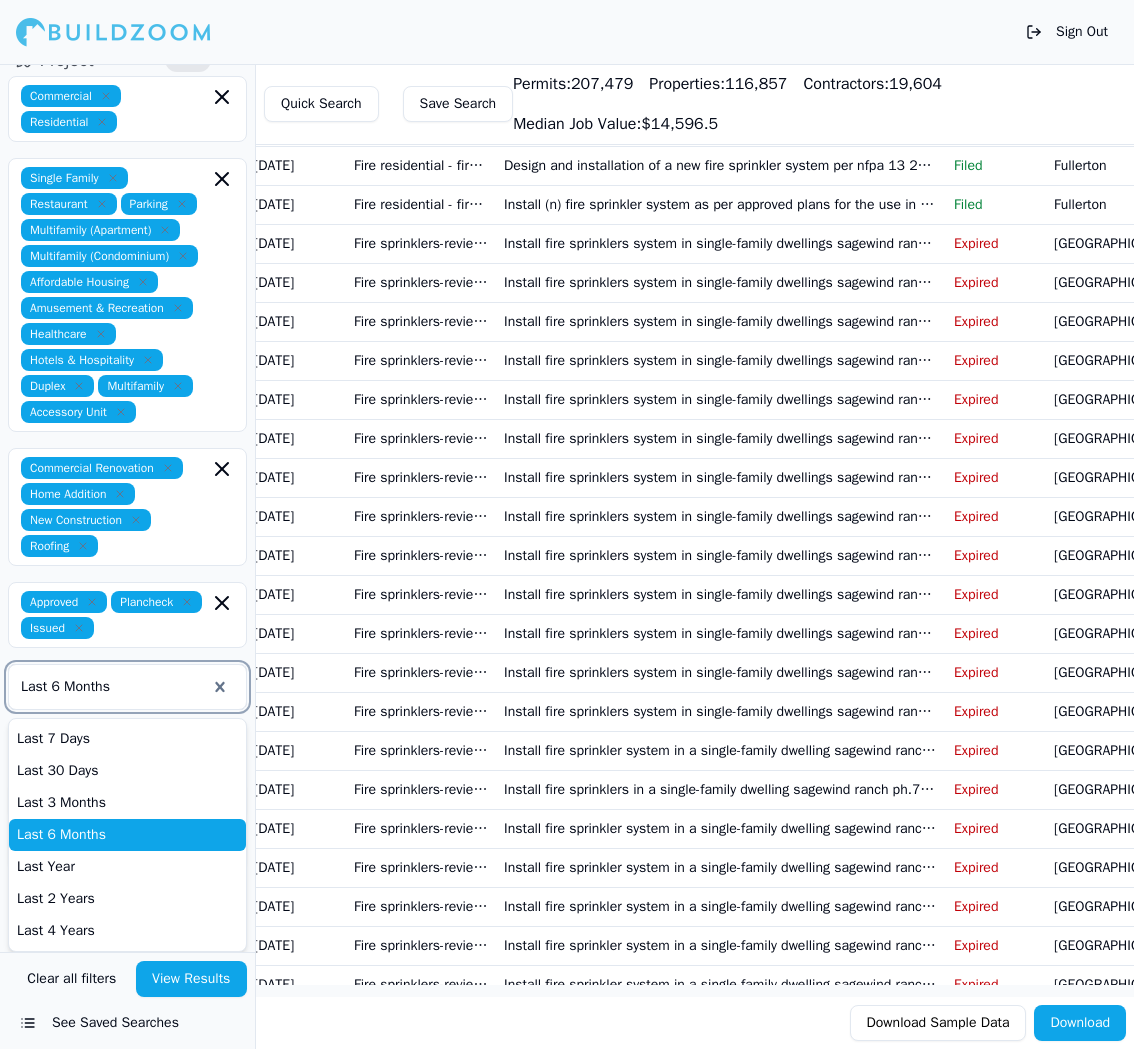 click on "Last 6 Months" at bounding box center [127, 835] 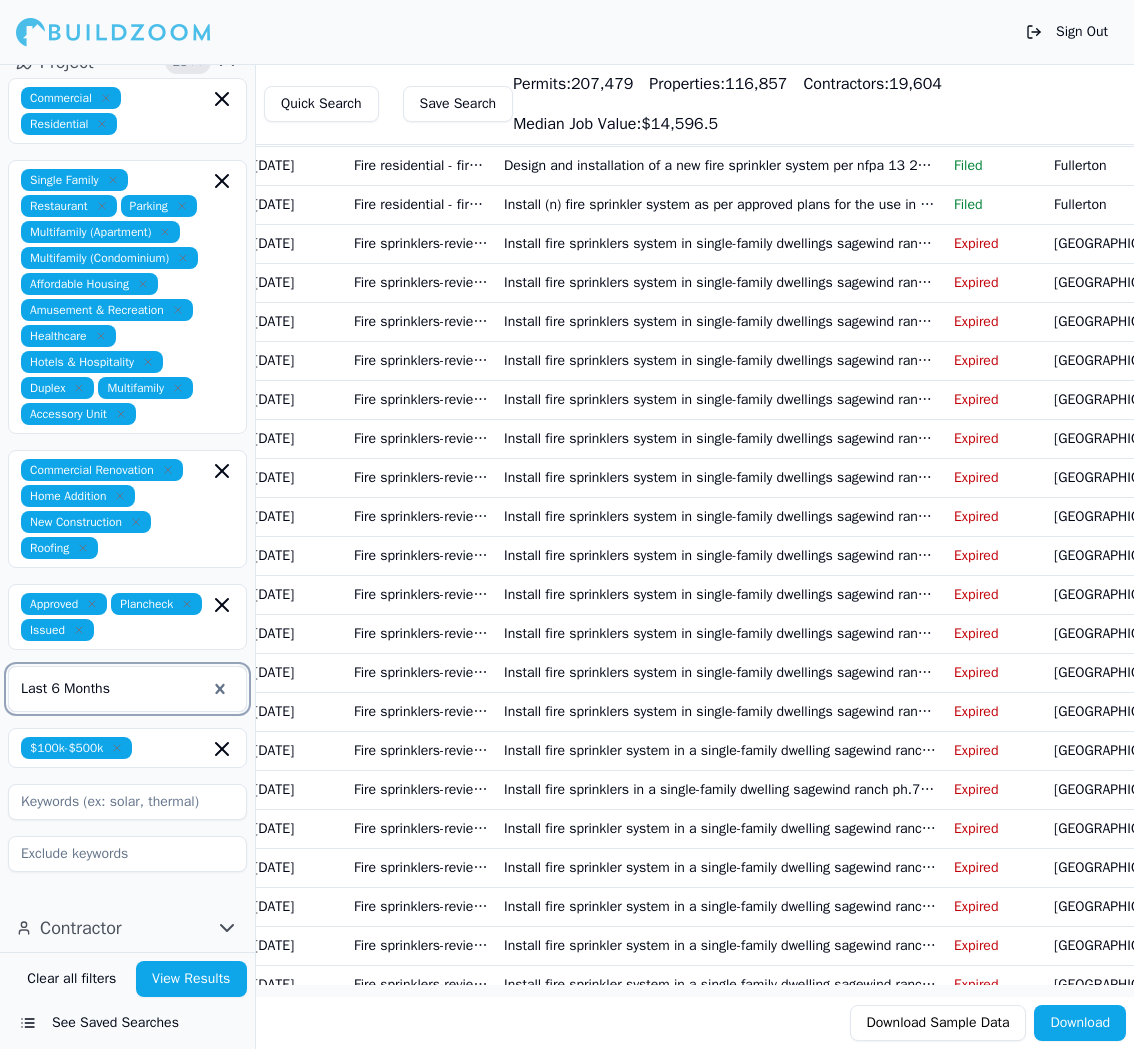 scroll, scrollTop: 82, scrollLeft: 0, axis: vertical 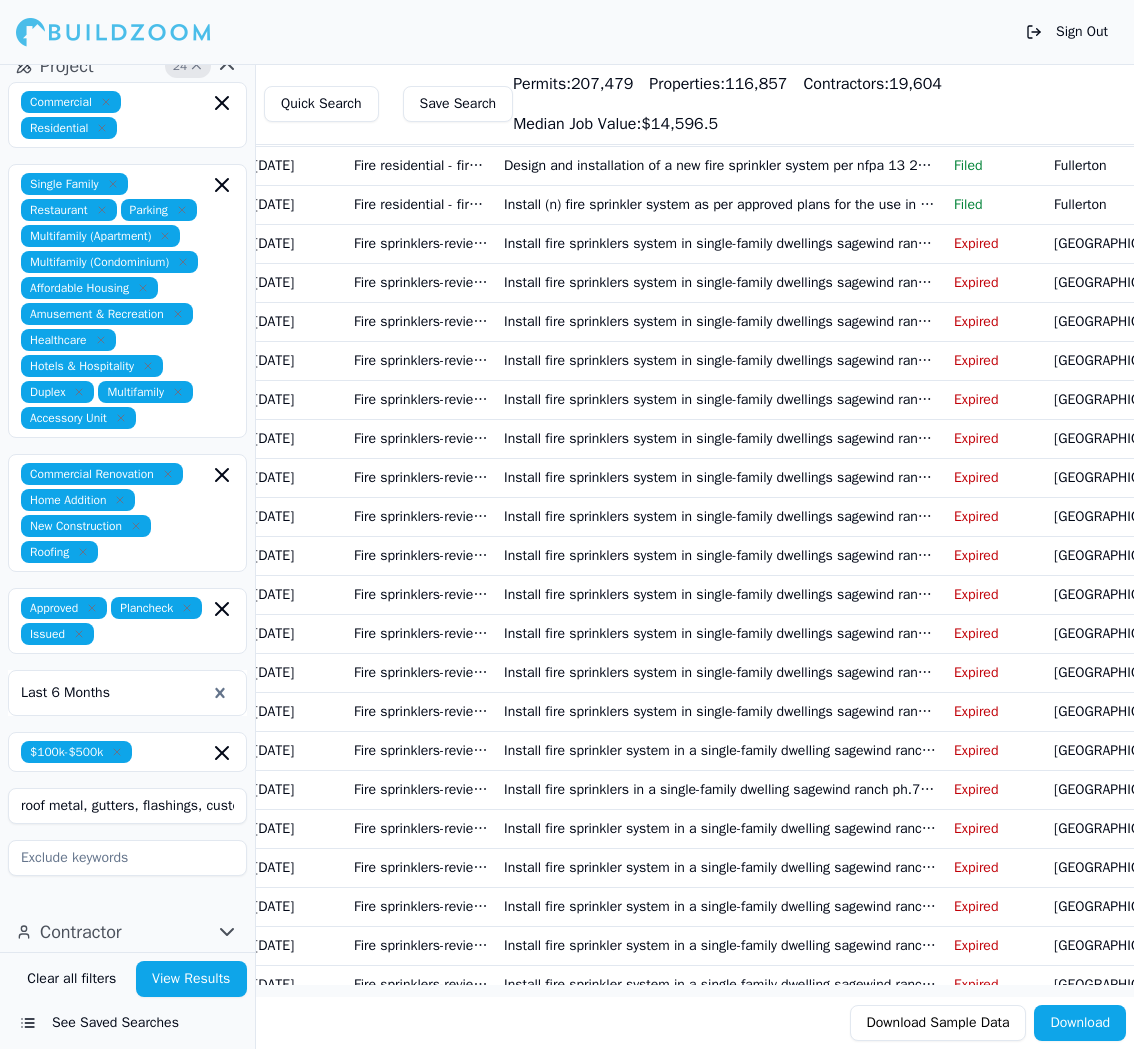 type on "roof metal, gutters, flashings, custom flashing" 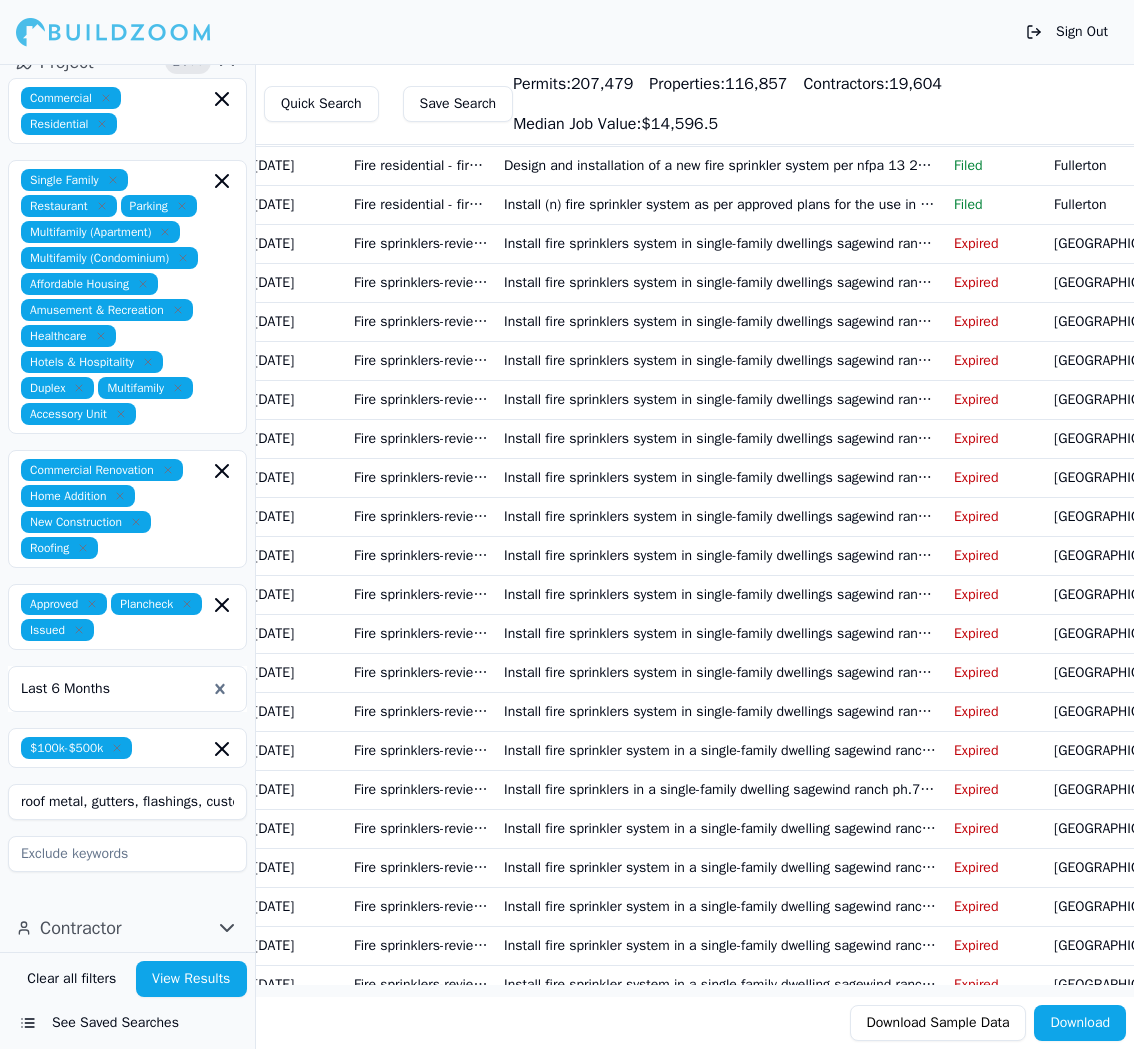 scroll, scrollTop: 82, scrollLeft: 0, axis: vertical 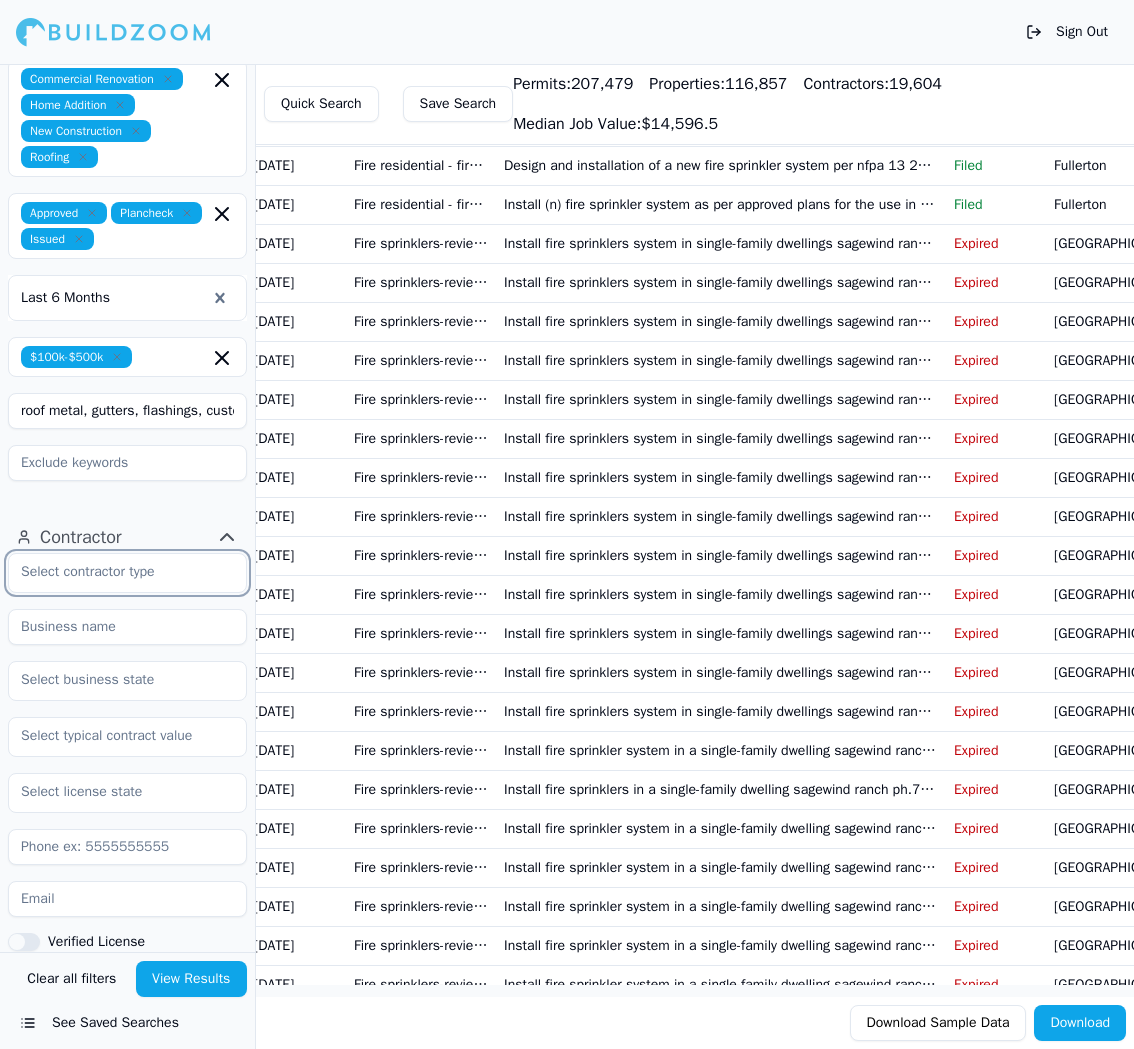 click at bounding box center (115, 572) 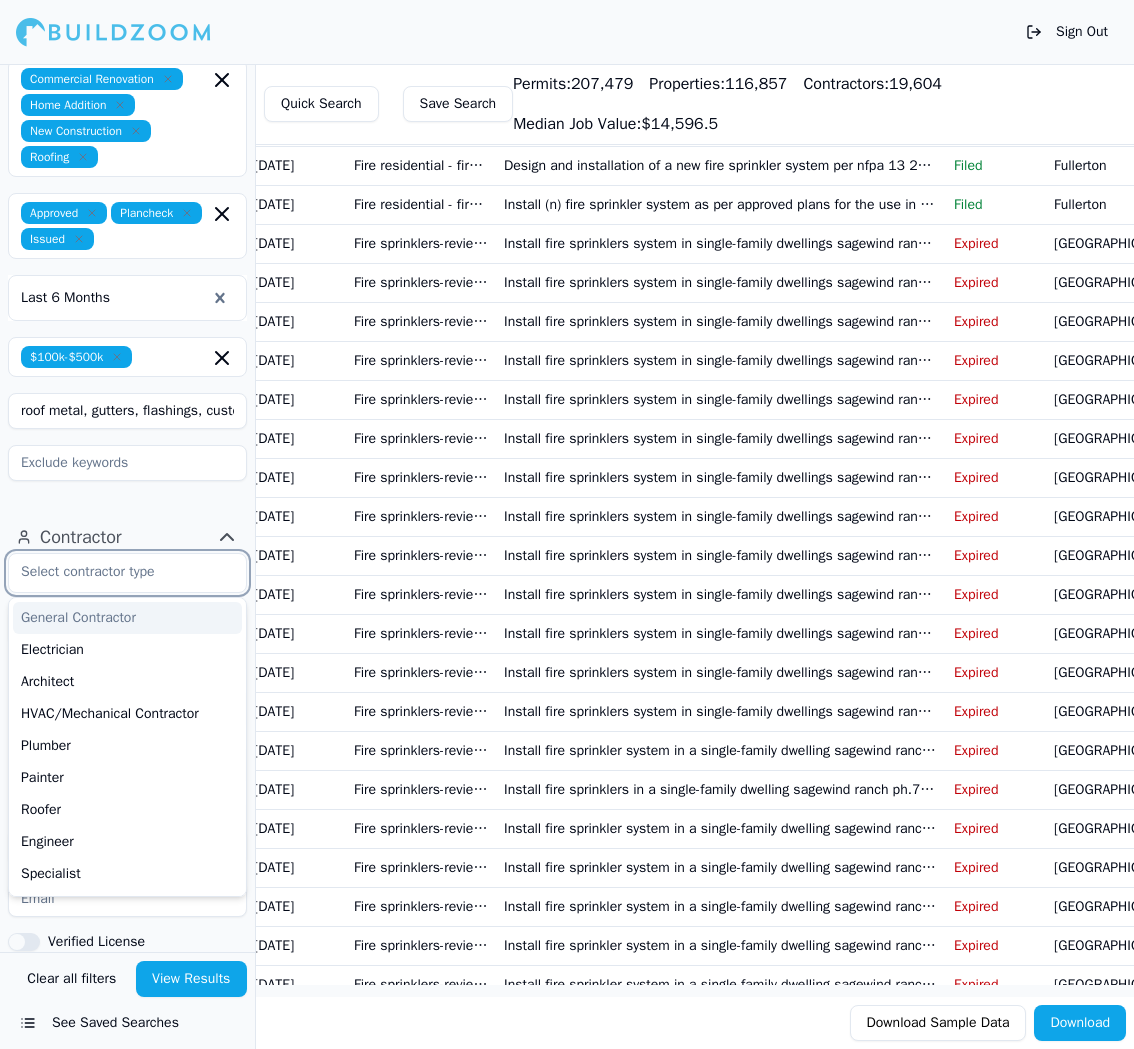 click on "General Contractor" at bounding box center [127, 618] 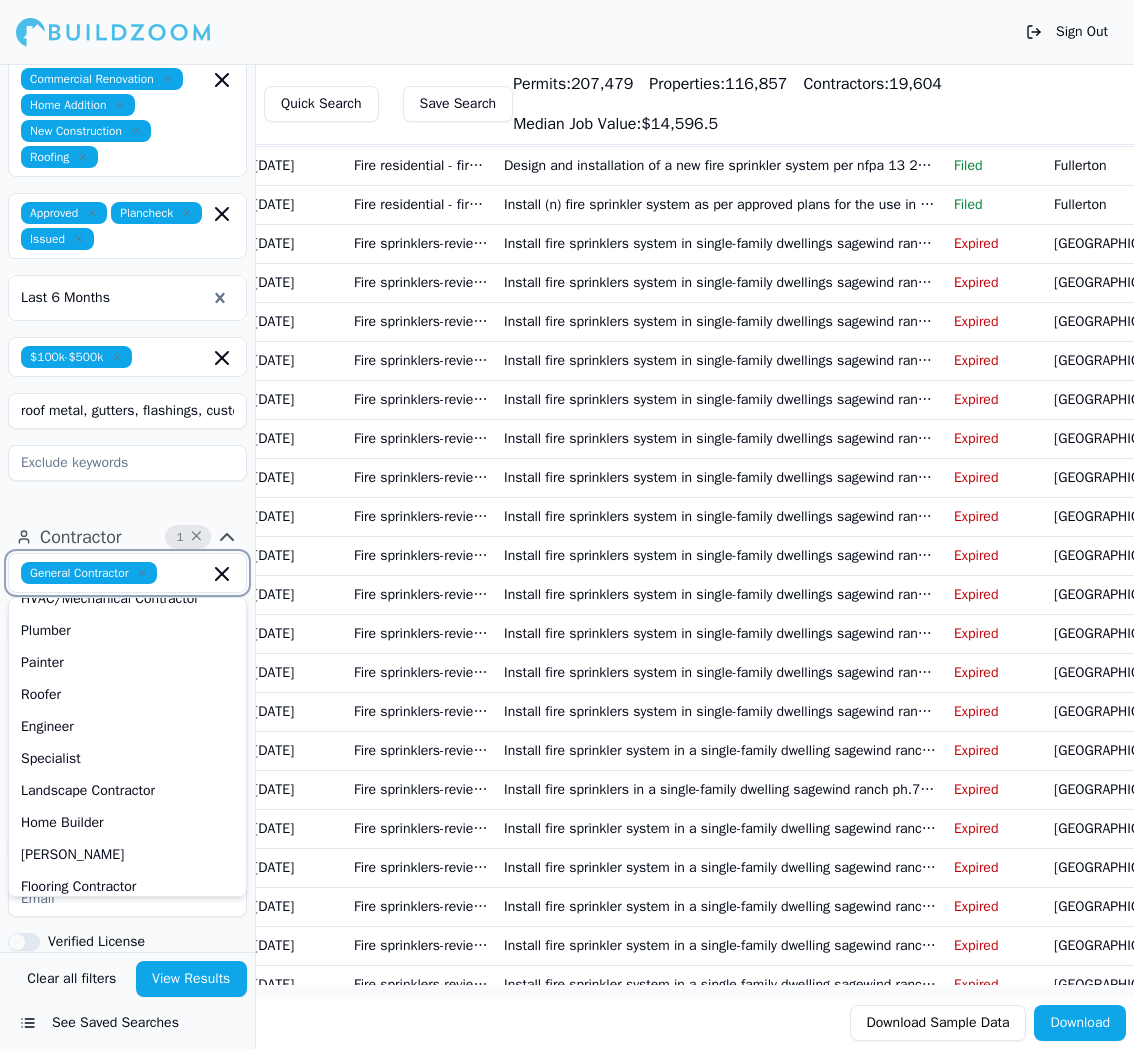 scroll, scrollTop: 78, scrollLeft: 0, axis: vertical 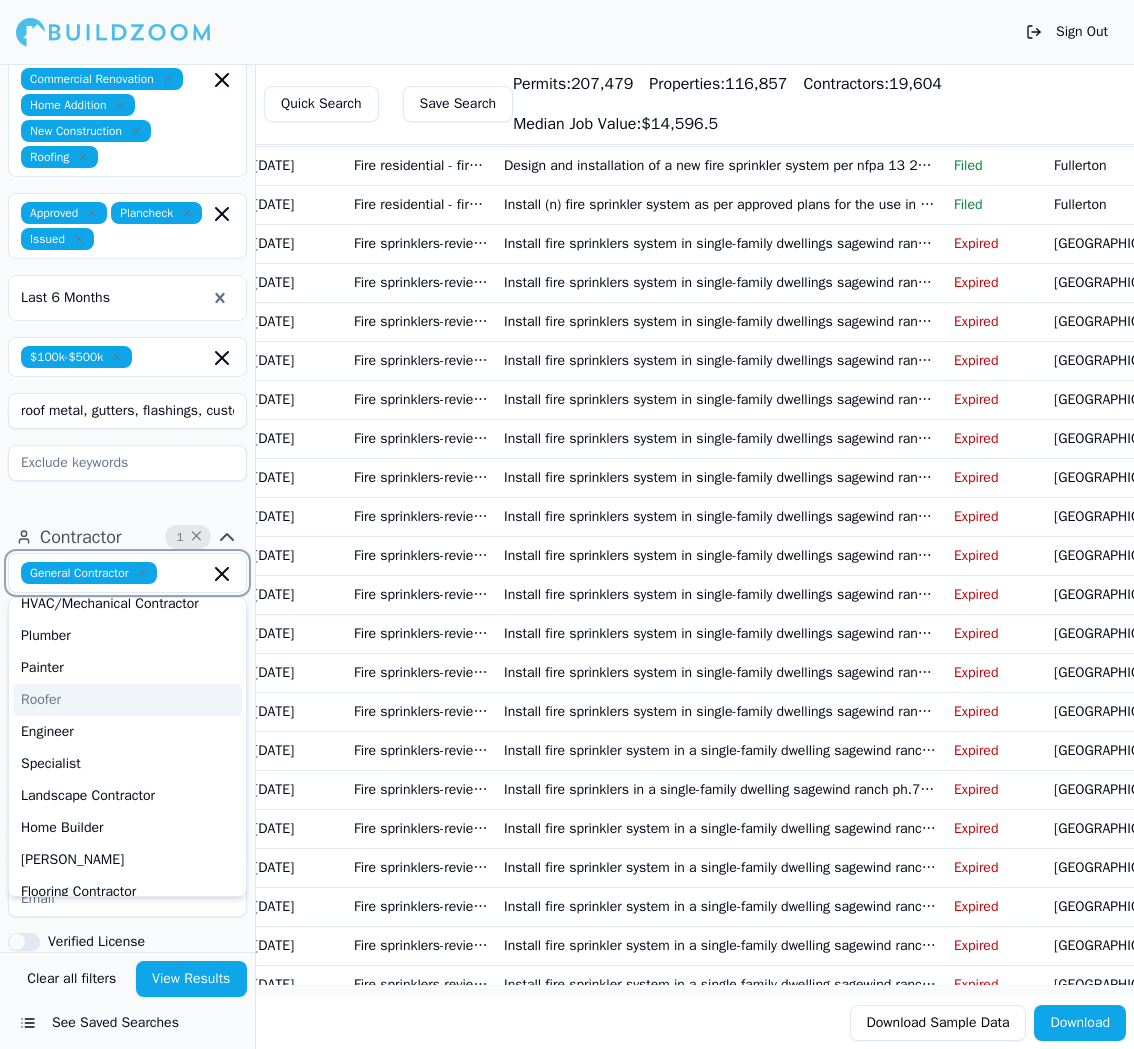 click on "Roofer" at bounding box center [127, 700] 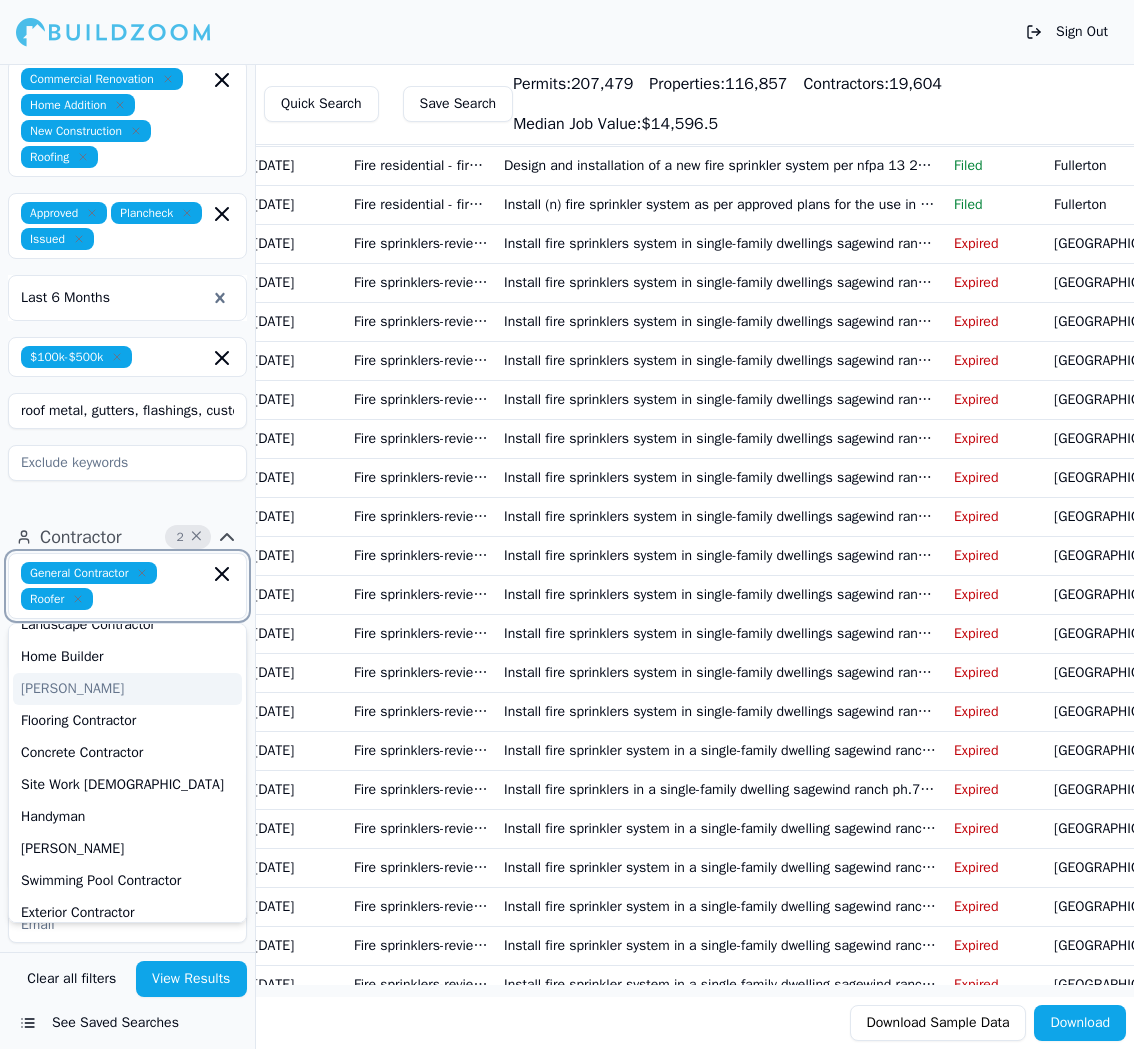 scroll, scrollTop: 246, scrollLeft: 0, axis: vertical 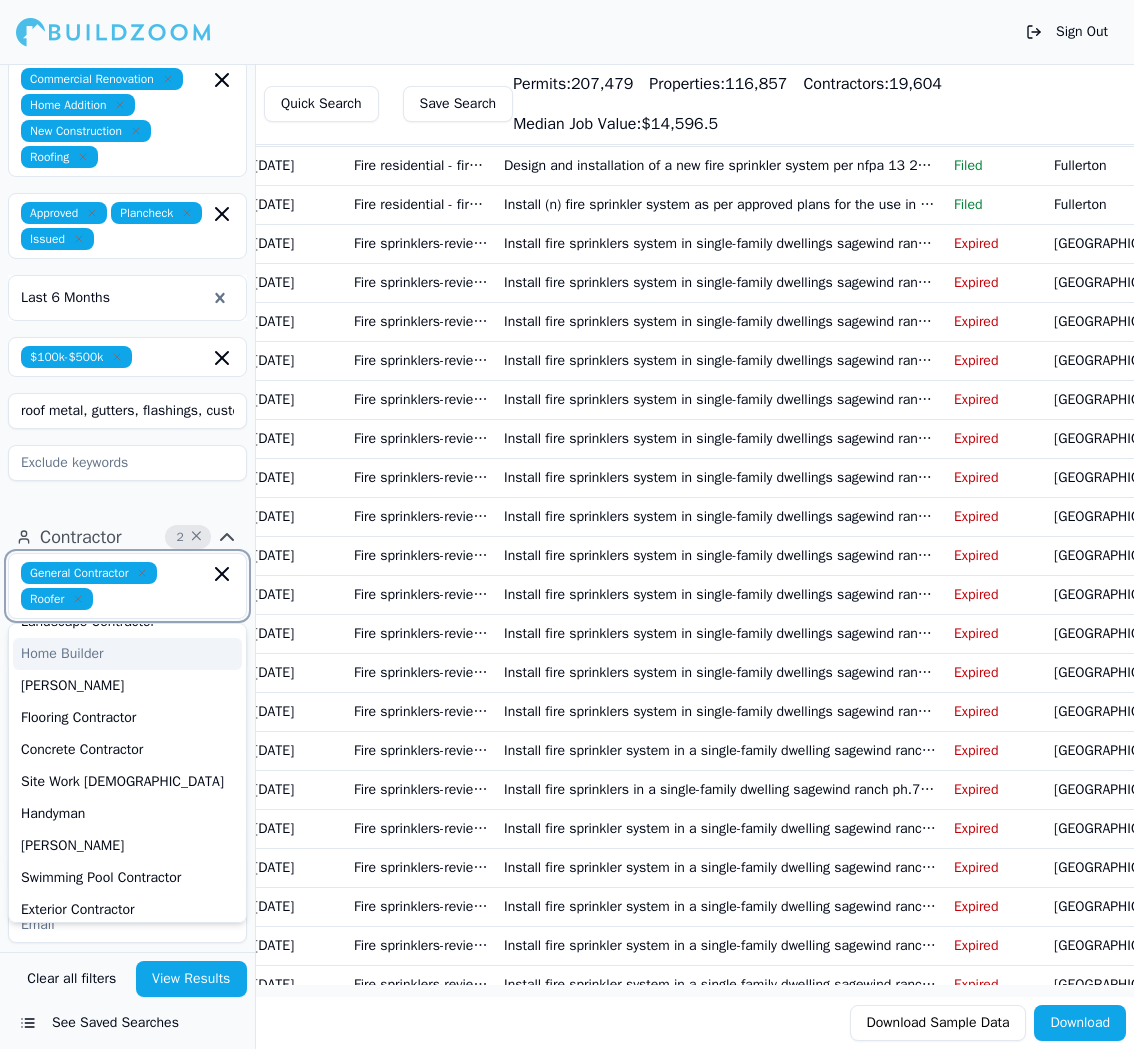 click on "Home Builder" at bounding box center [127, 654] 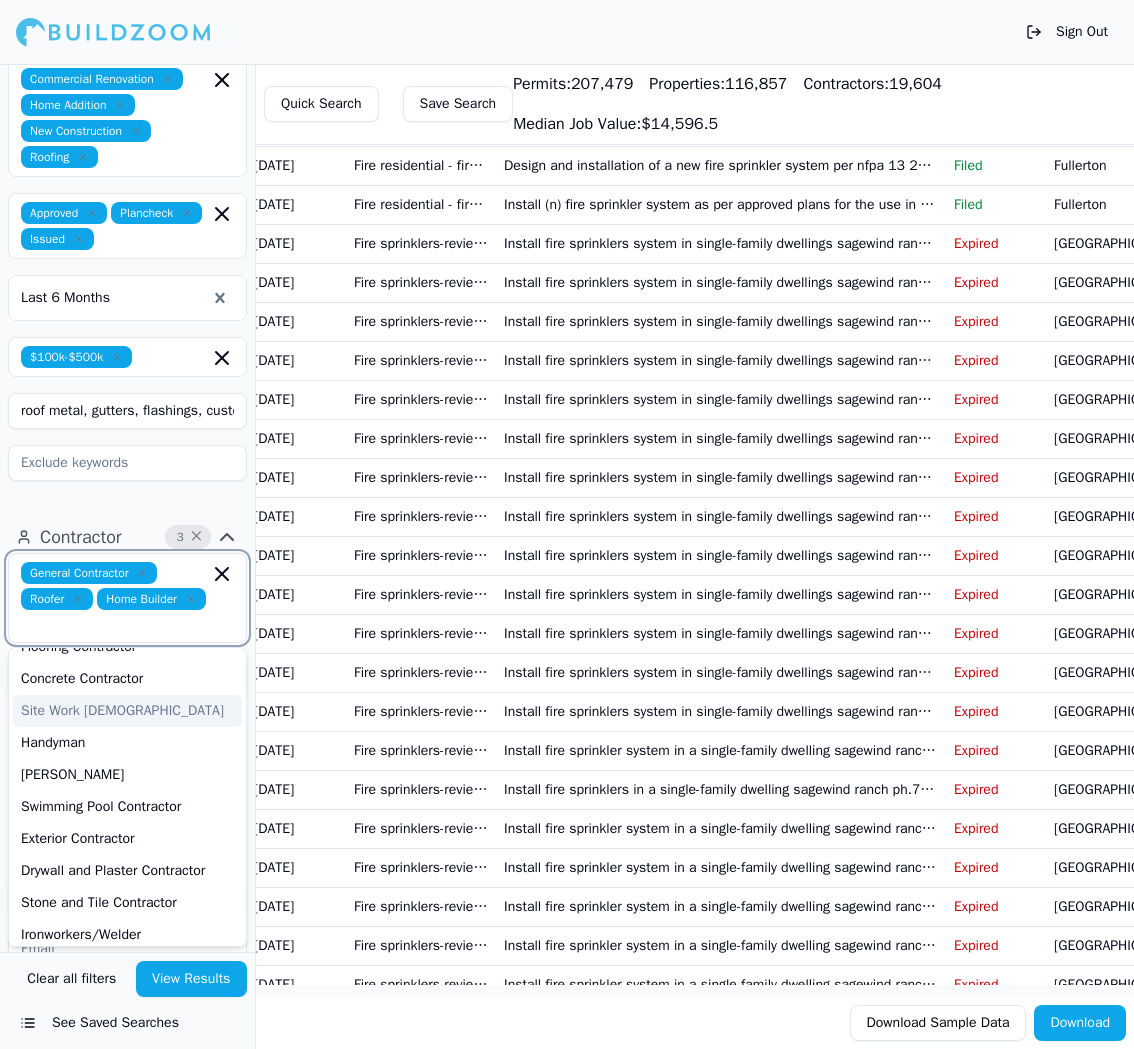 scroll, scrollTop: 342, scrollLeft: 0, axis: vertical 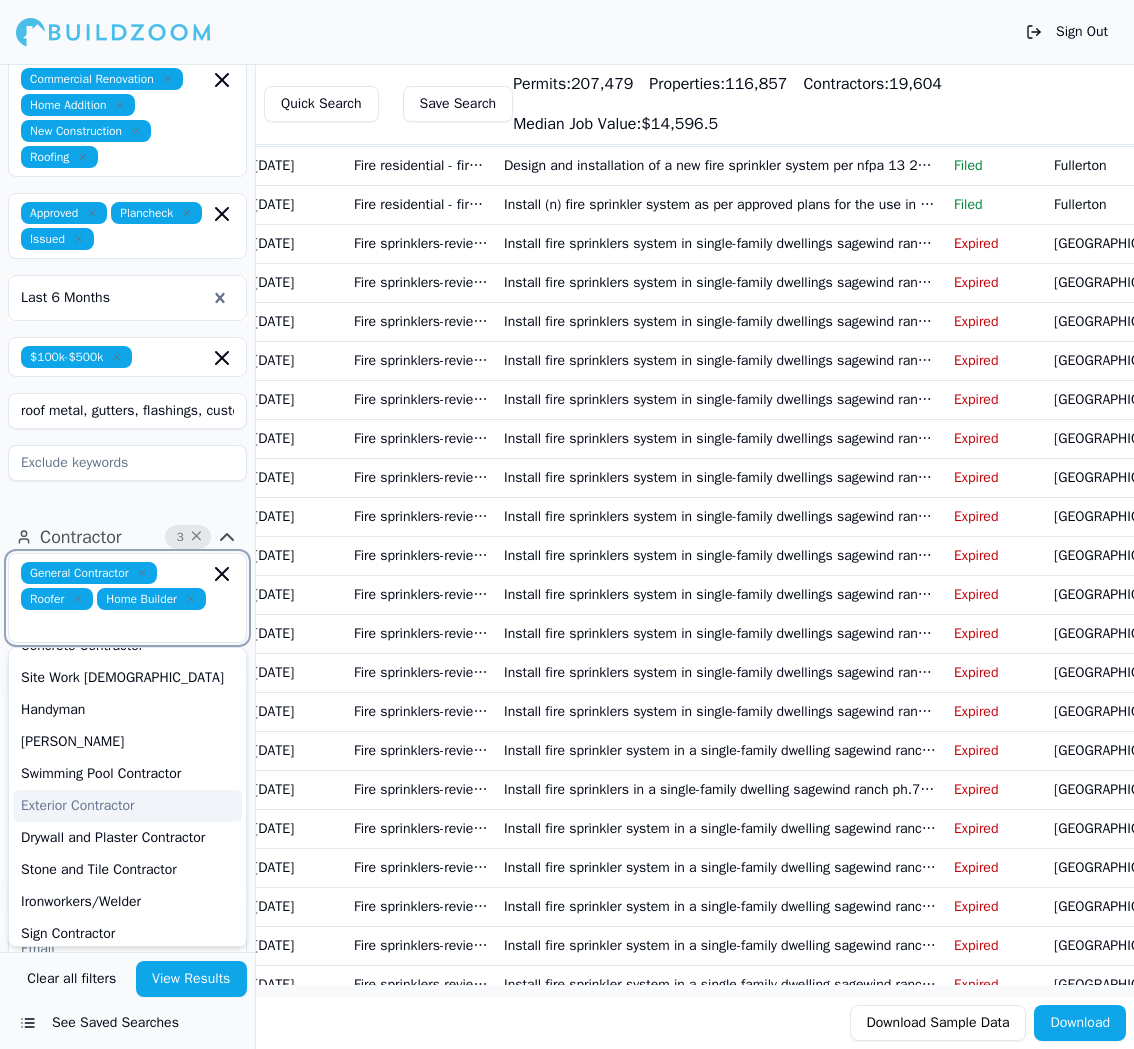 click on "Exterior Contractor" at bounding box center (127, 806) 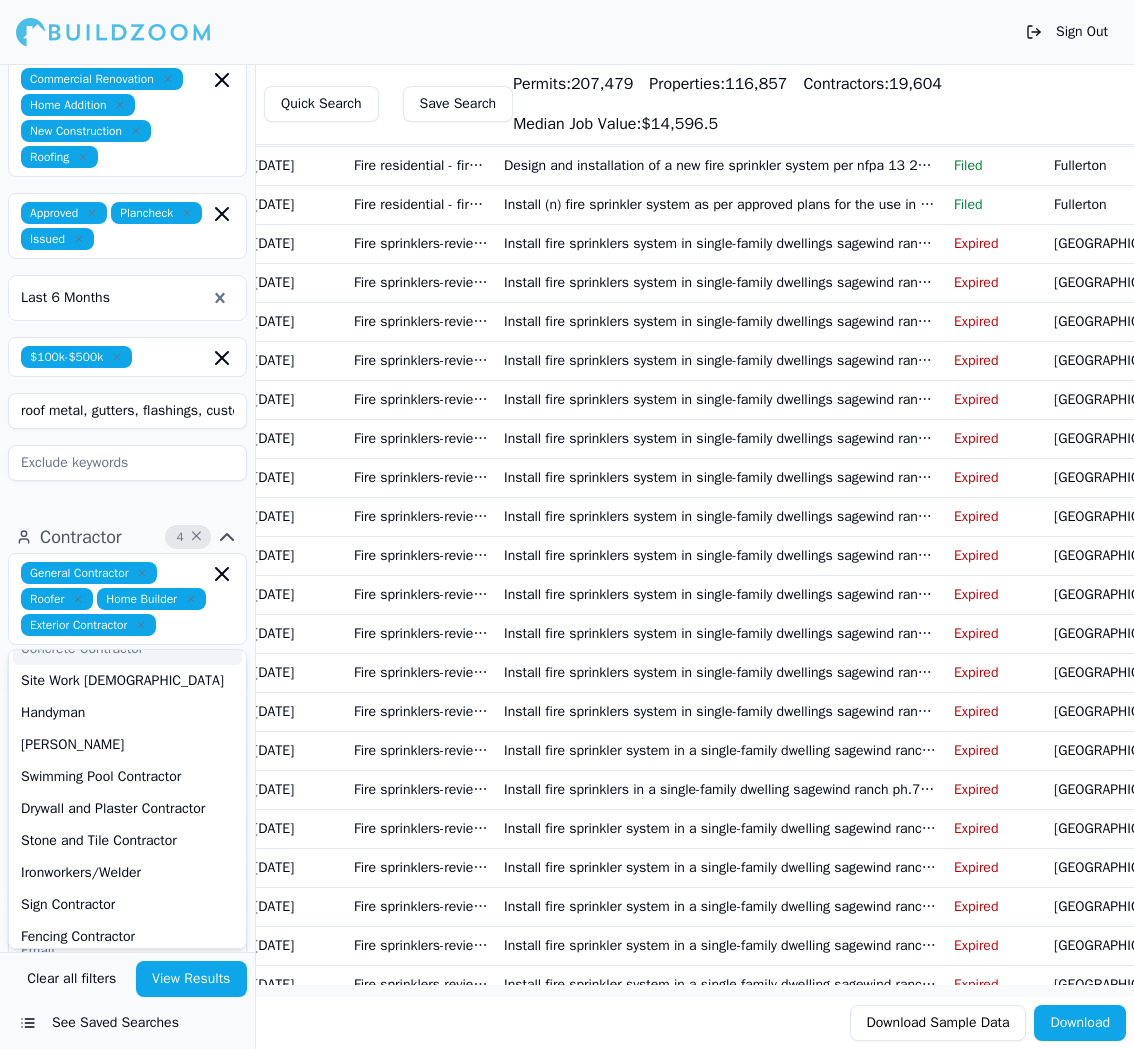 click 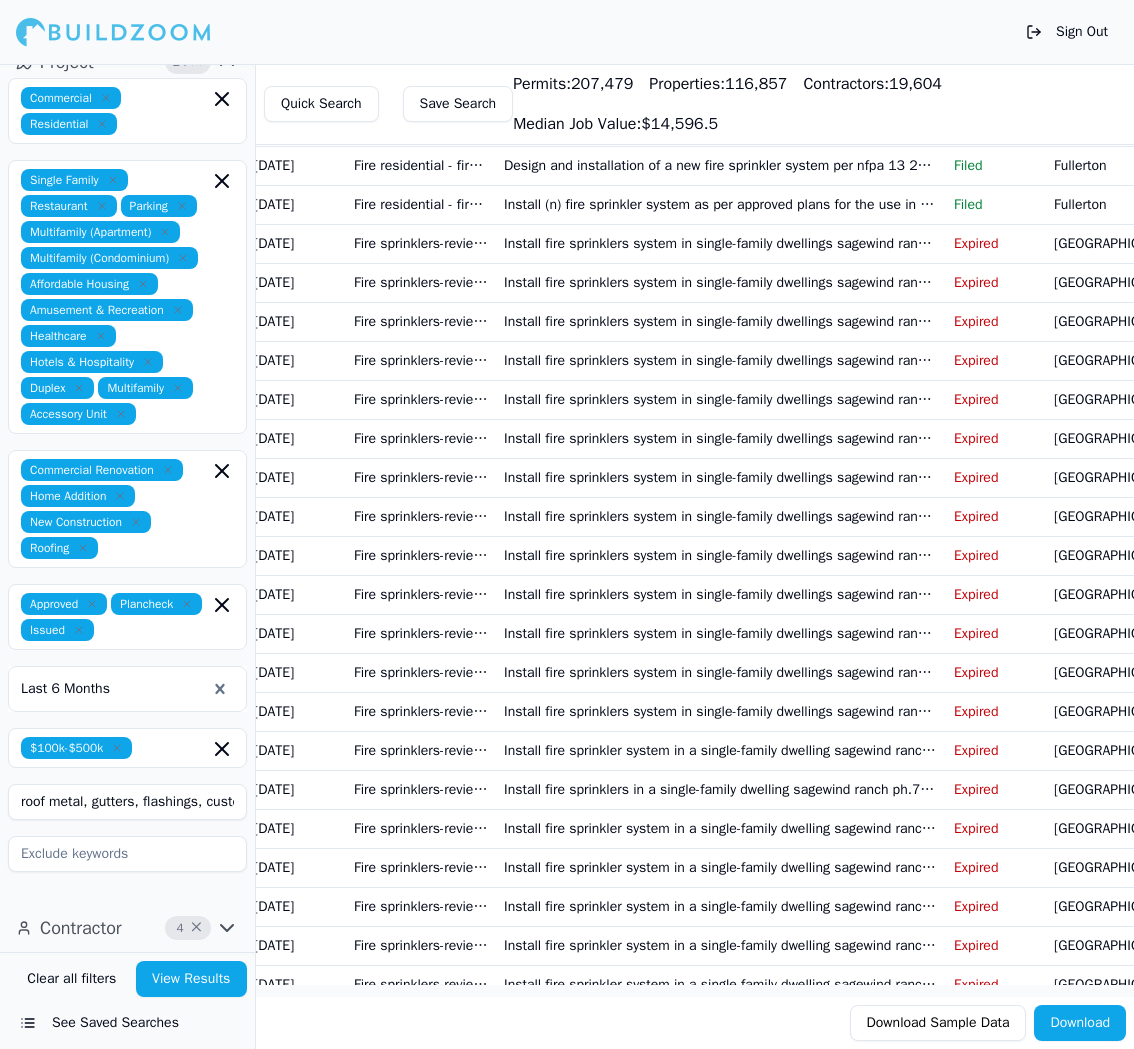 scroll, scrollTop: 82, scrollLeft: 0, axis: vertical 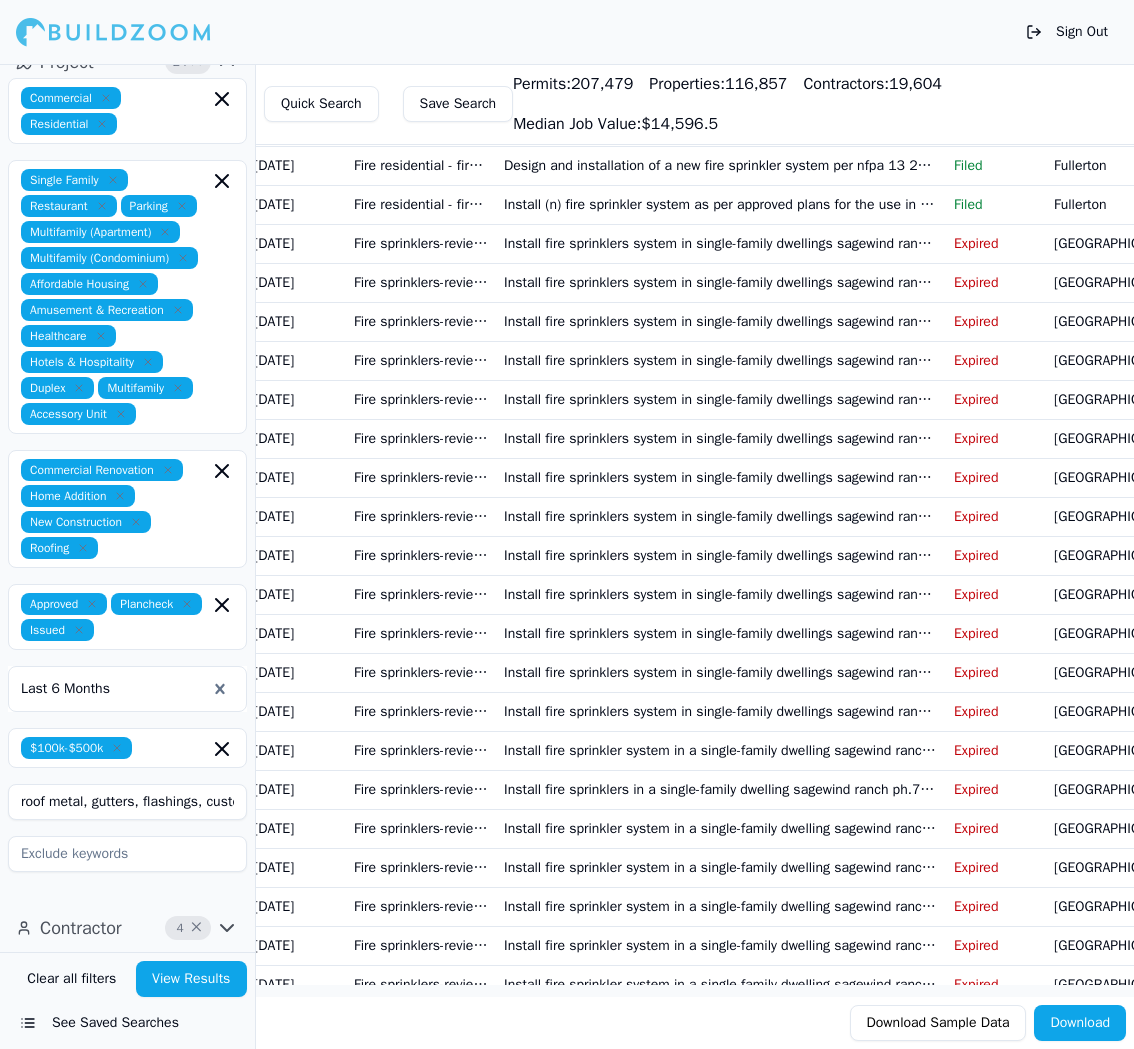 click on "View Results" at bounding box center (192, 979) 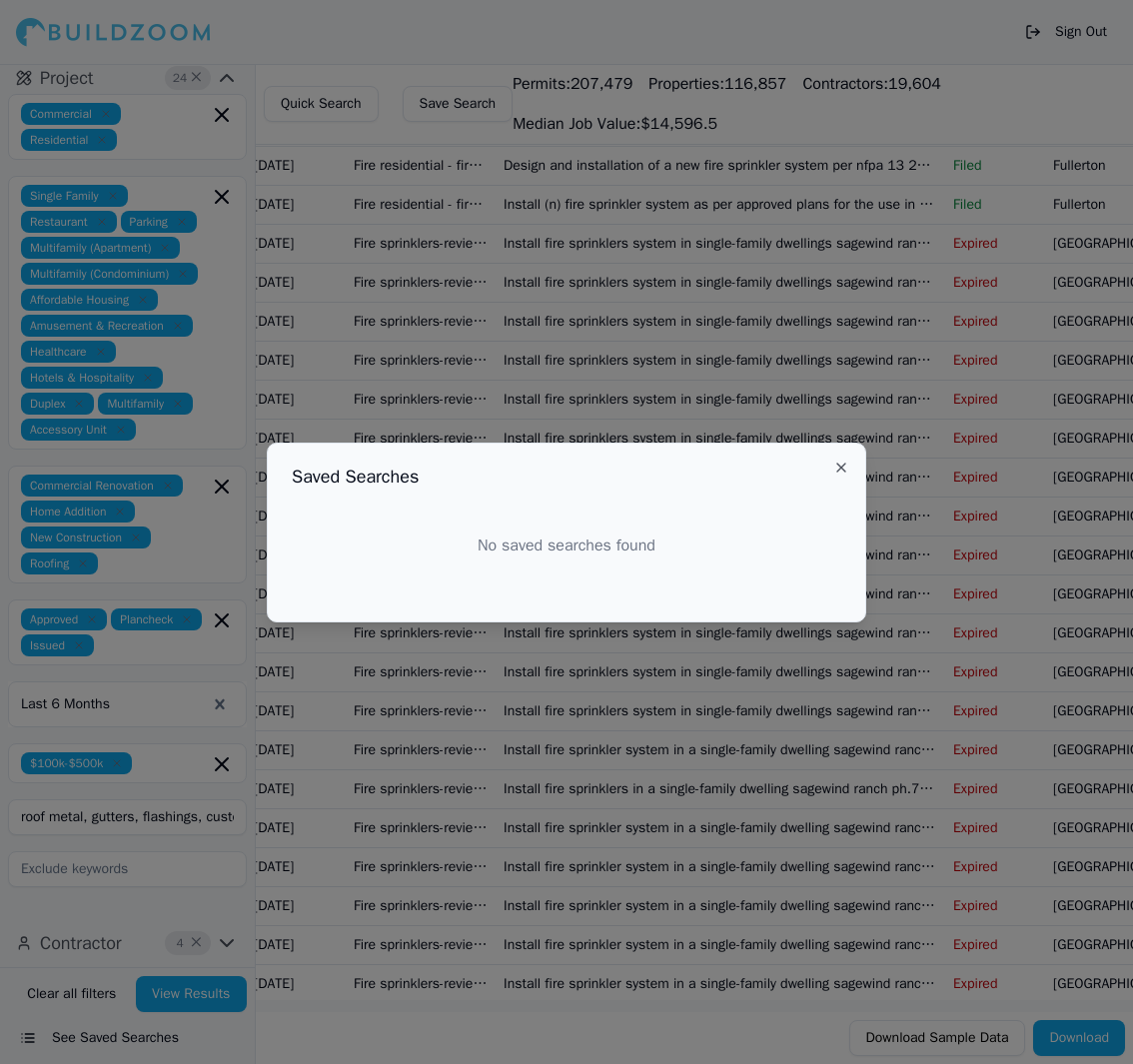 click on "Close" at bounding box center [841, 468] 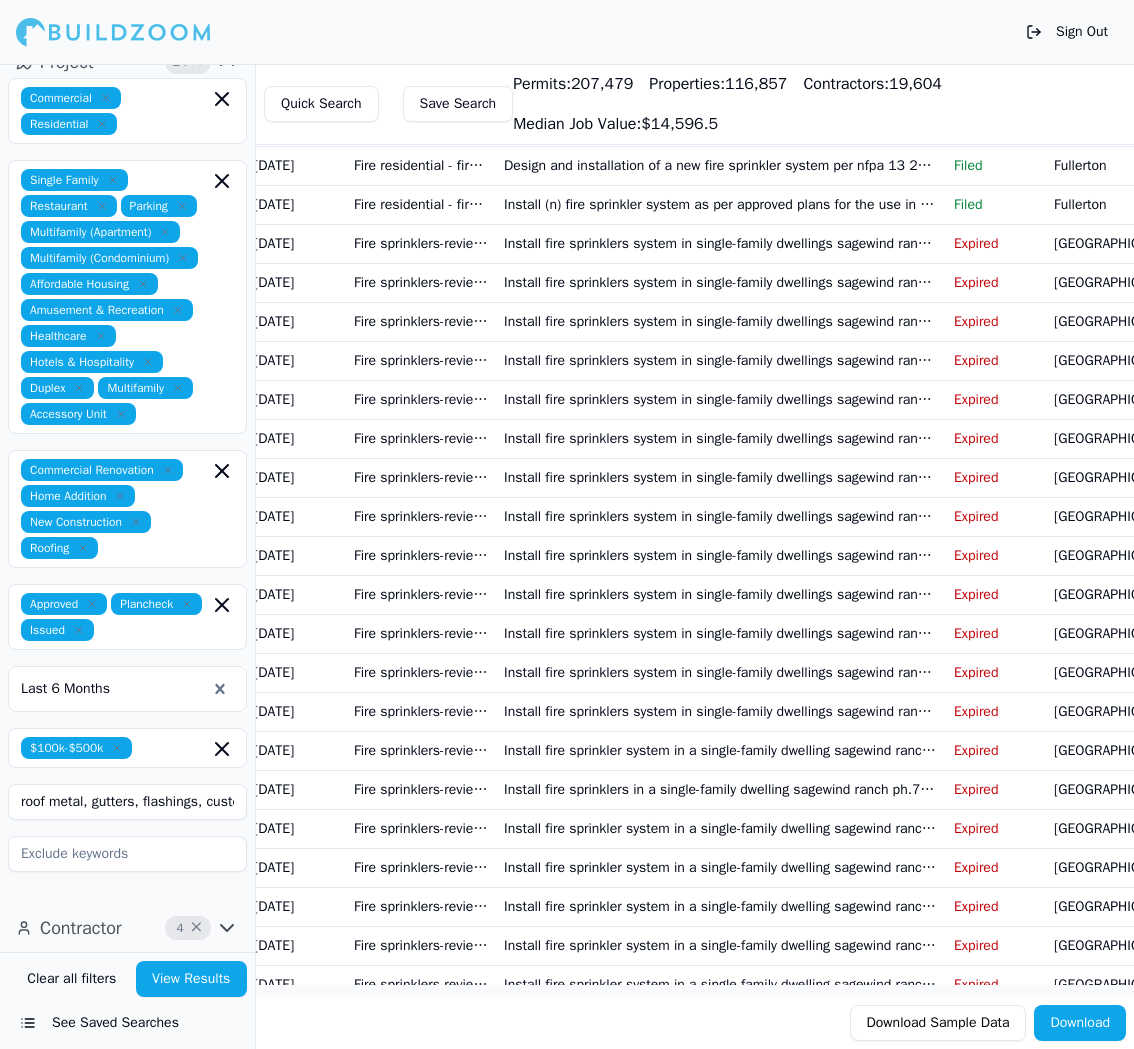 click on "Download" at bounding box center [1080, 1023] 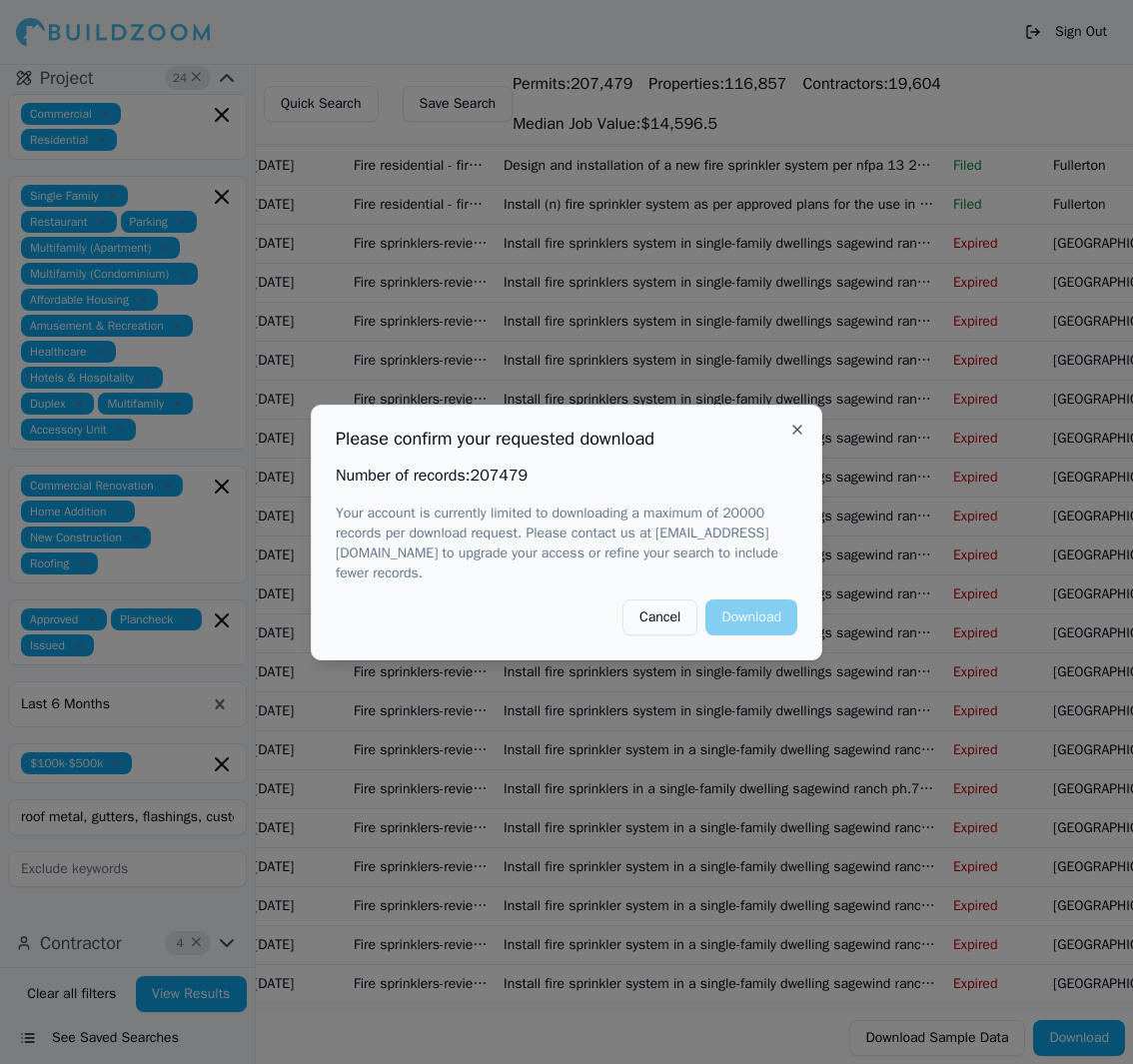 click on "Cancel" at bounding box center [659, 617] 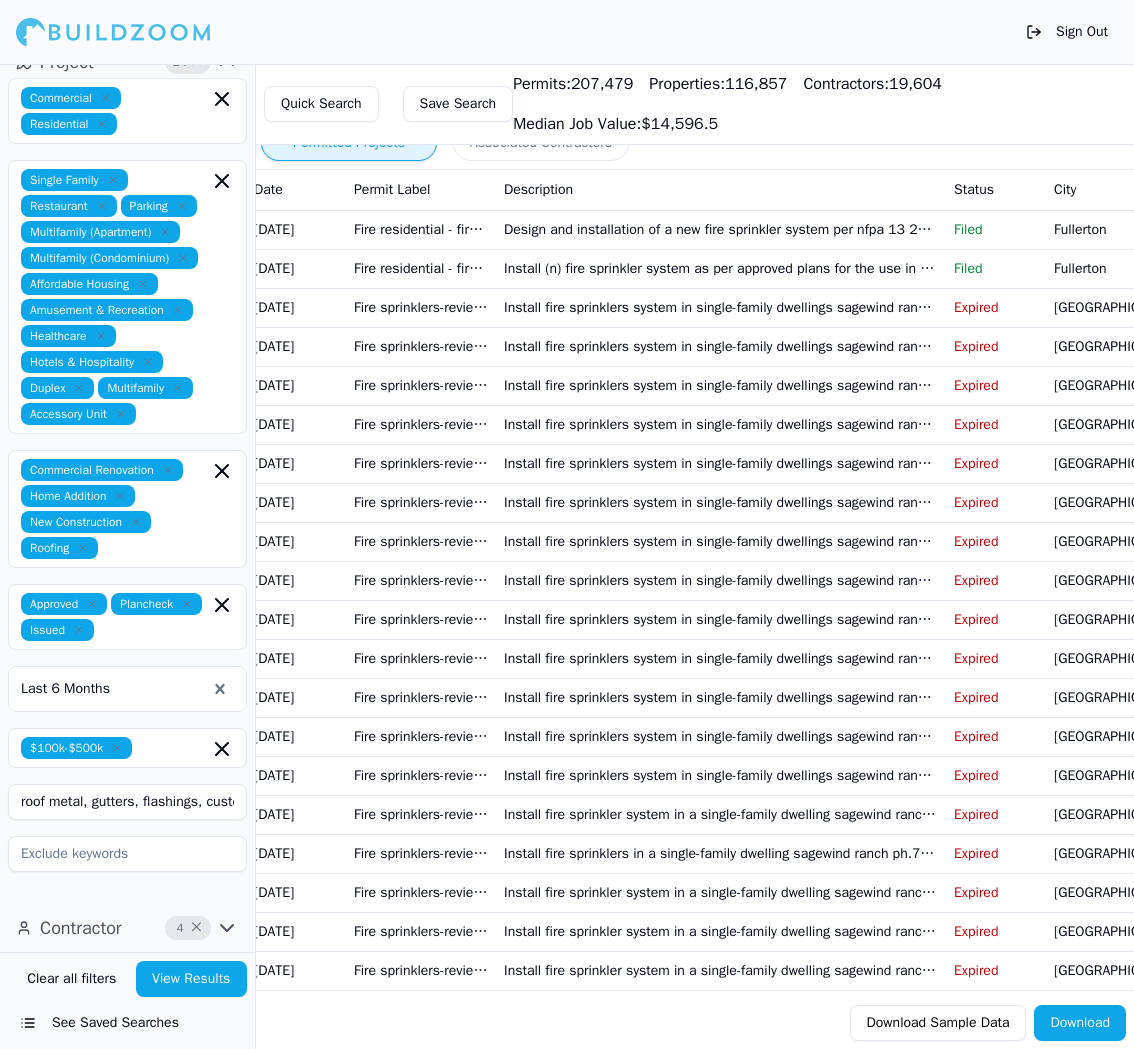 scroll, scrollTop: 0, scrollLeft: 11, axis: horizontal 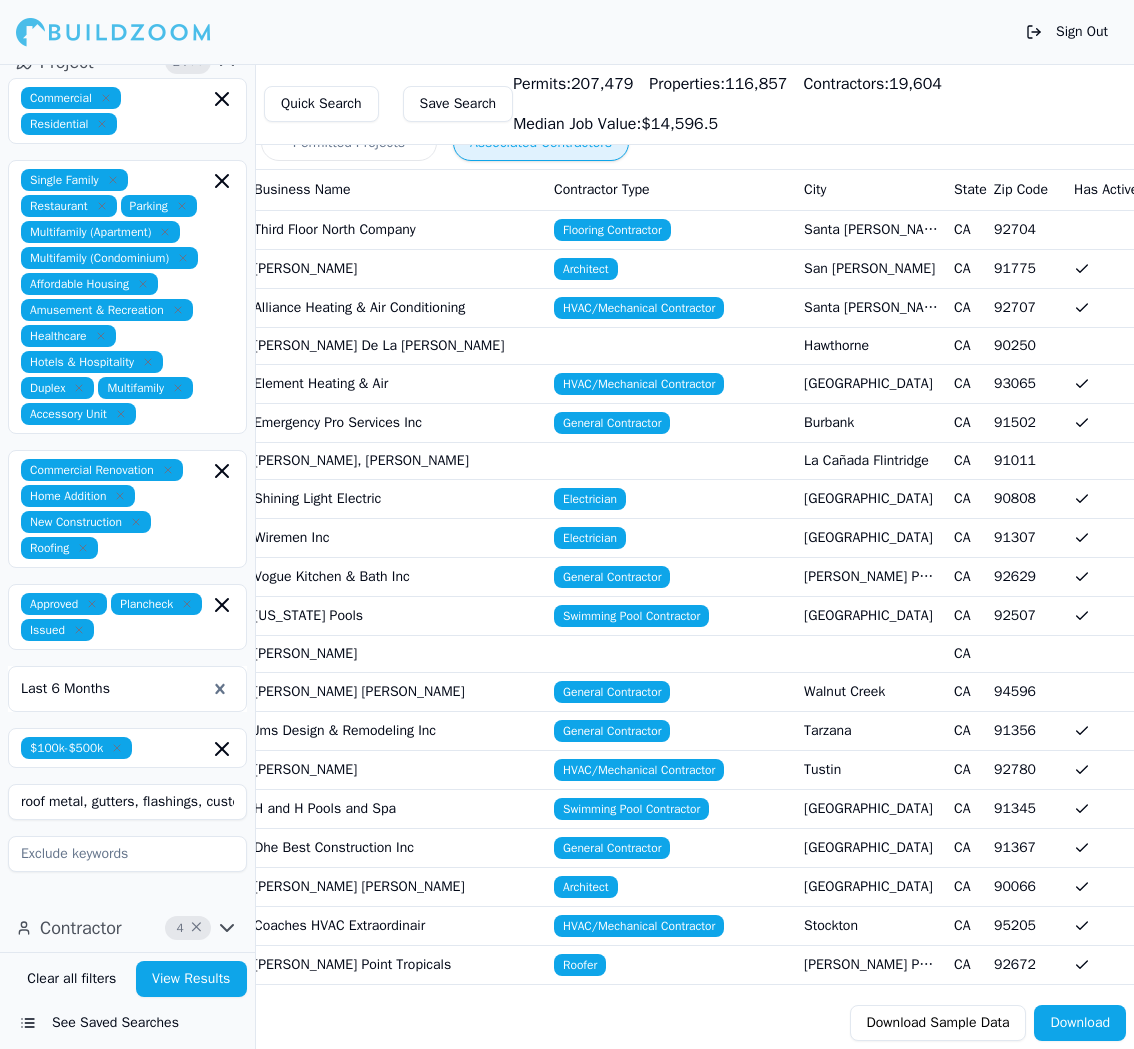 click on "Associated Contractors" at bounding box center (541, 143) 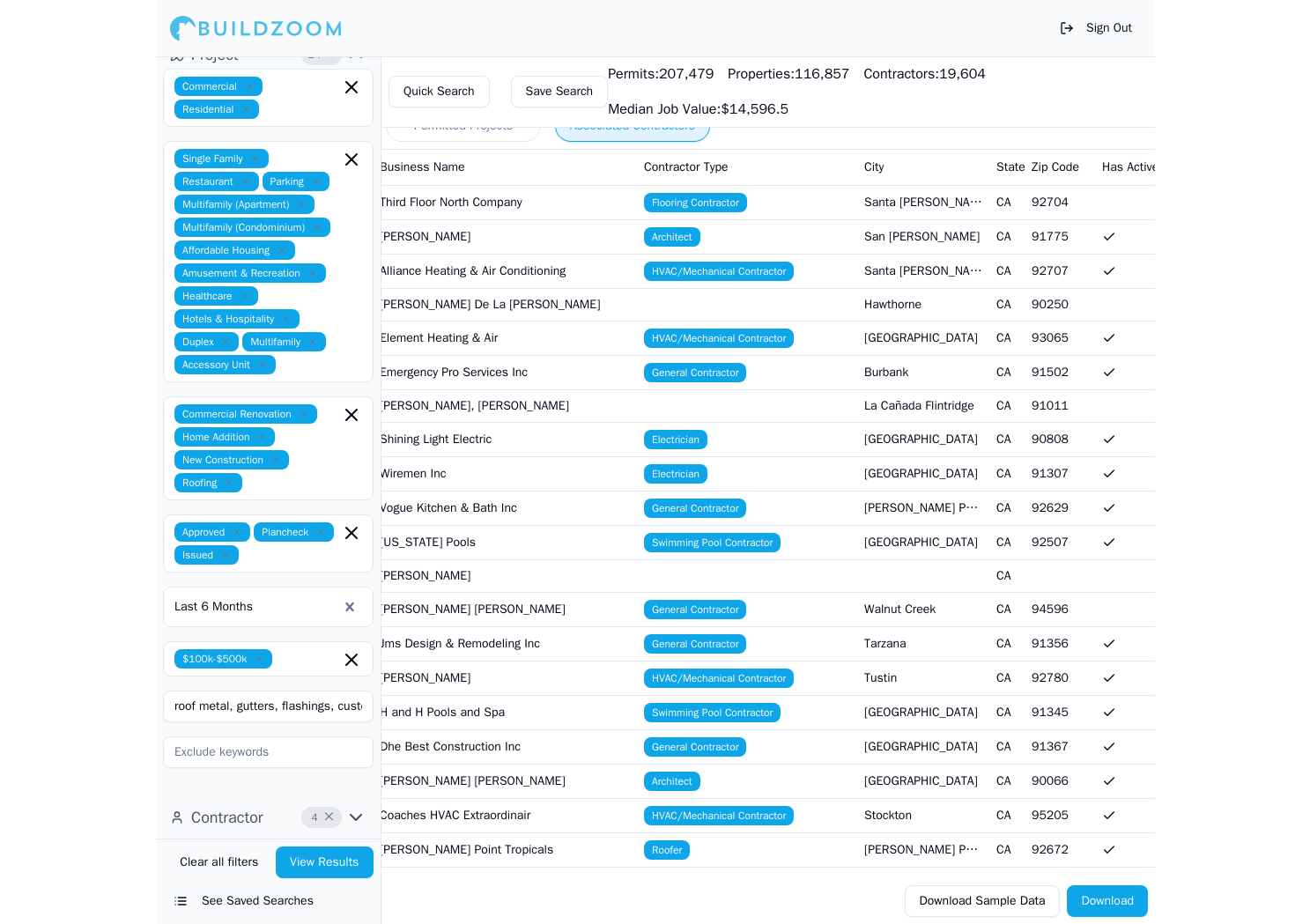 scroll, scrollTop: 0, scrollLeft: 9, axis: horizontal 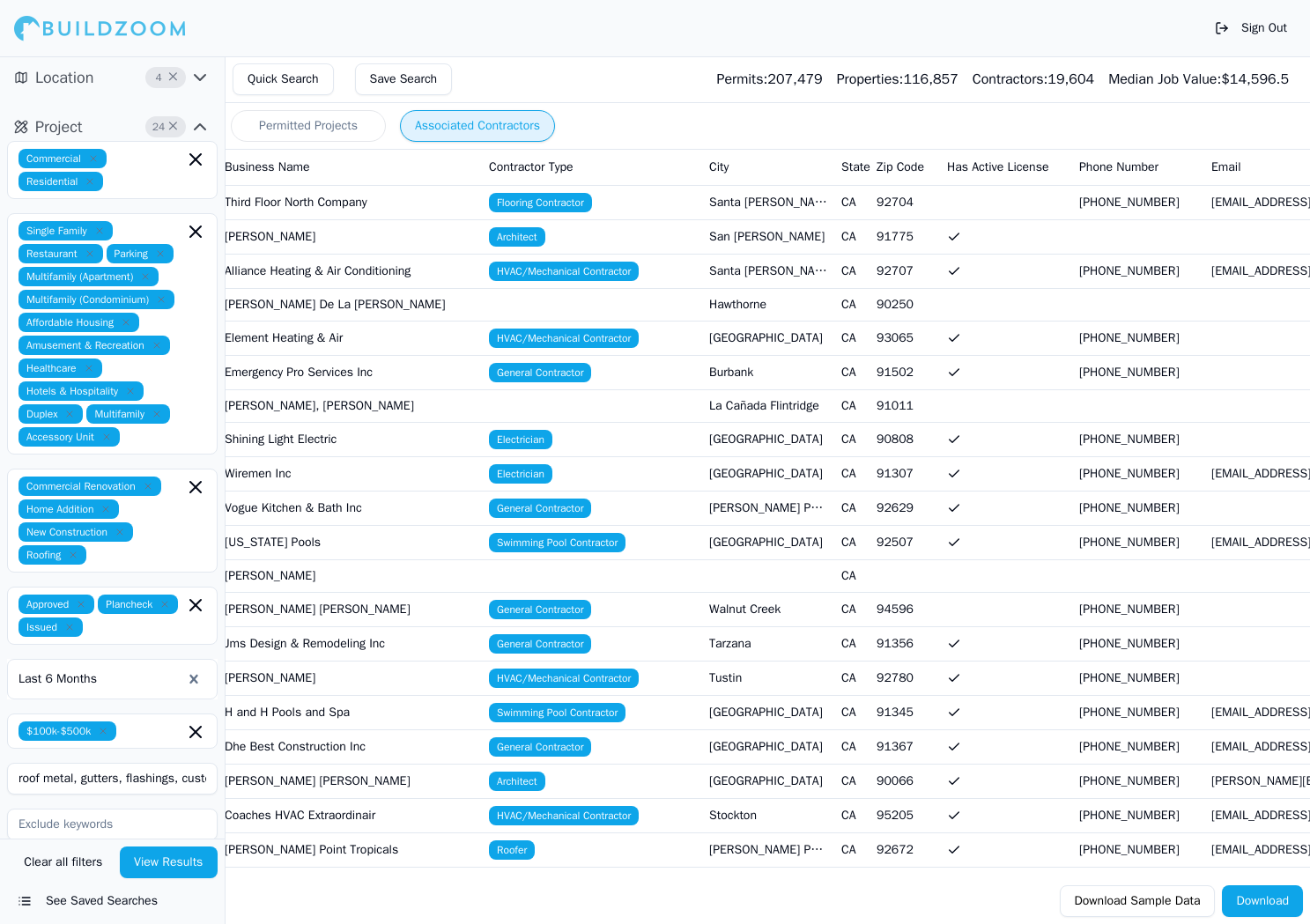 click 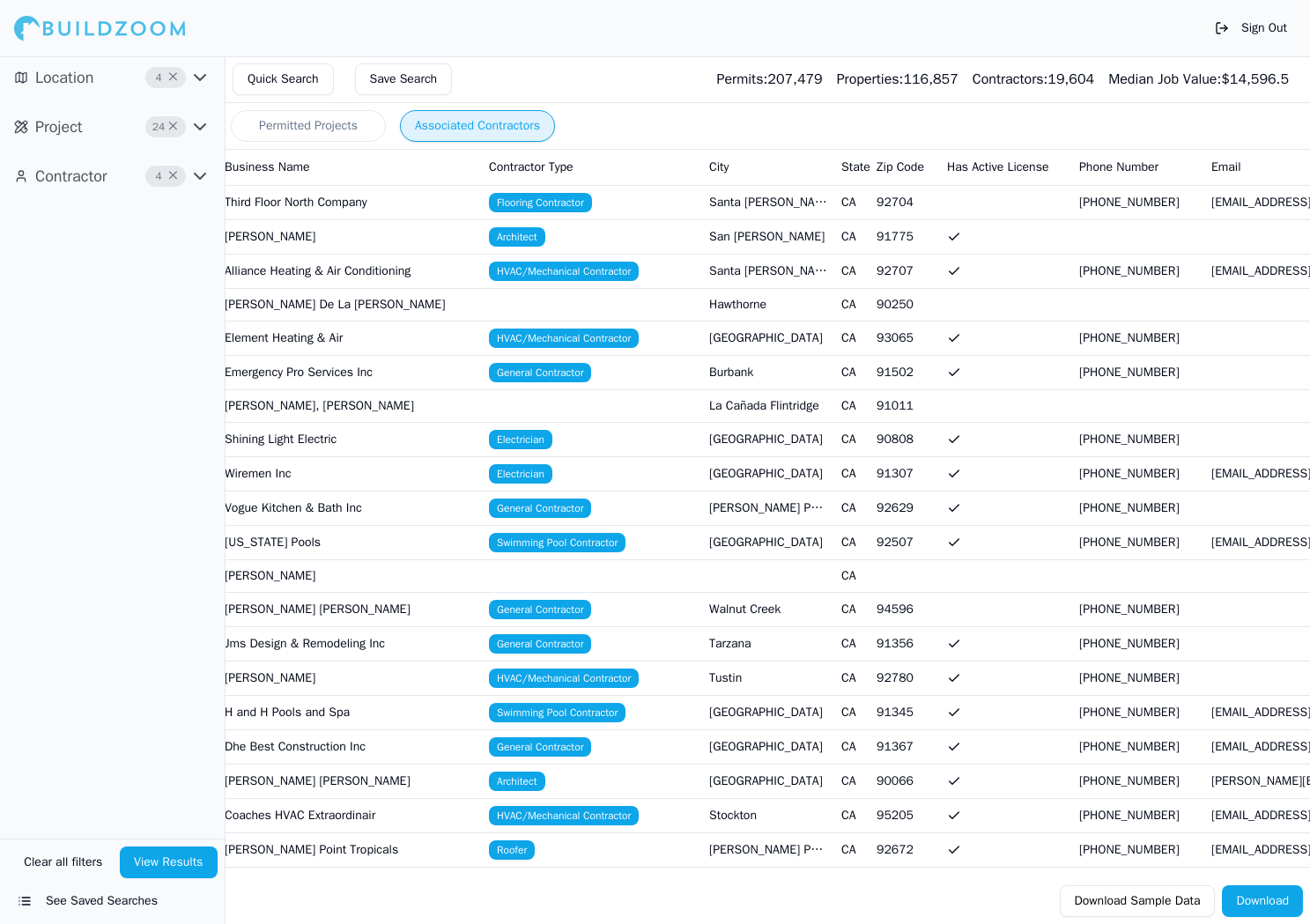 scroll, scrollTop: 0, scrollLeft: 9, axis: horizontal 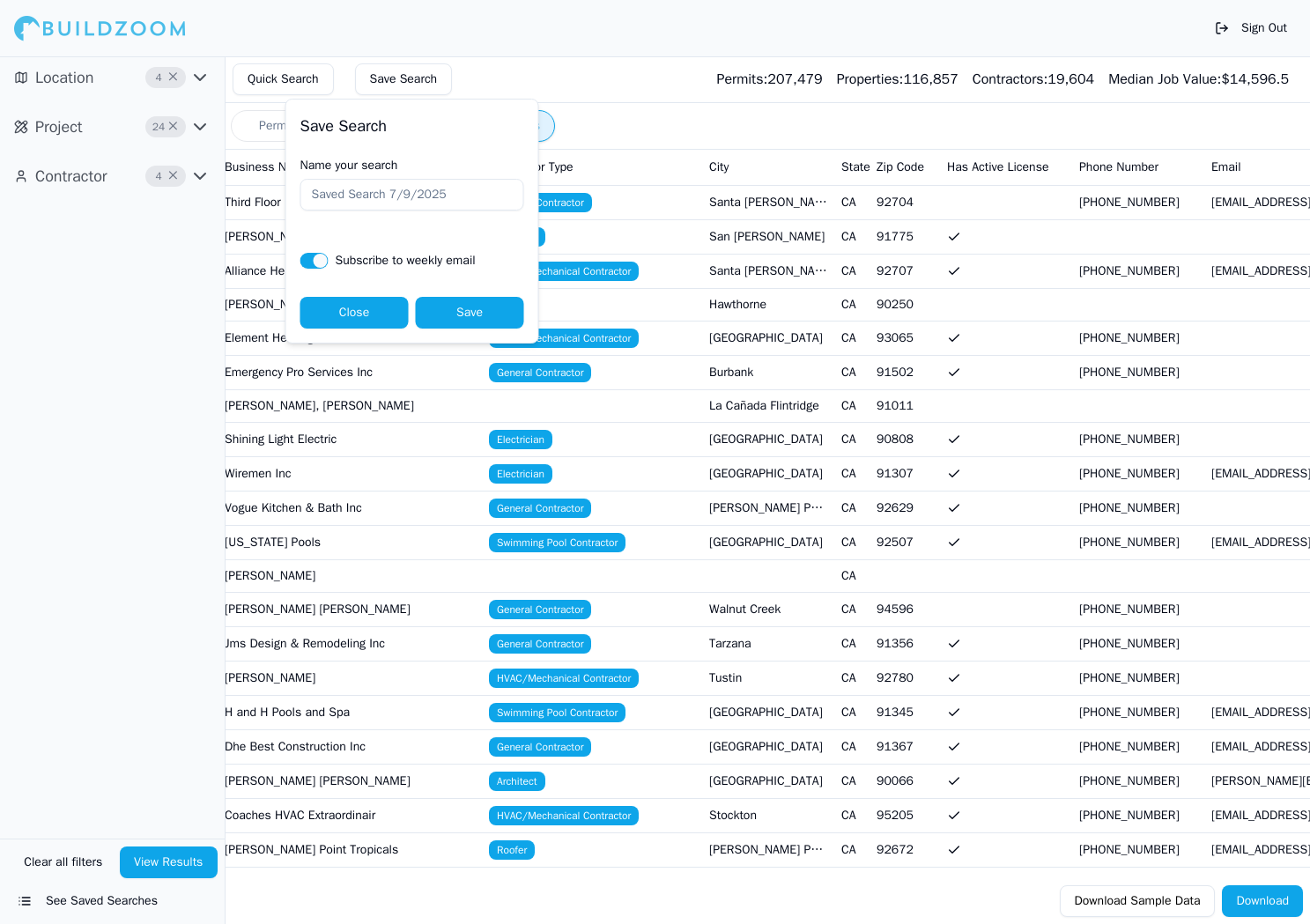 click on "Close" at bounding box center [354, 313] 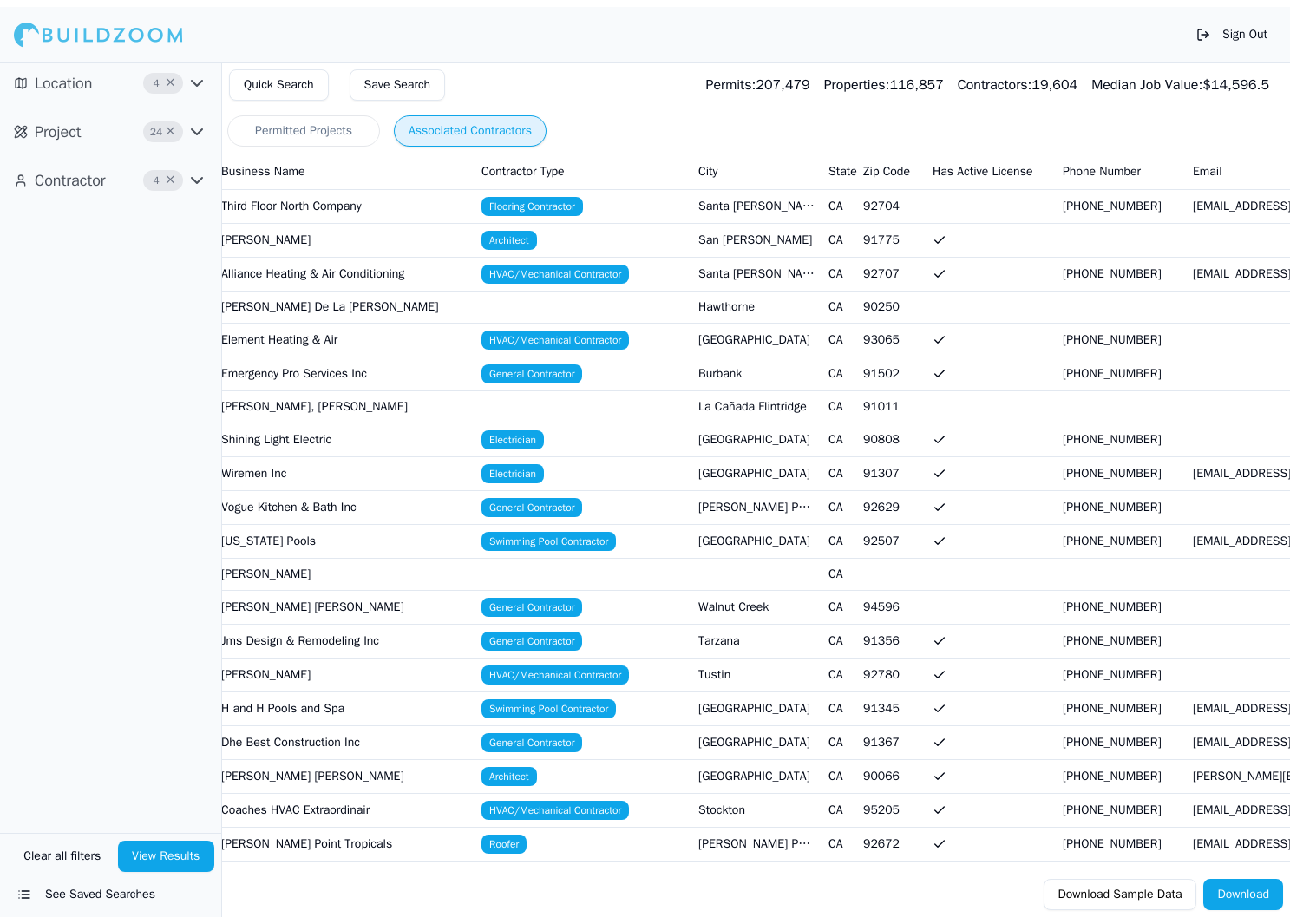 scroll, scrollTop: 0, scrollLeft: 0, axis: both 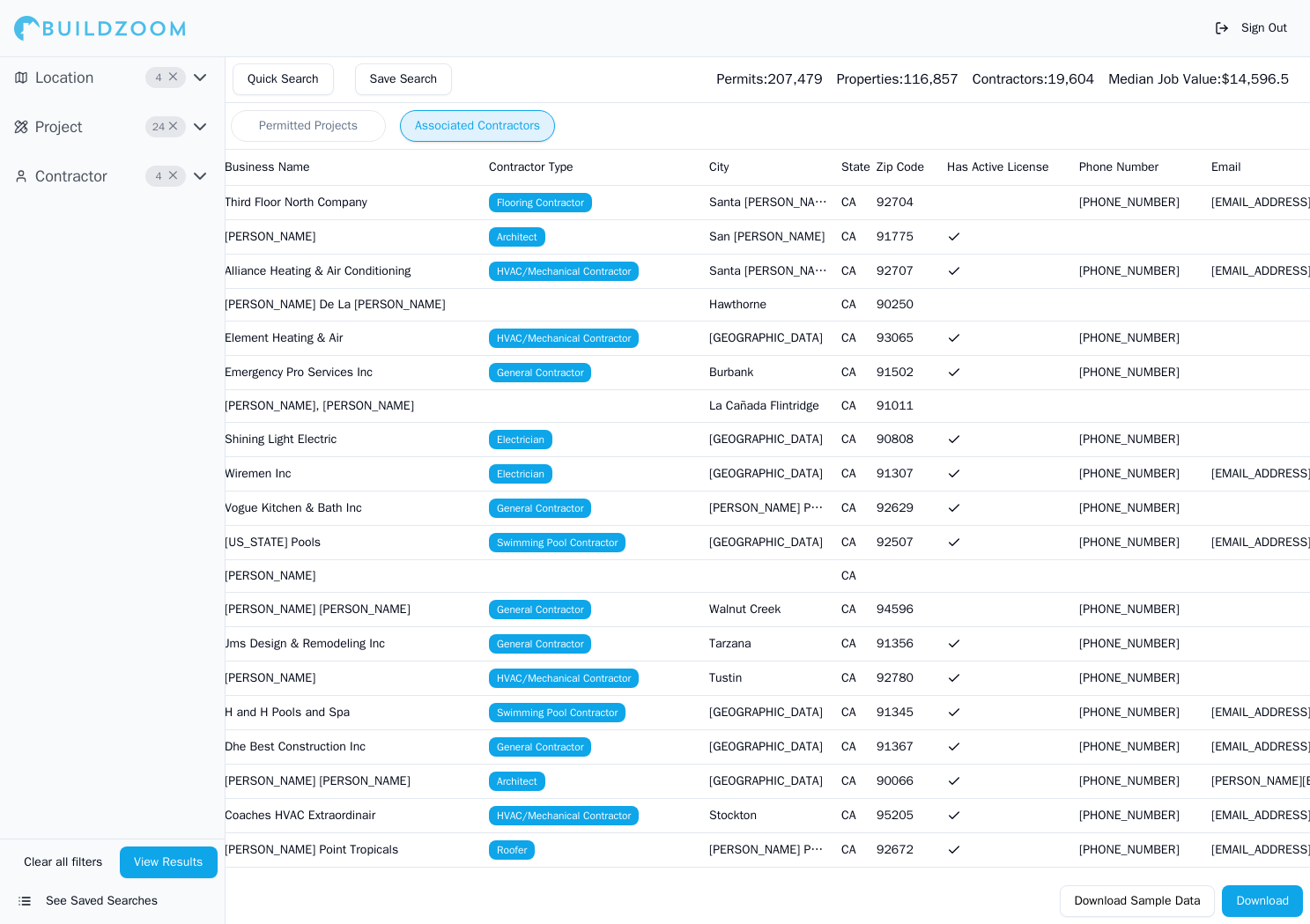 click at bounding box center [100, 28] 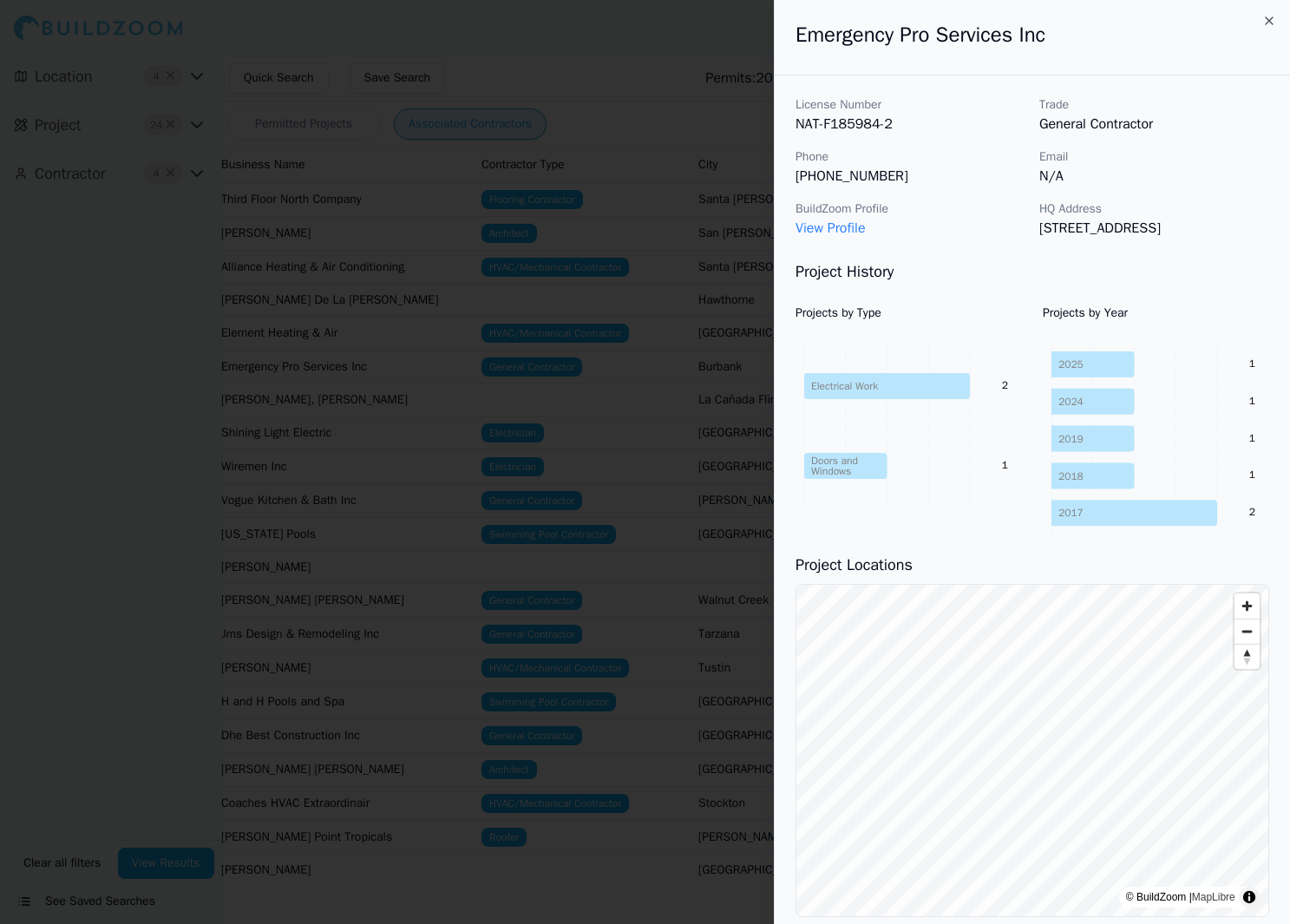 click 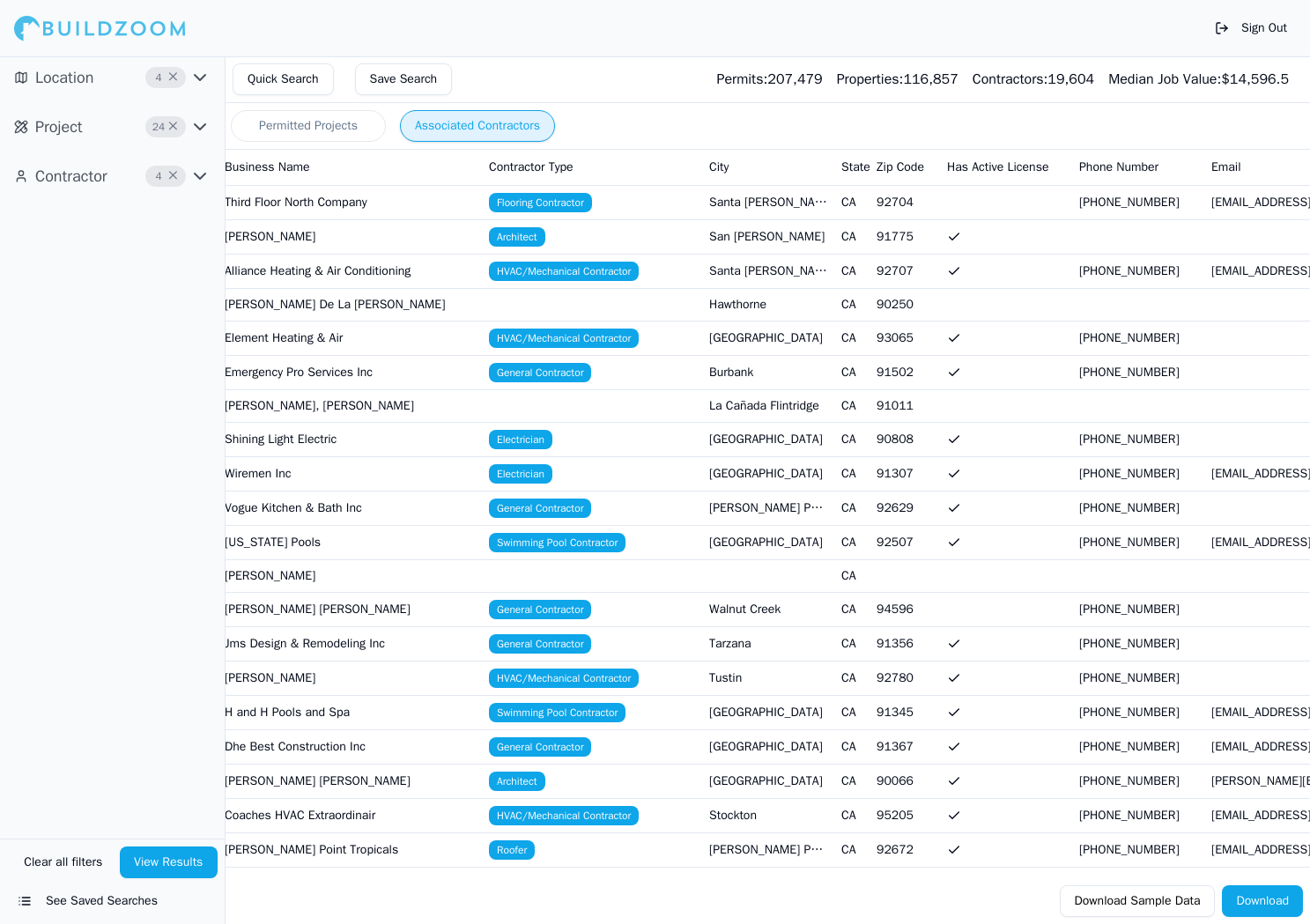 click on "Roofer" at bounding box center (512, 850) 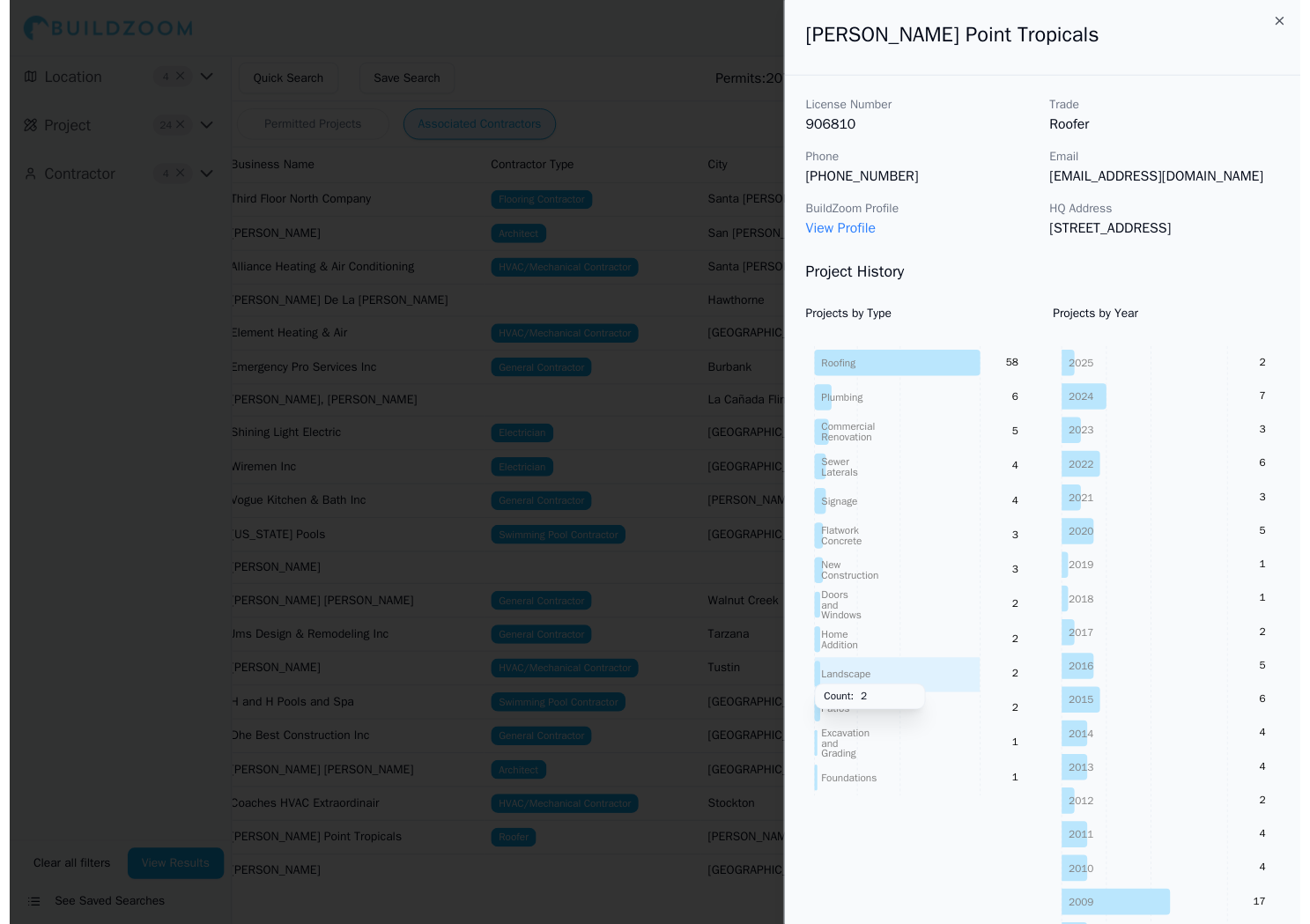 scroll, scrollTop: 0, scrollLeft: 0, axis: both 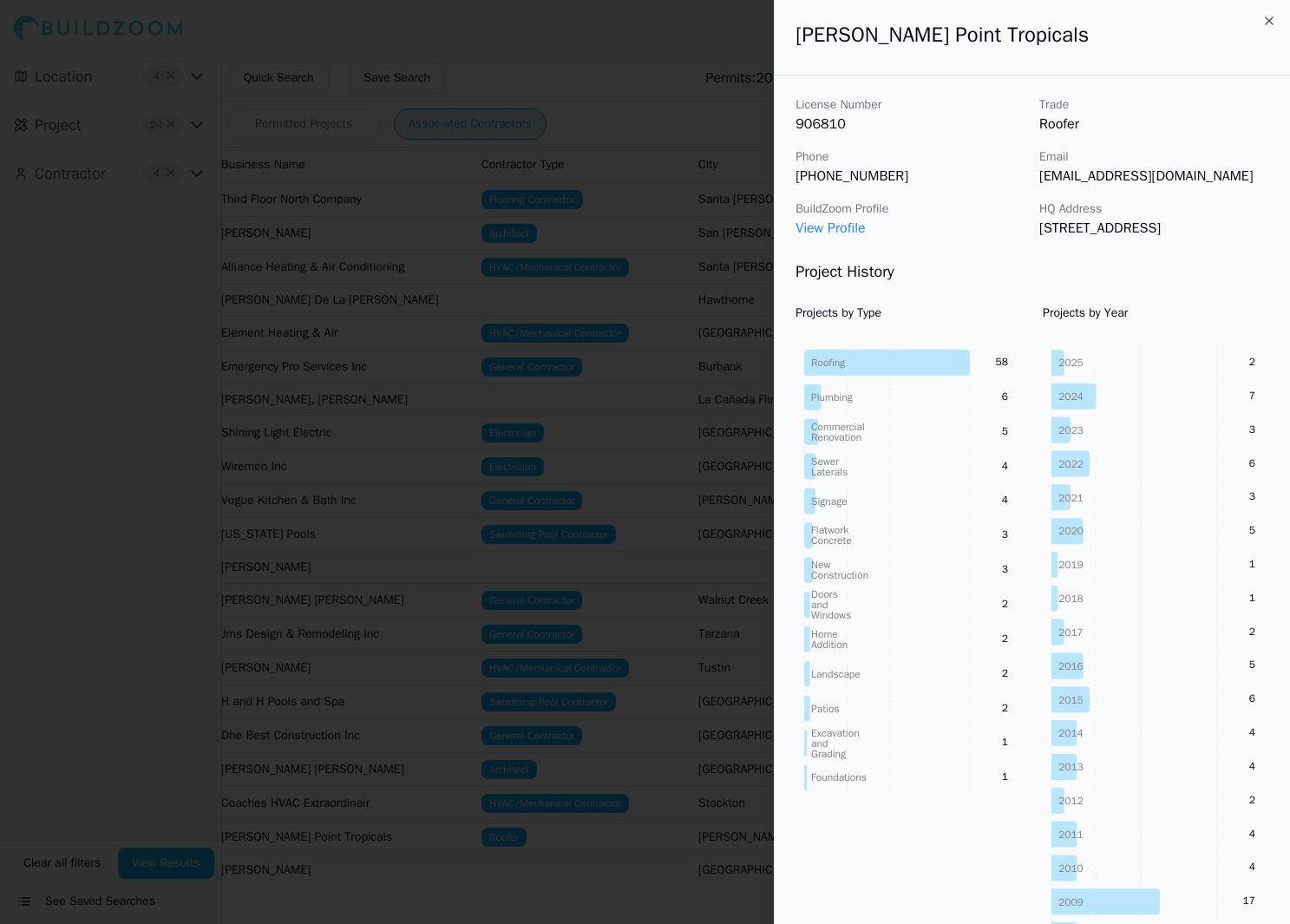 click 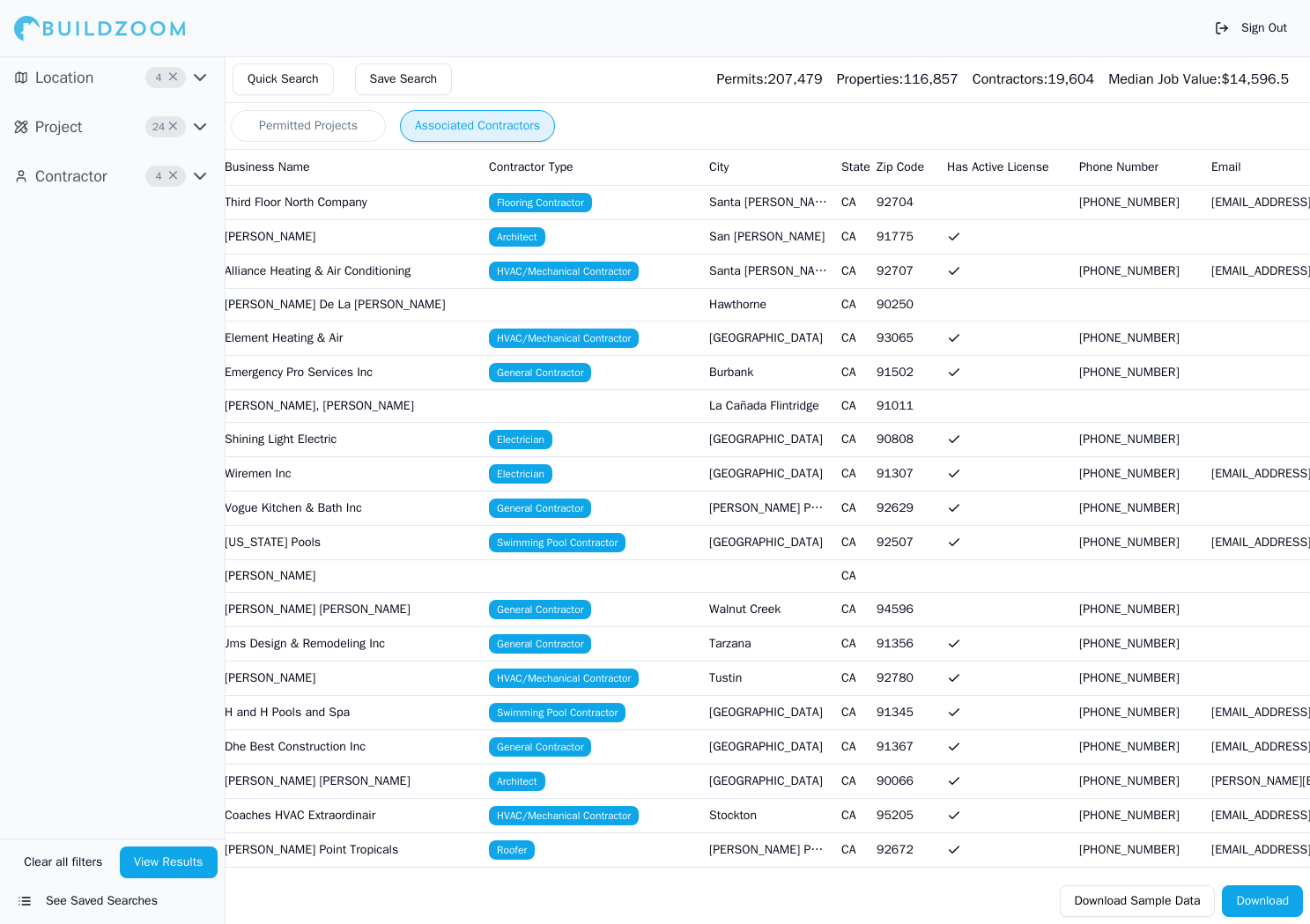 scroll, scrollTop: 0, scrollLeft: 9, axis: horizontal 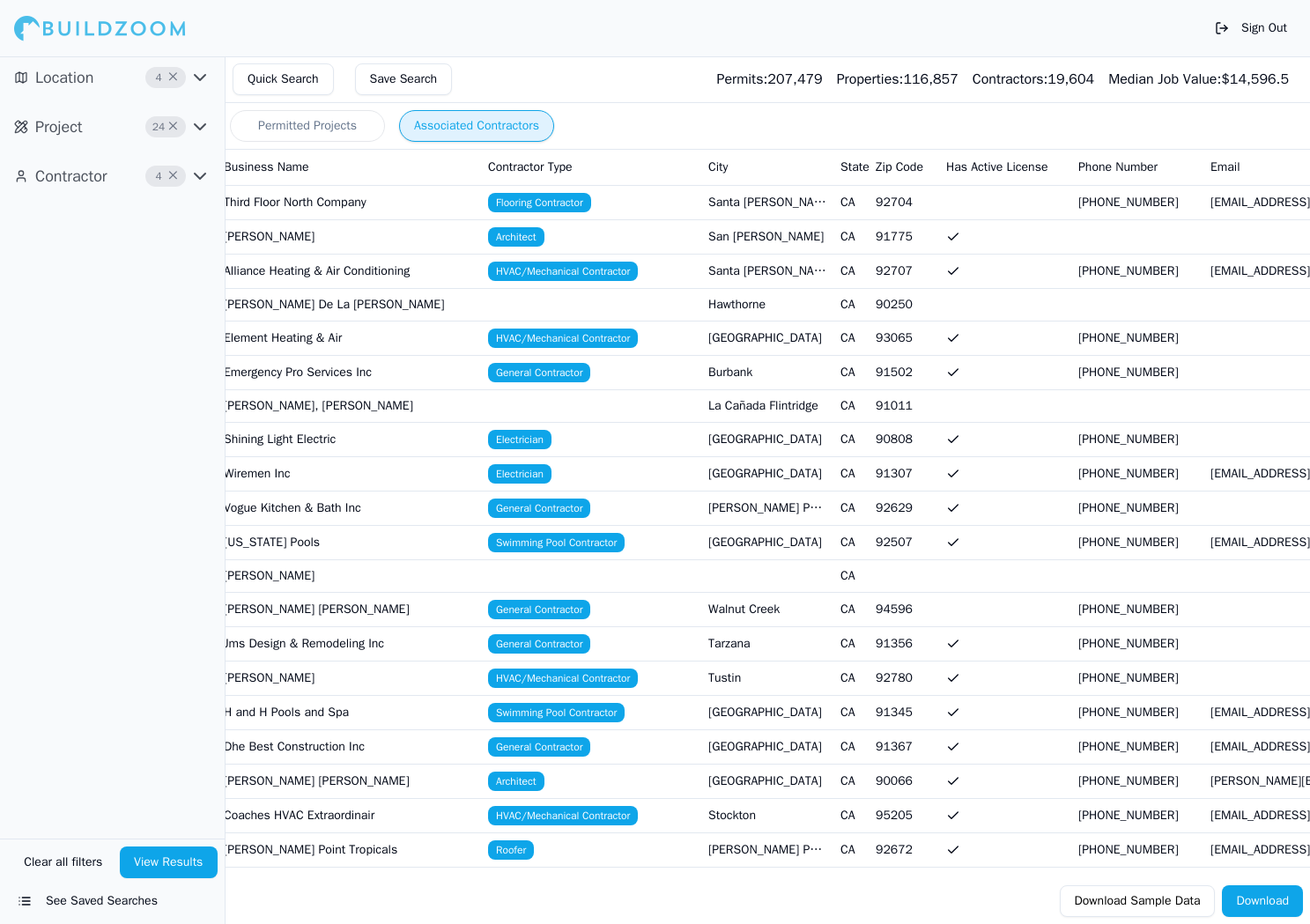 click on "Sign Out" at bounding box center (1251, 28) 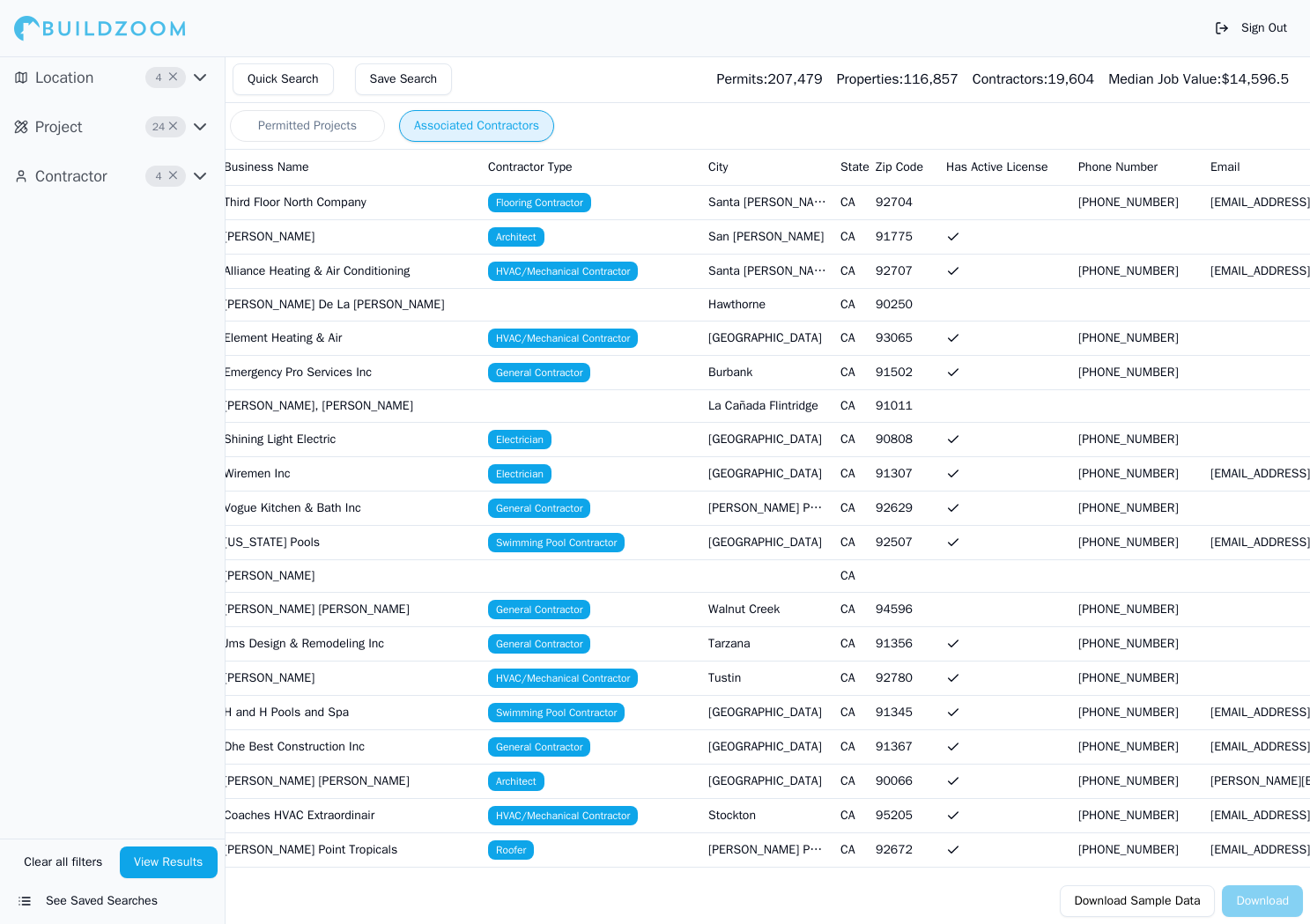 click on "Sign Out" at bounding box center (1251, 28) 